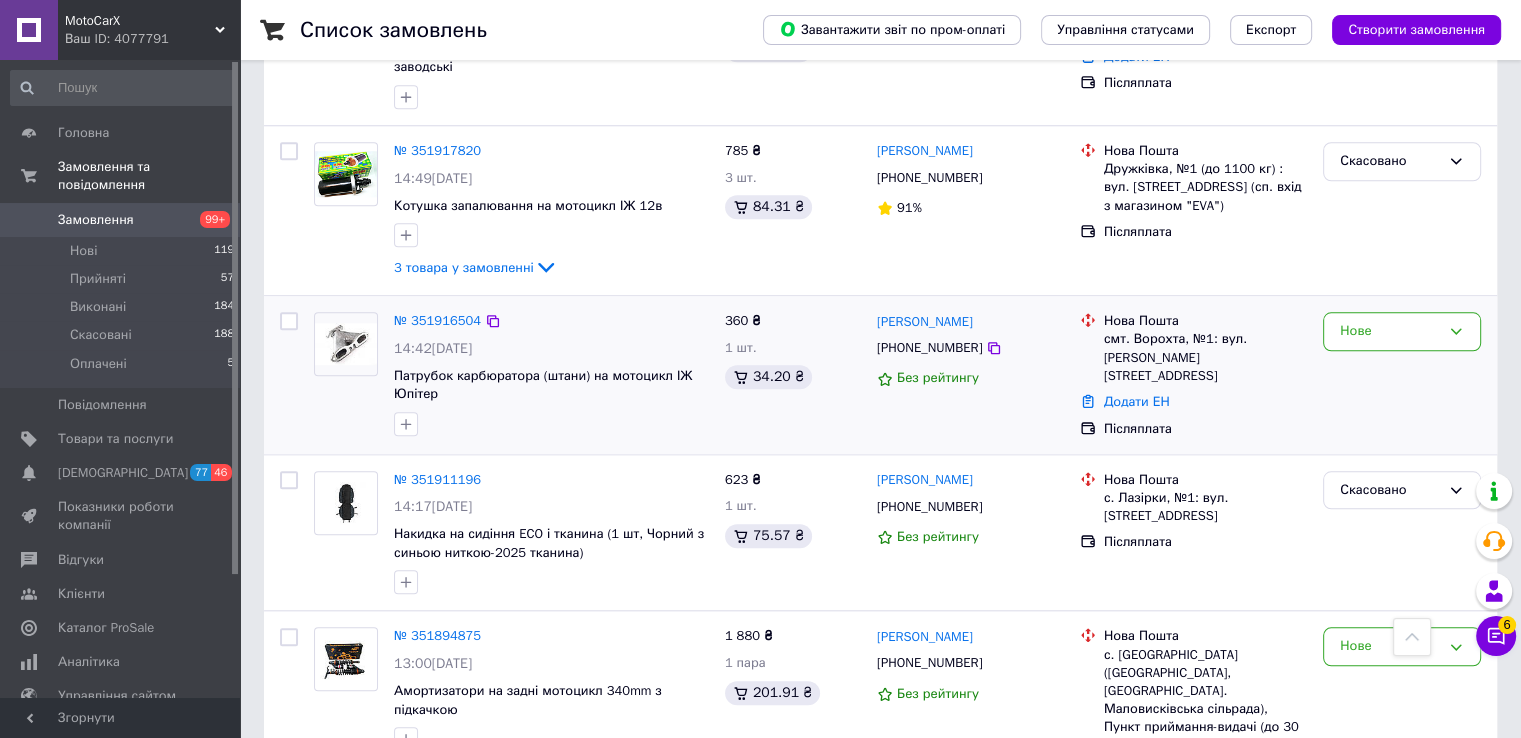 scroll, scrollTop: 1800, scrollLeft: 0, axis: vertical 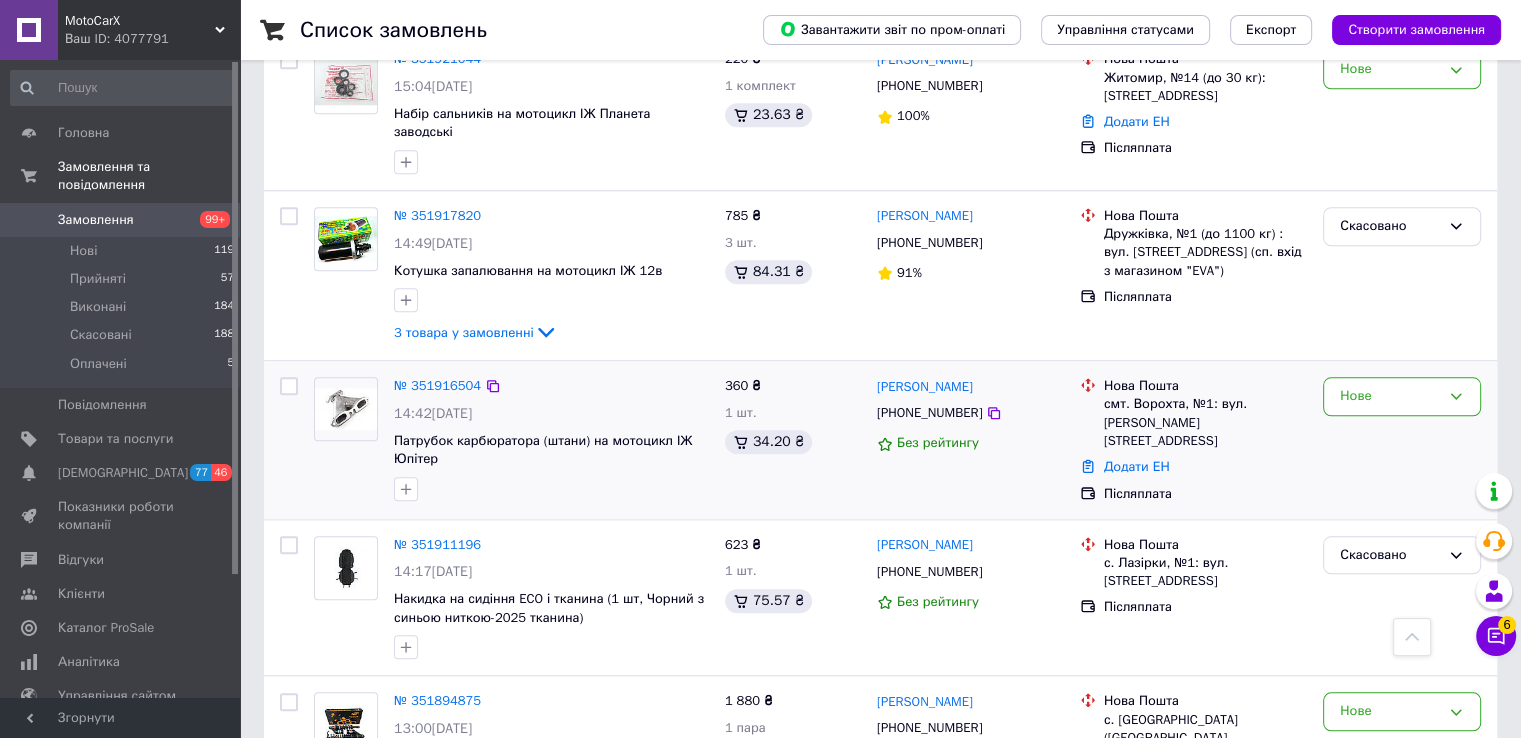 click at bounding box center [346, 409] 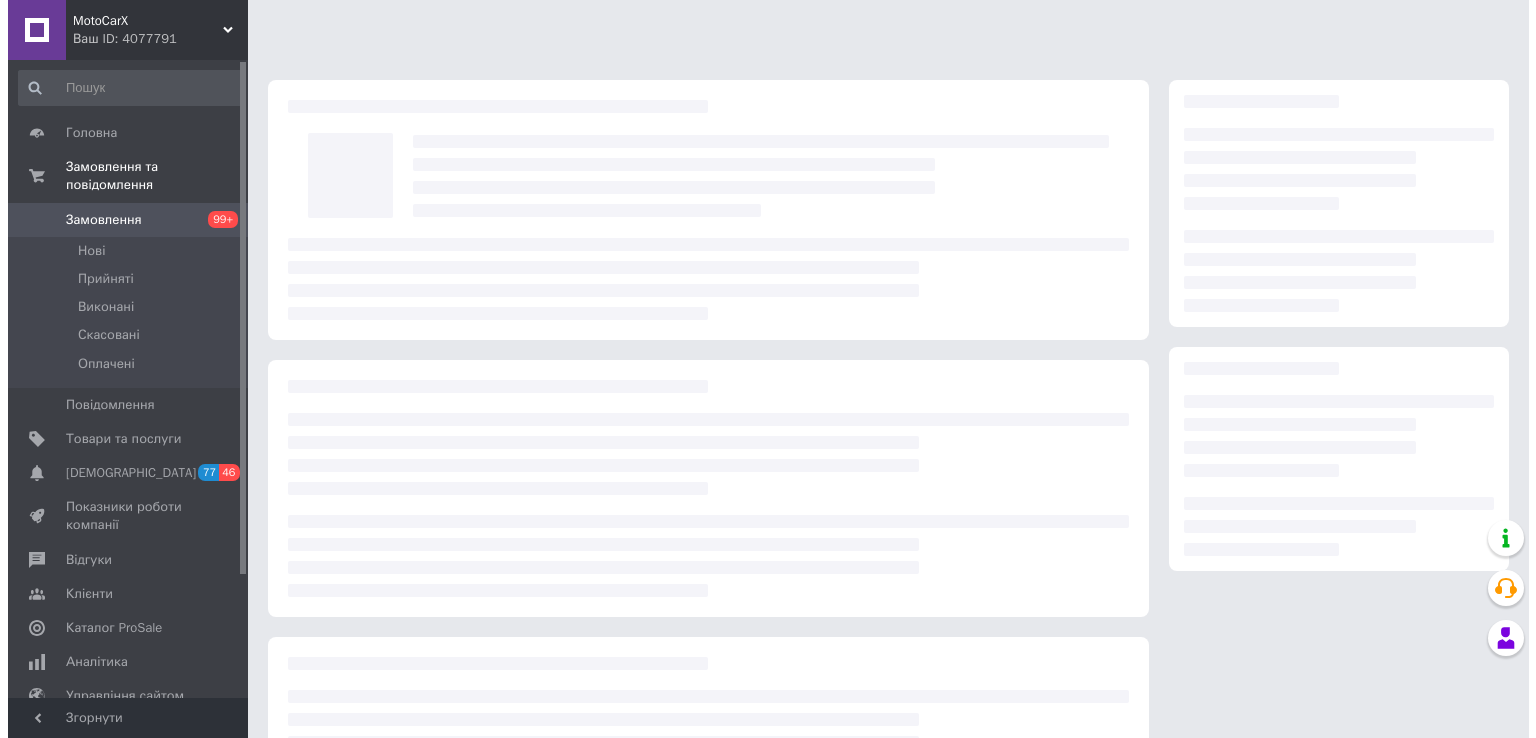 scroll, scrollTop: 0, scrollLeft: 0, axis: both 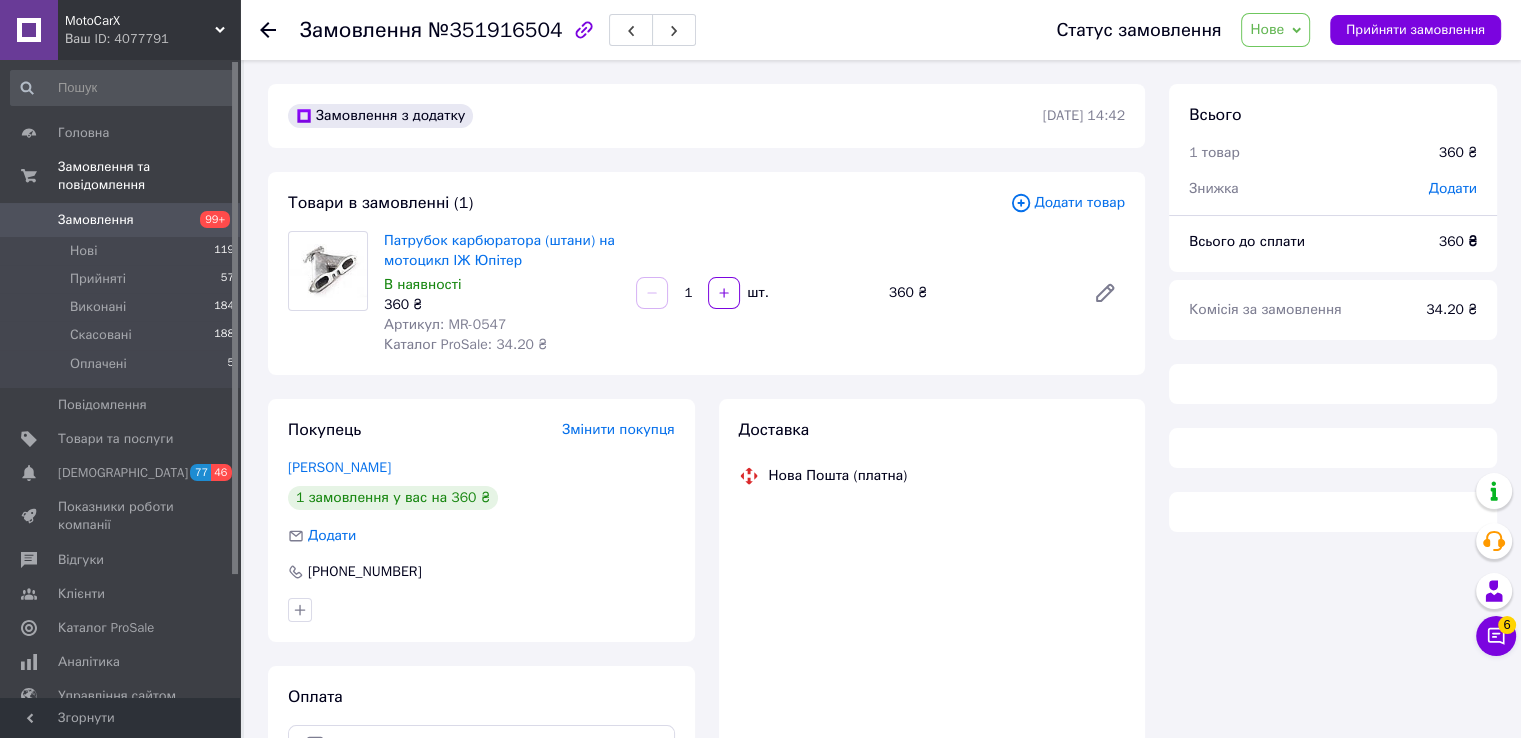 click on "Артикул: MR-0547" at bounding box center [445, 324] 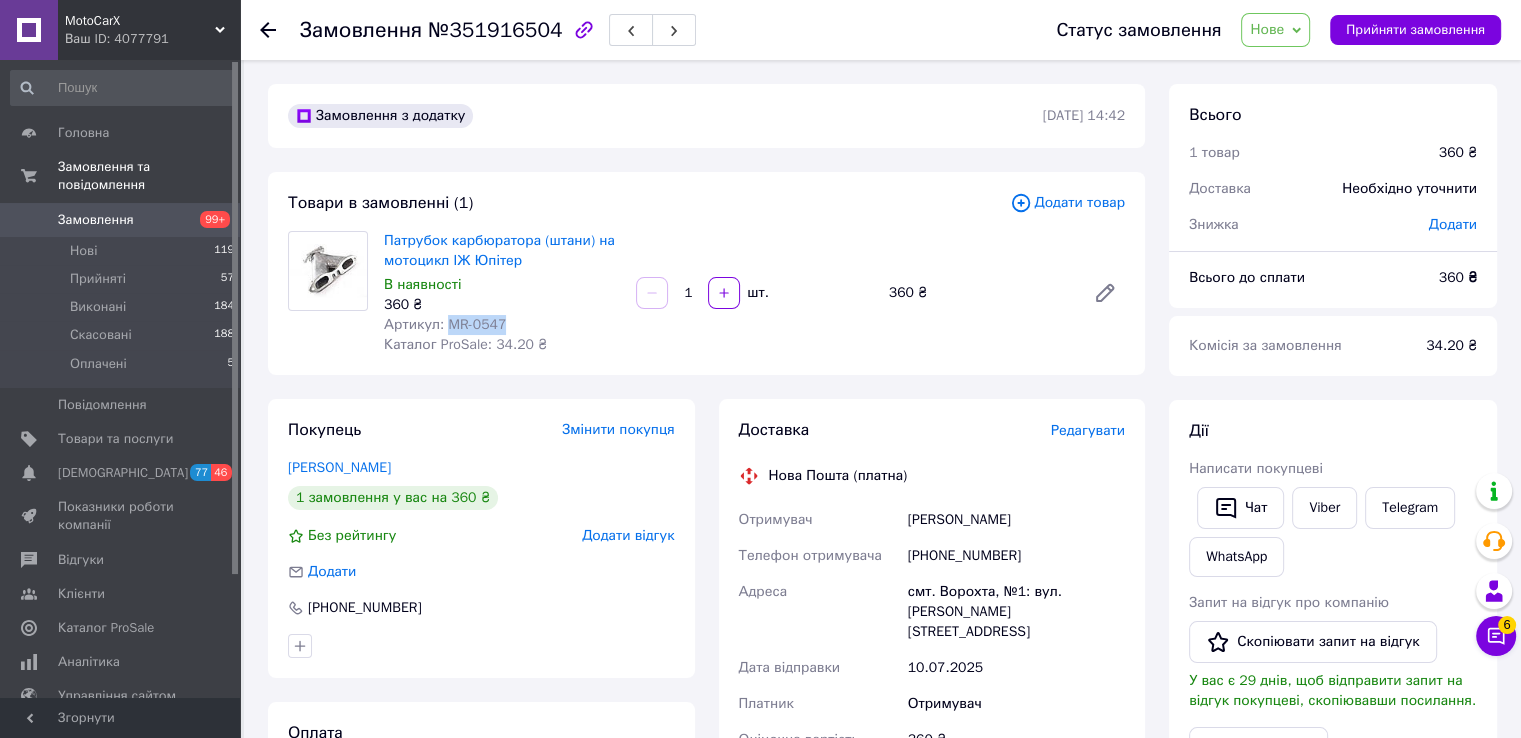 drag, startPoint x: 455, startPoint y: 327, endPoint x: 494, endPoint y: 329, distance: 39.051247 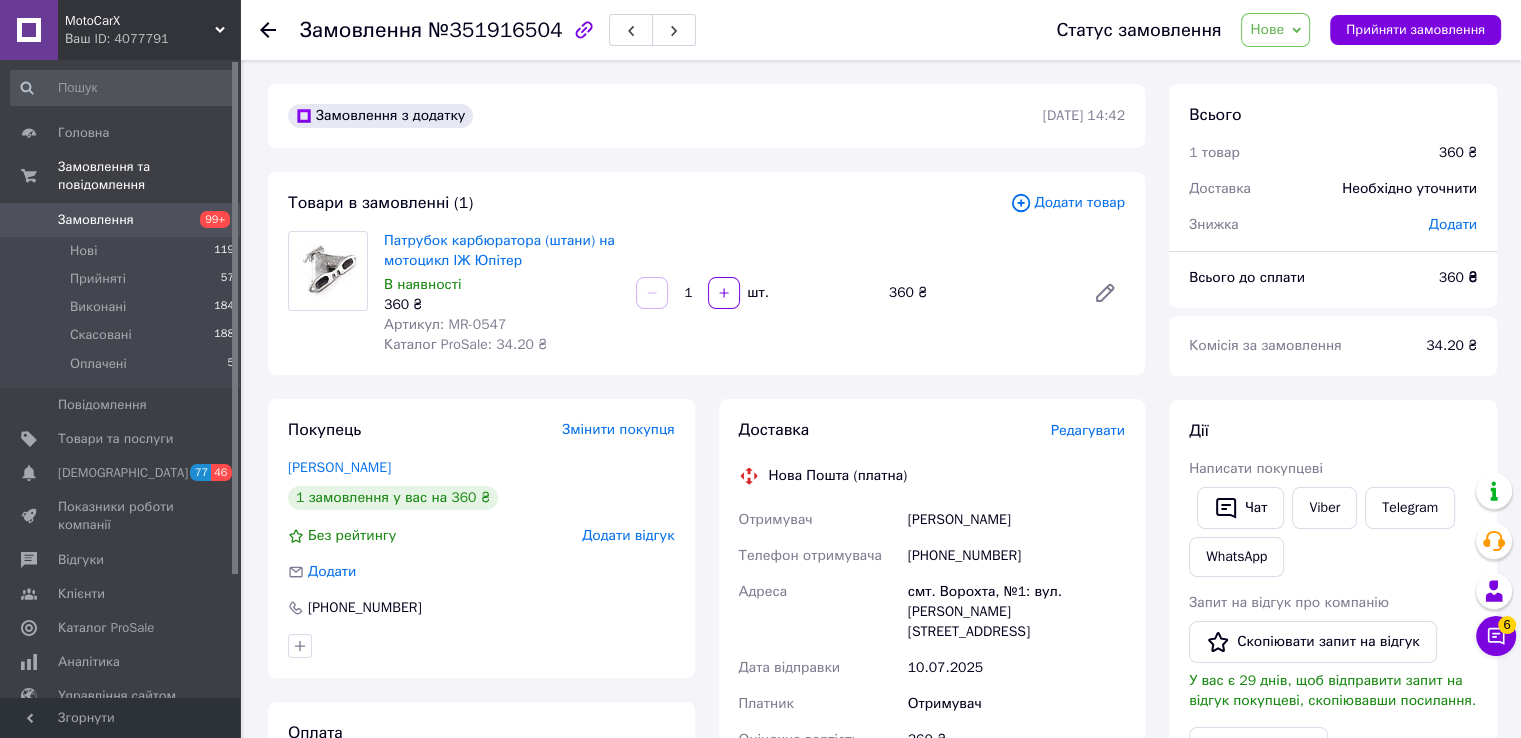 click on "Редагувати" at bounding box center [1088, 430] 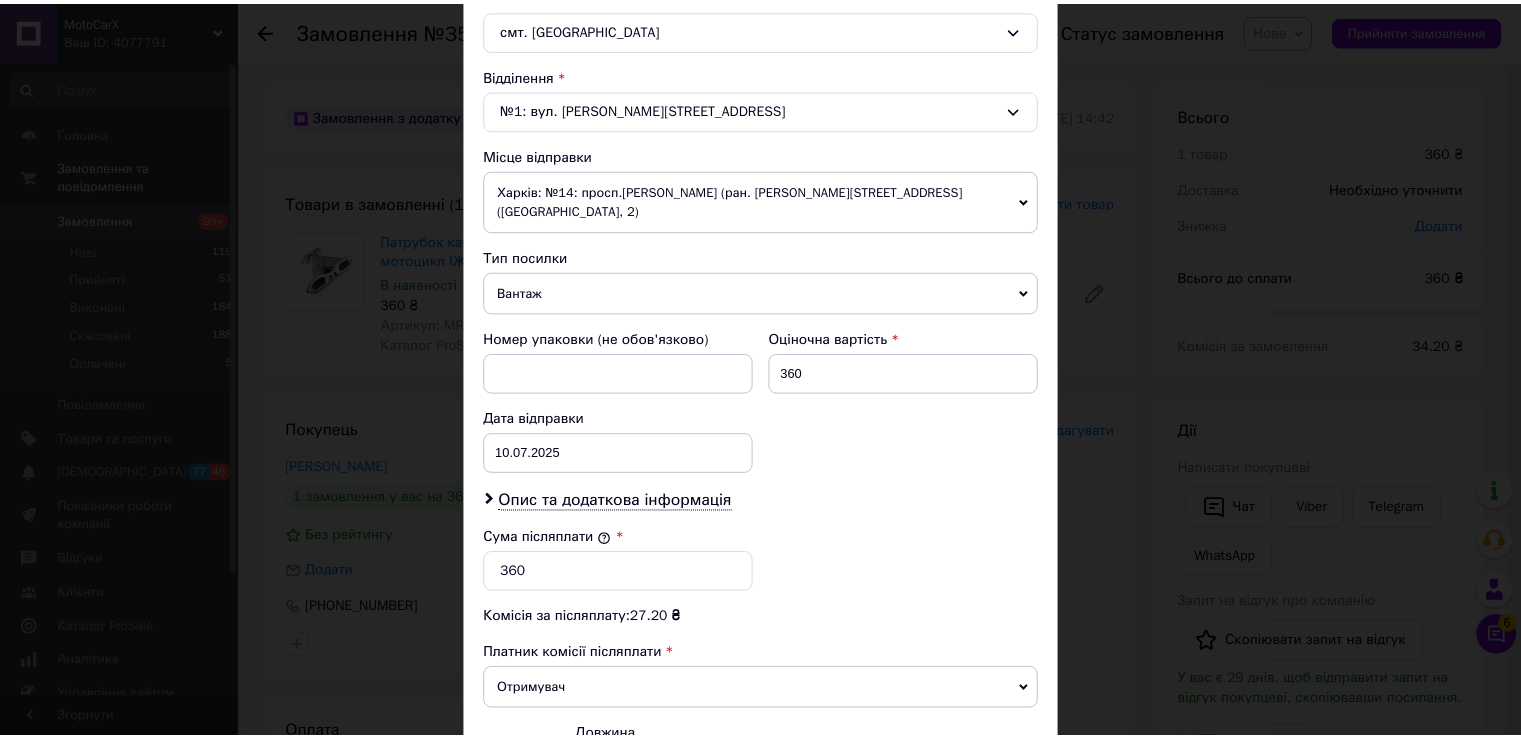 scroll, scrollTop: 782, scrollLeft: 0, axis: vertical 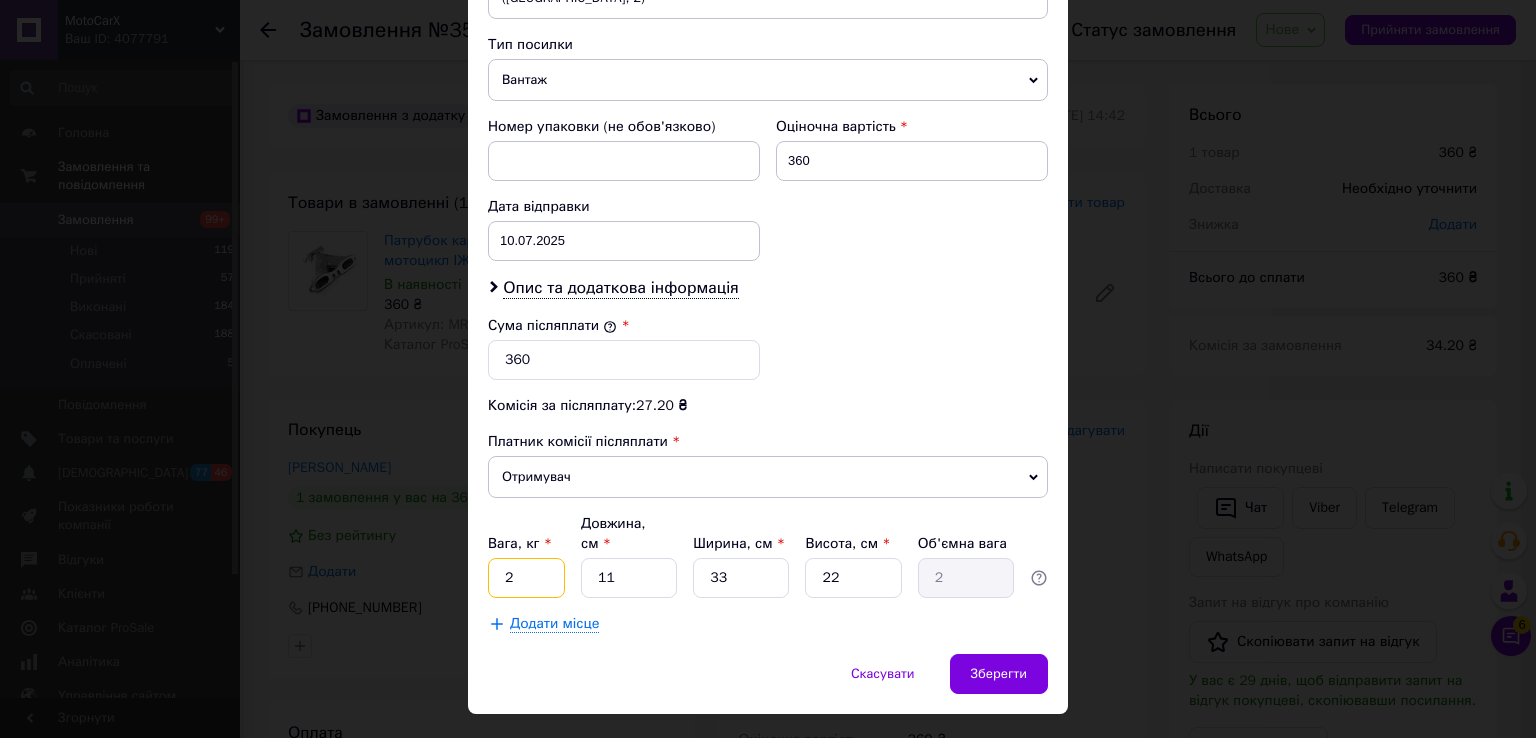 click on "2" at bounding box center (526, 578) 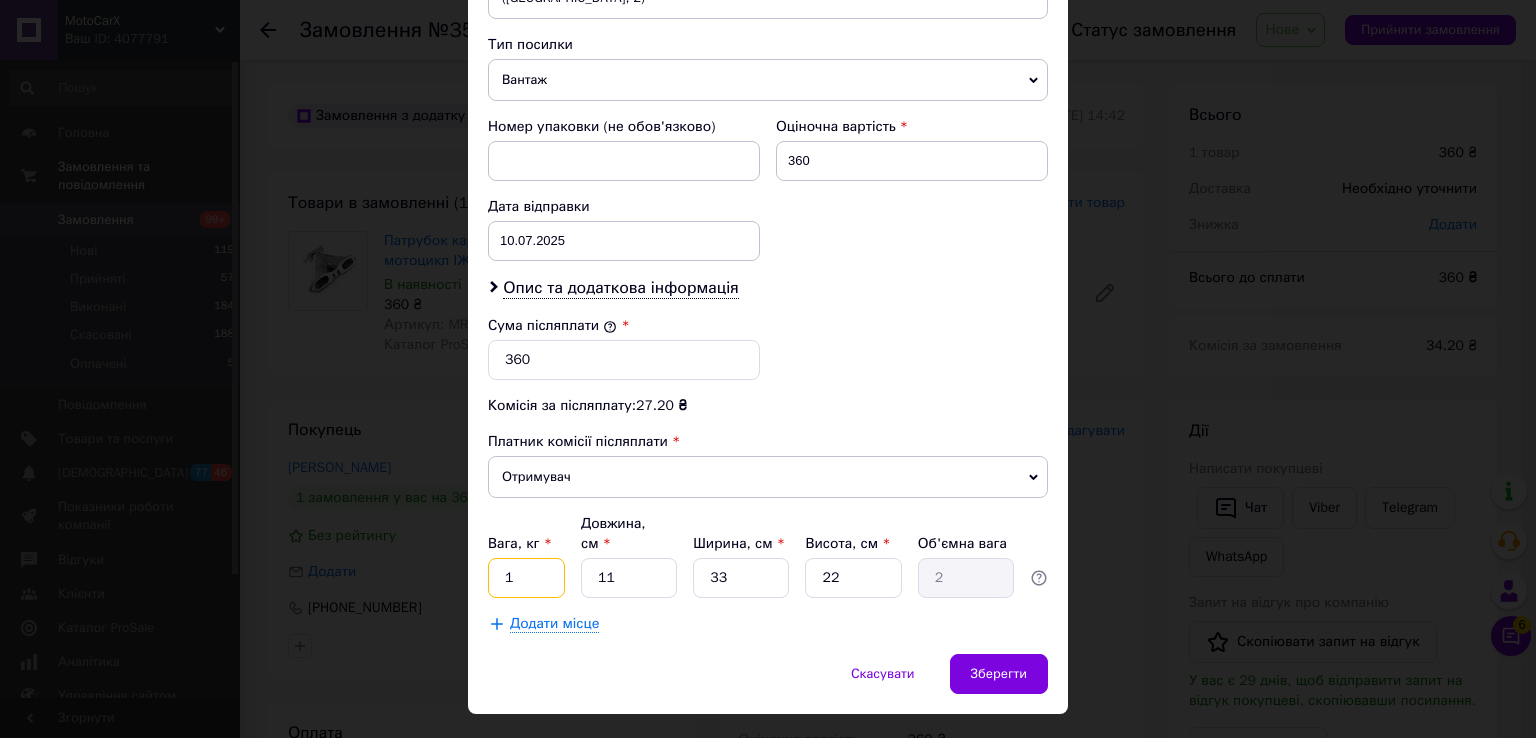 type on "1" 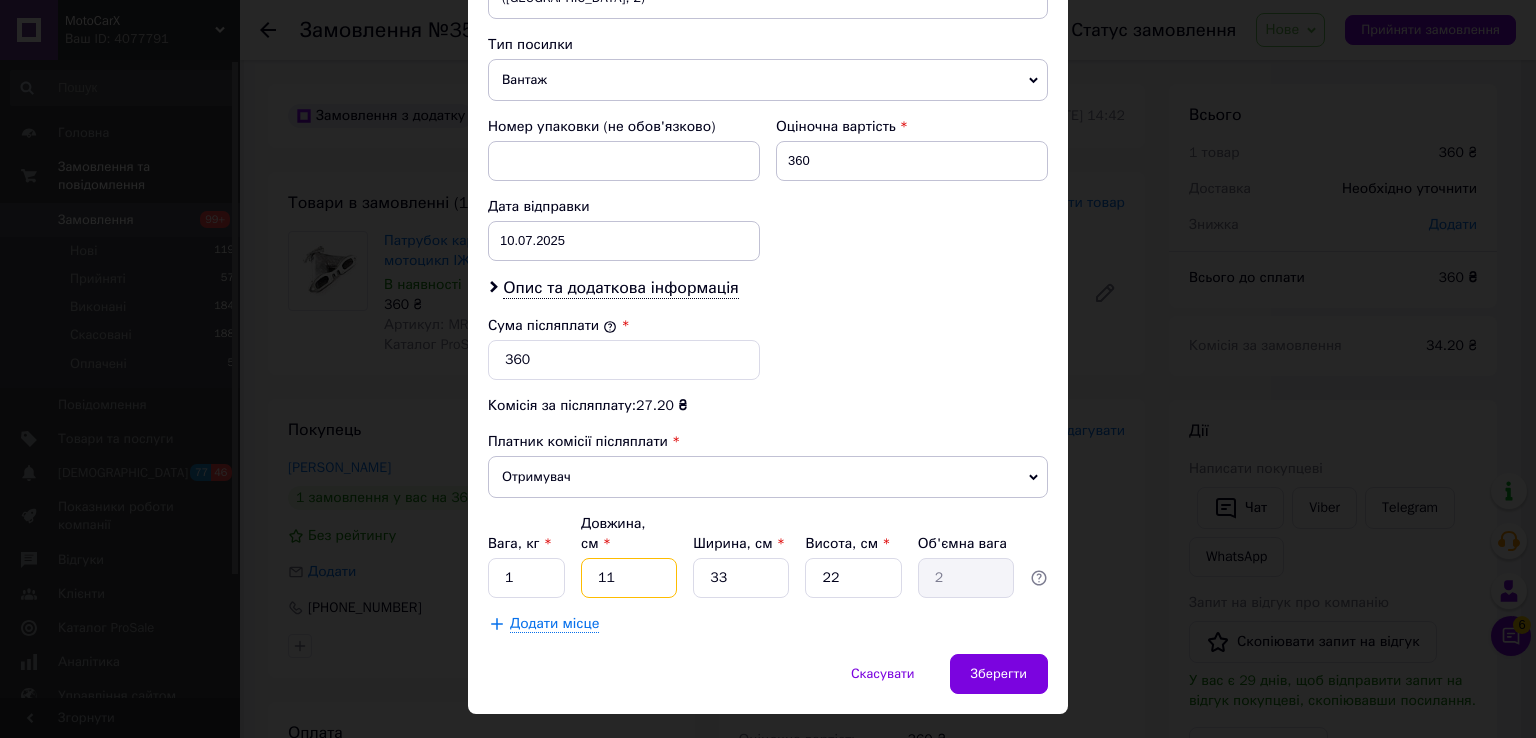 type on "2" 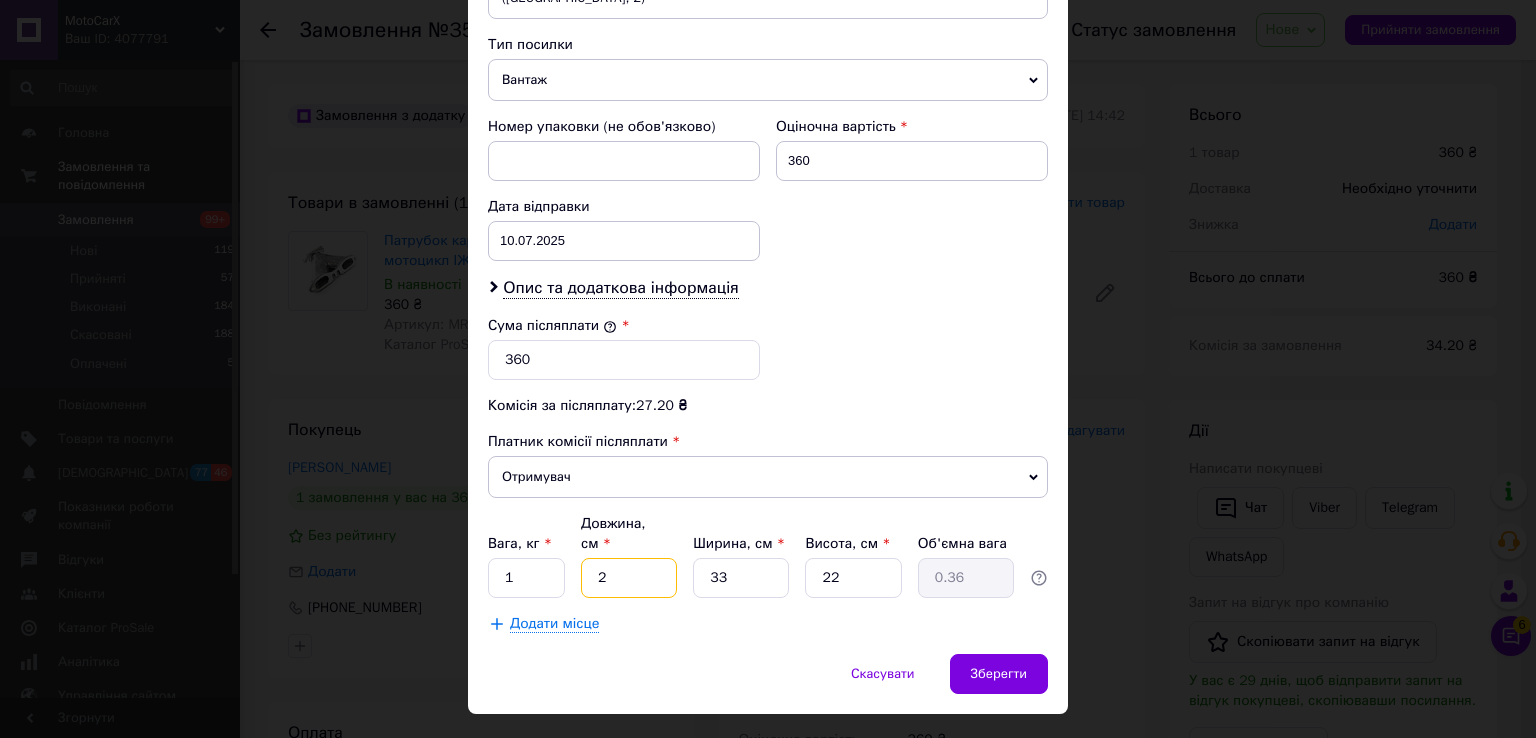 type on "23" 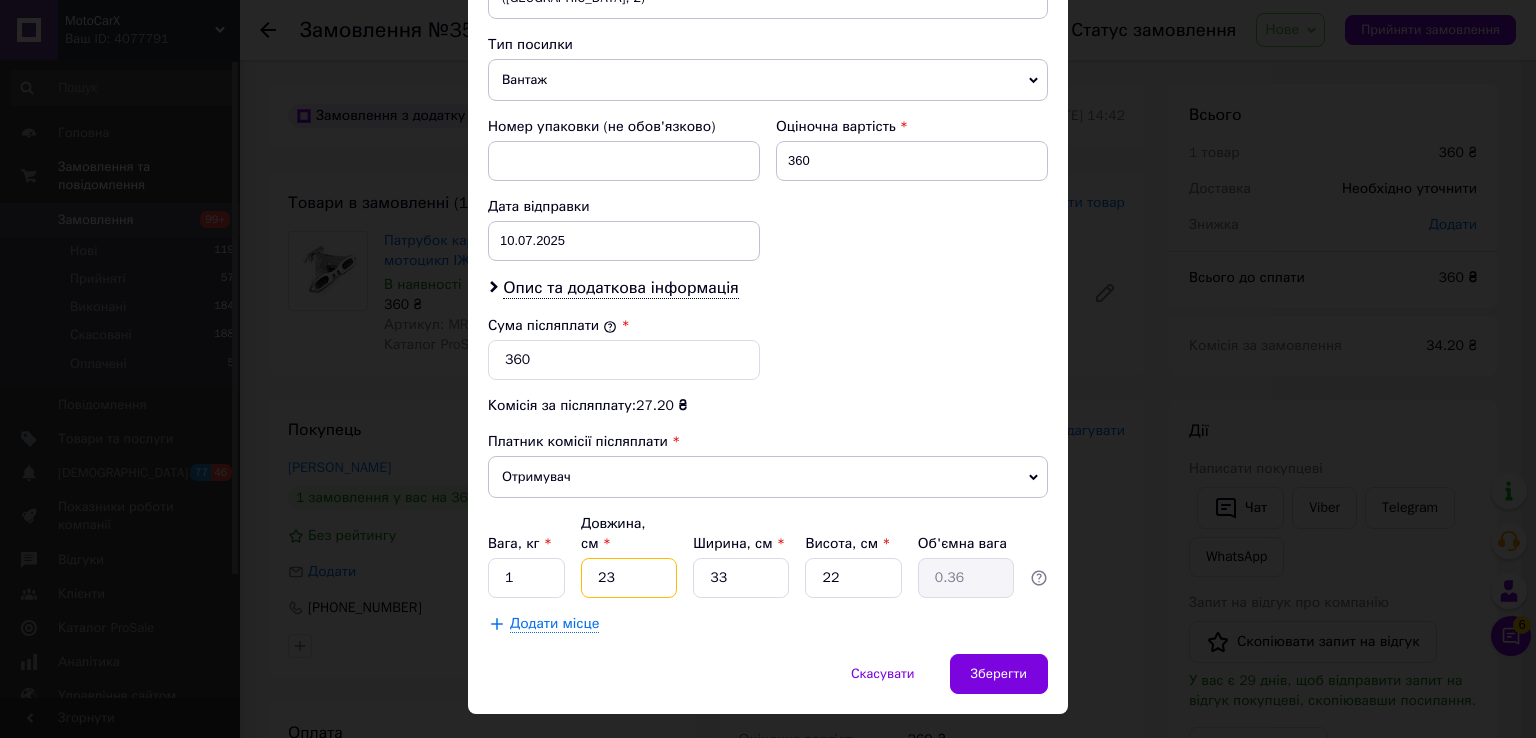 type on "4.17" 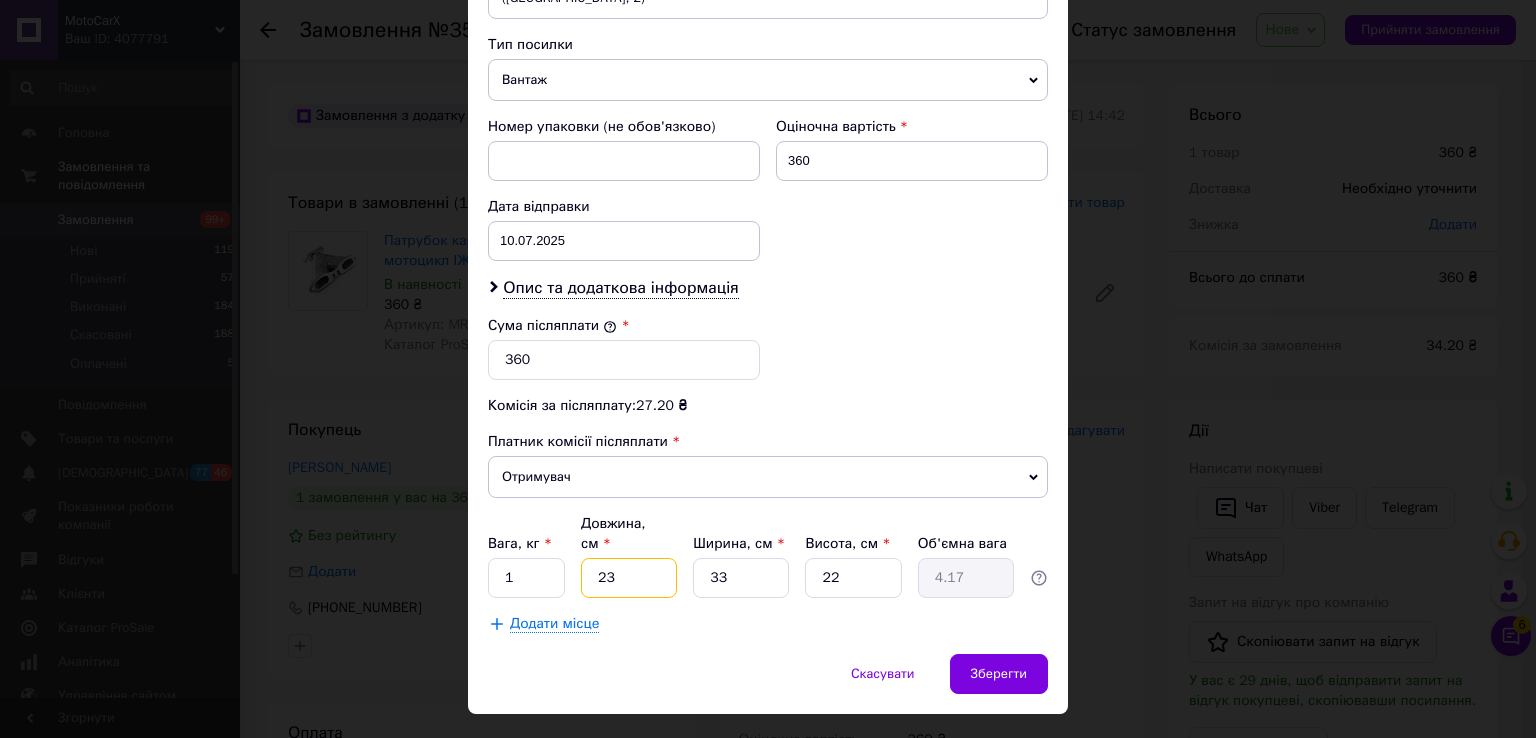 type on "23" 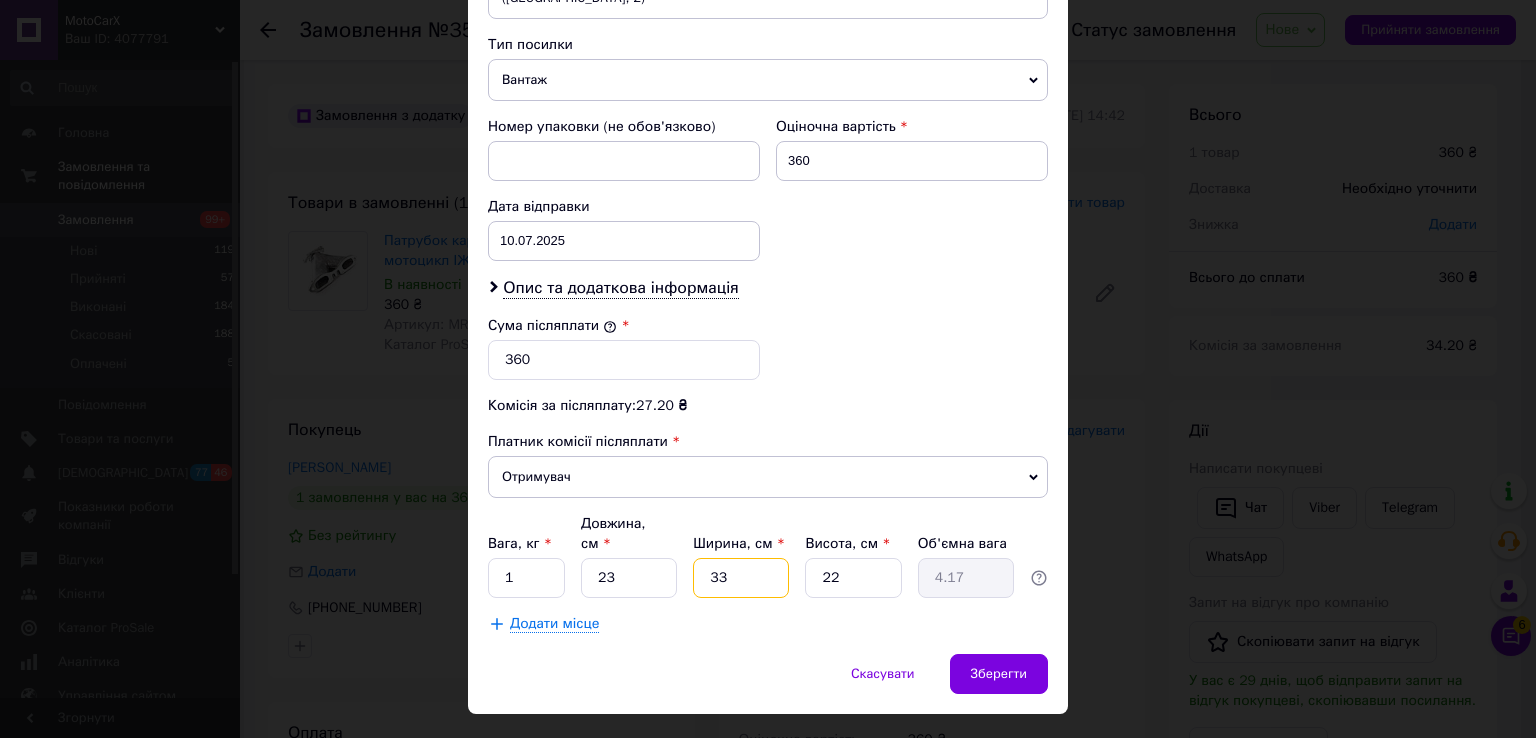type on "1" 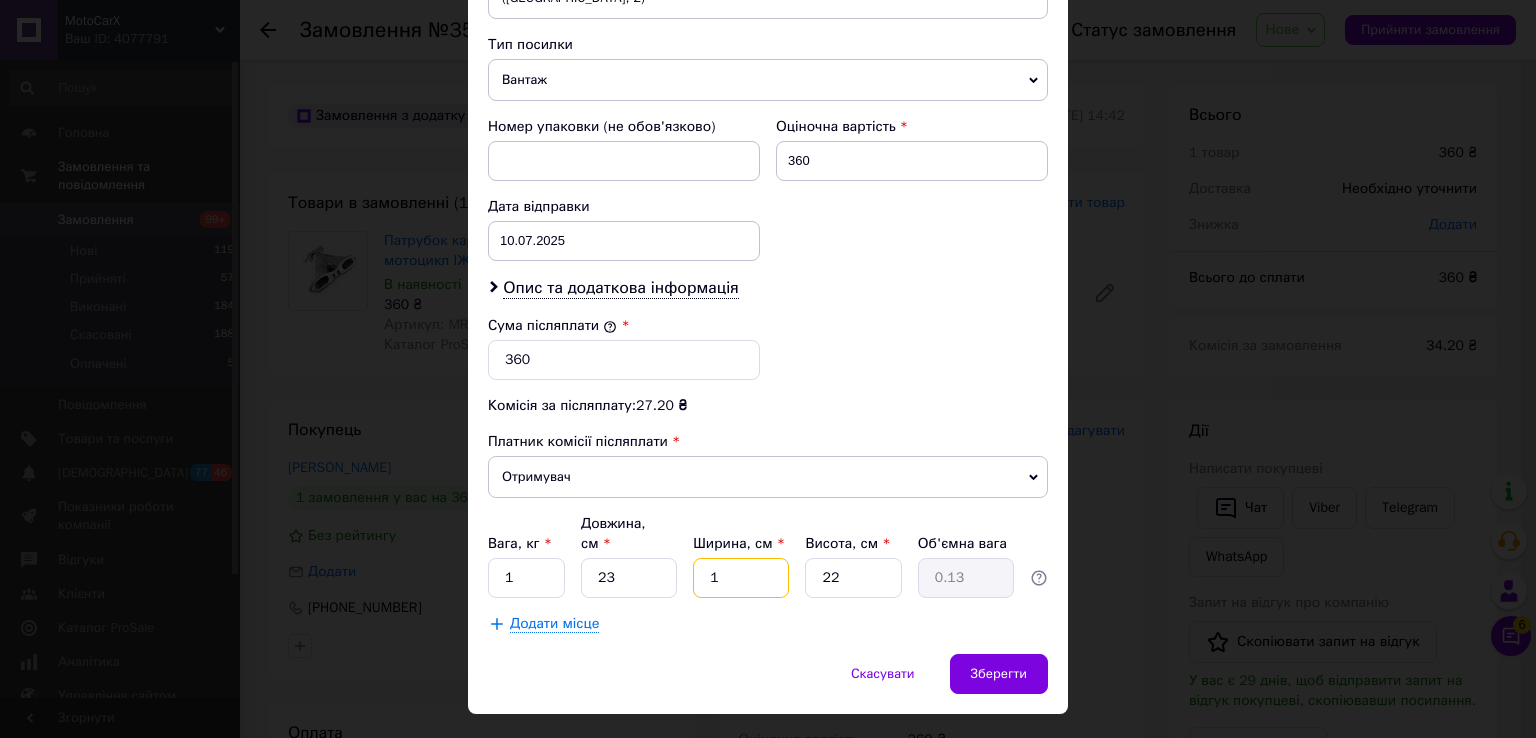 type on "16" 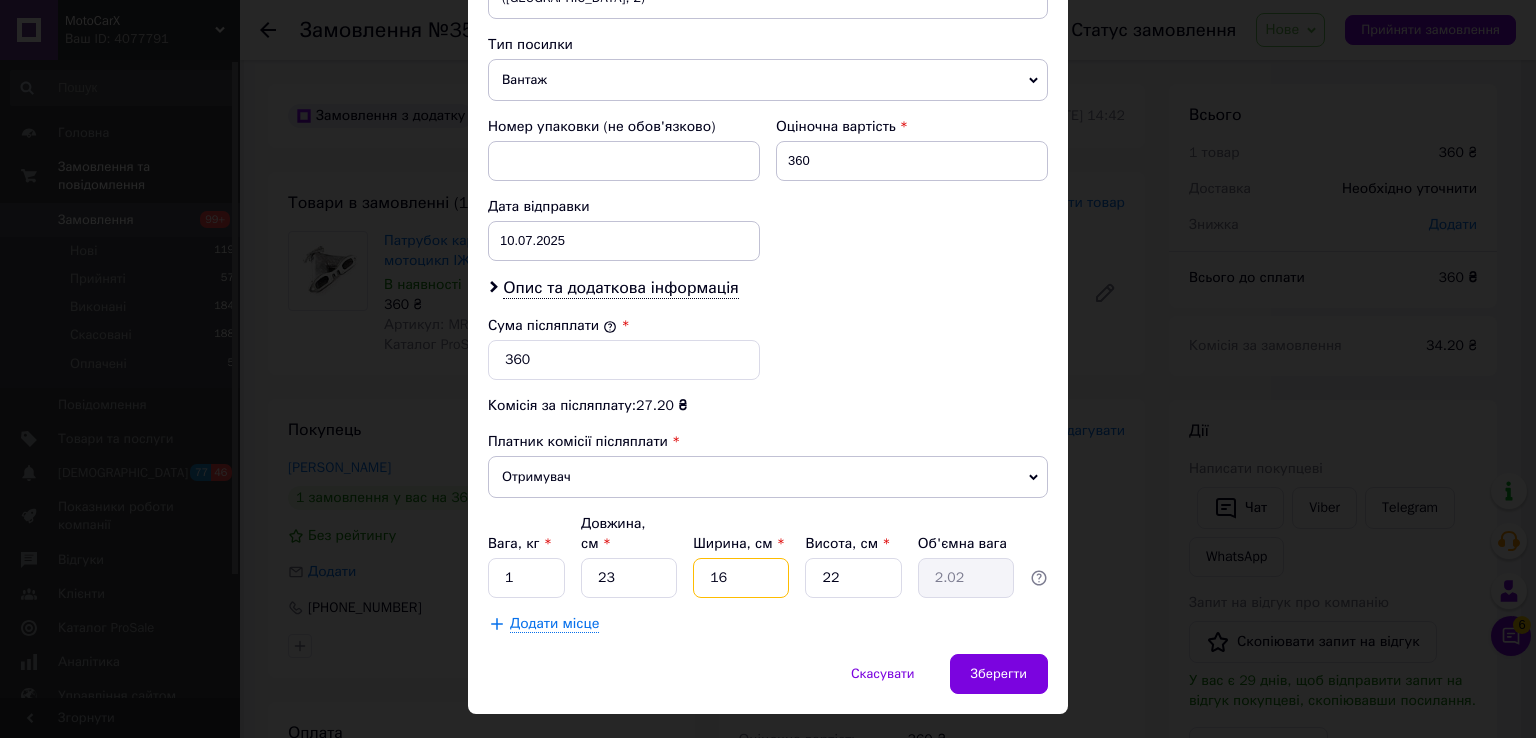 type on "161" 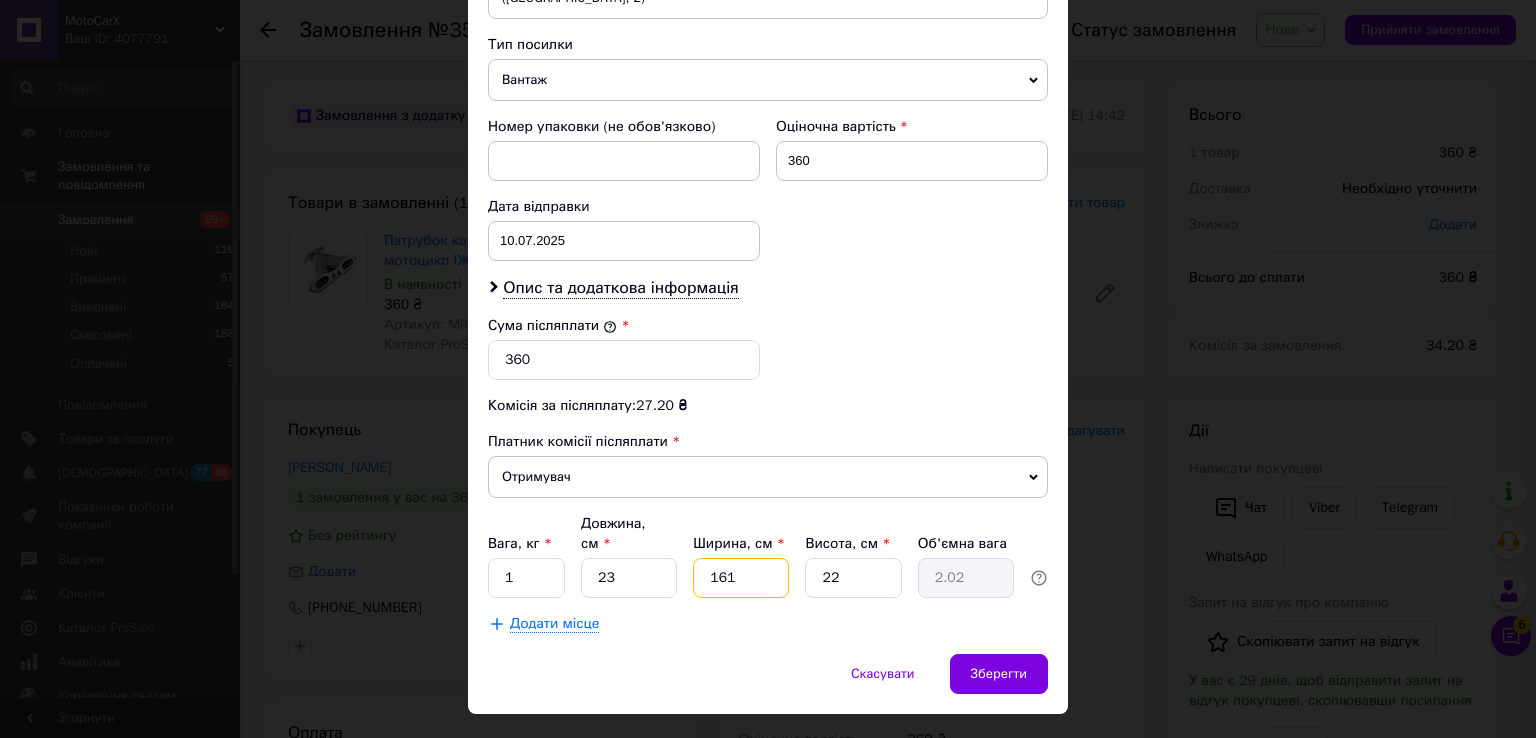 type on "20.37" 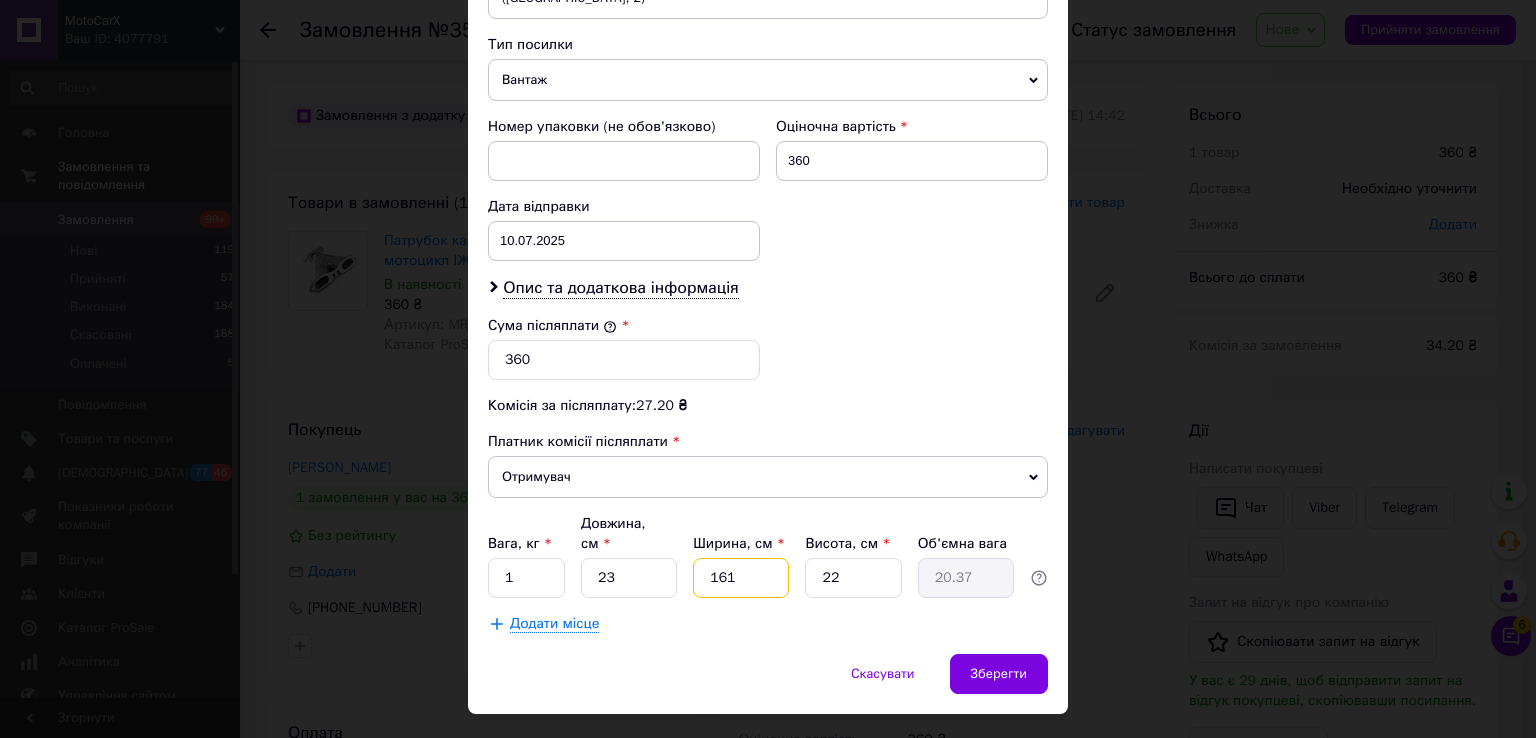 type on "1610" 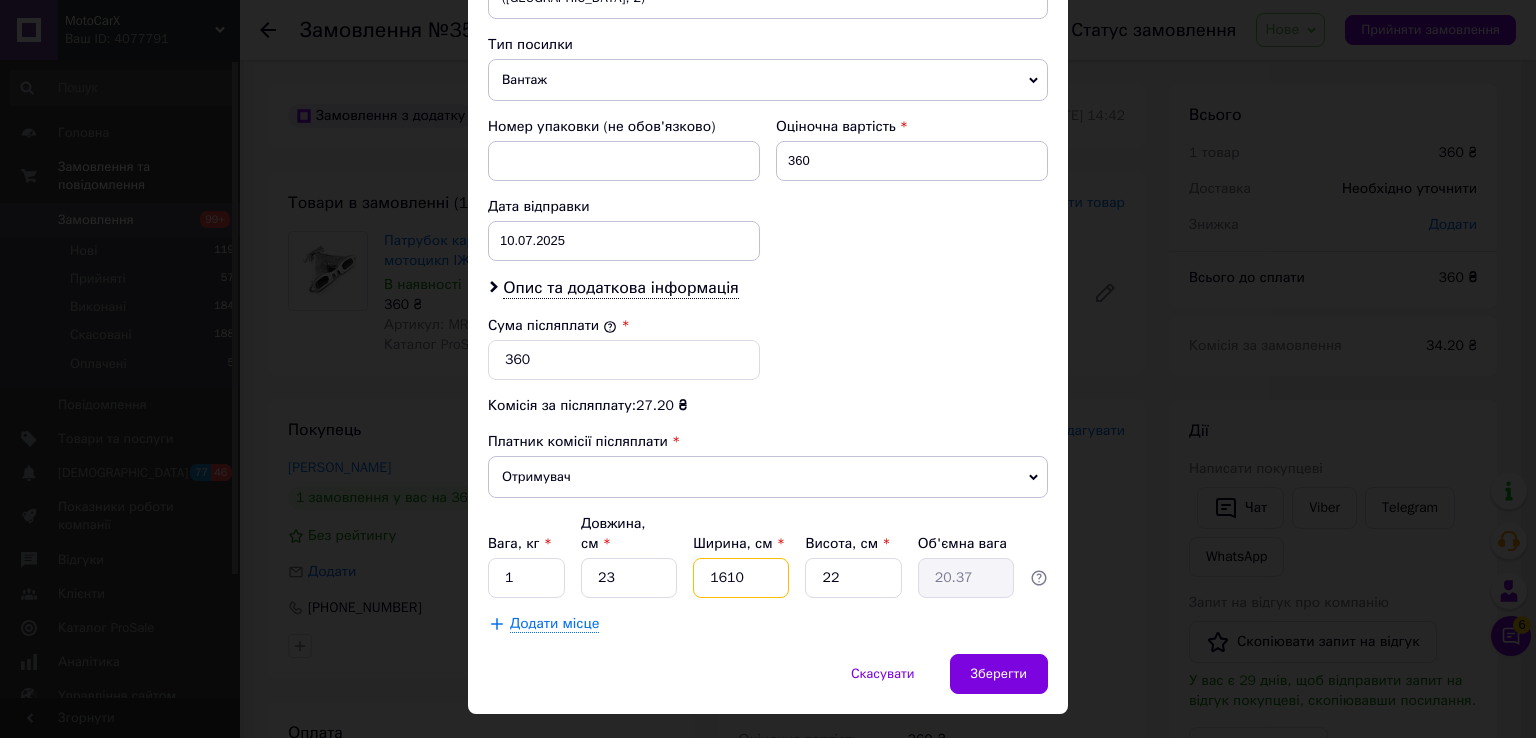 type on "203.67" 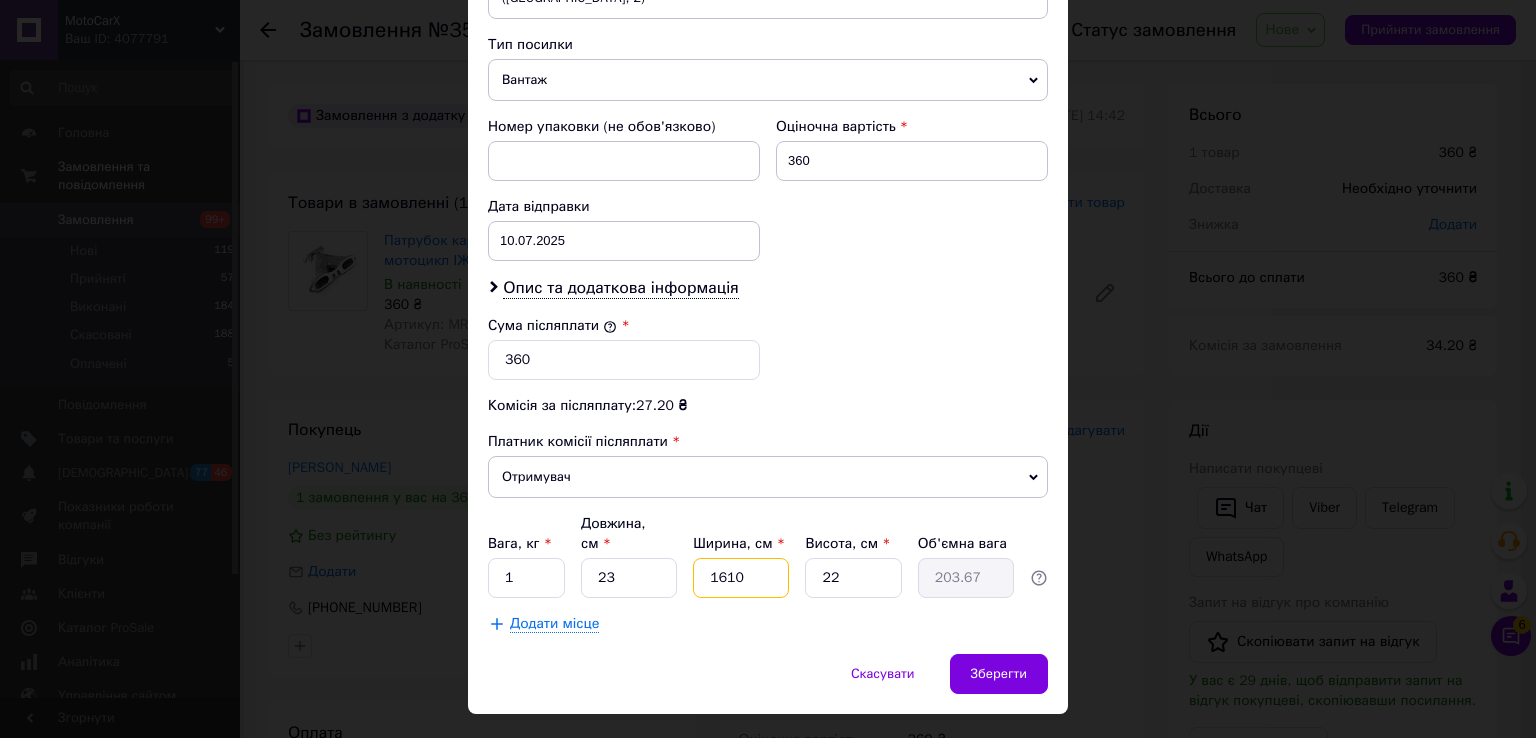 type on "161" 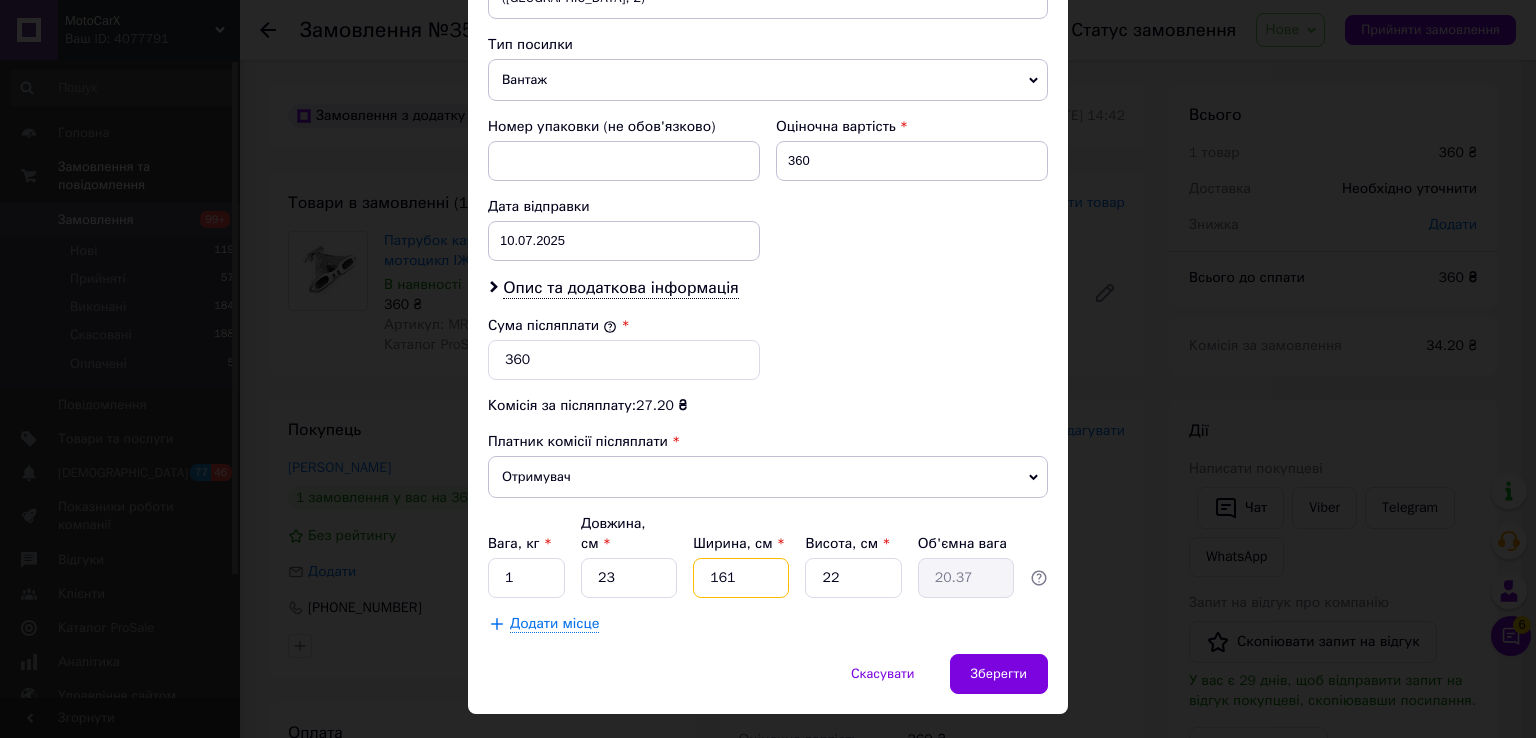 type on "16" 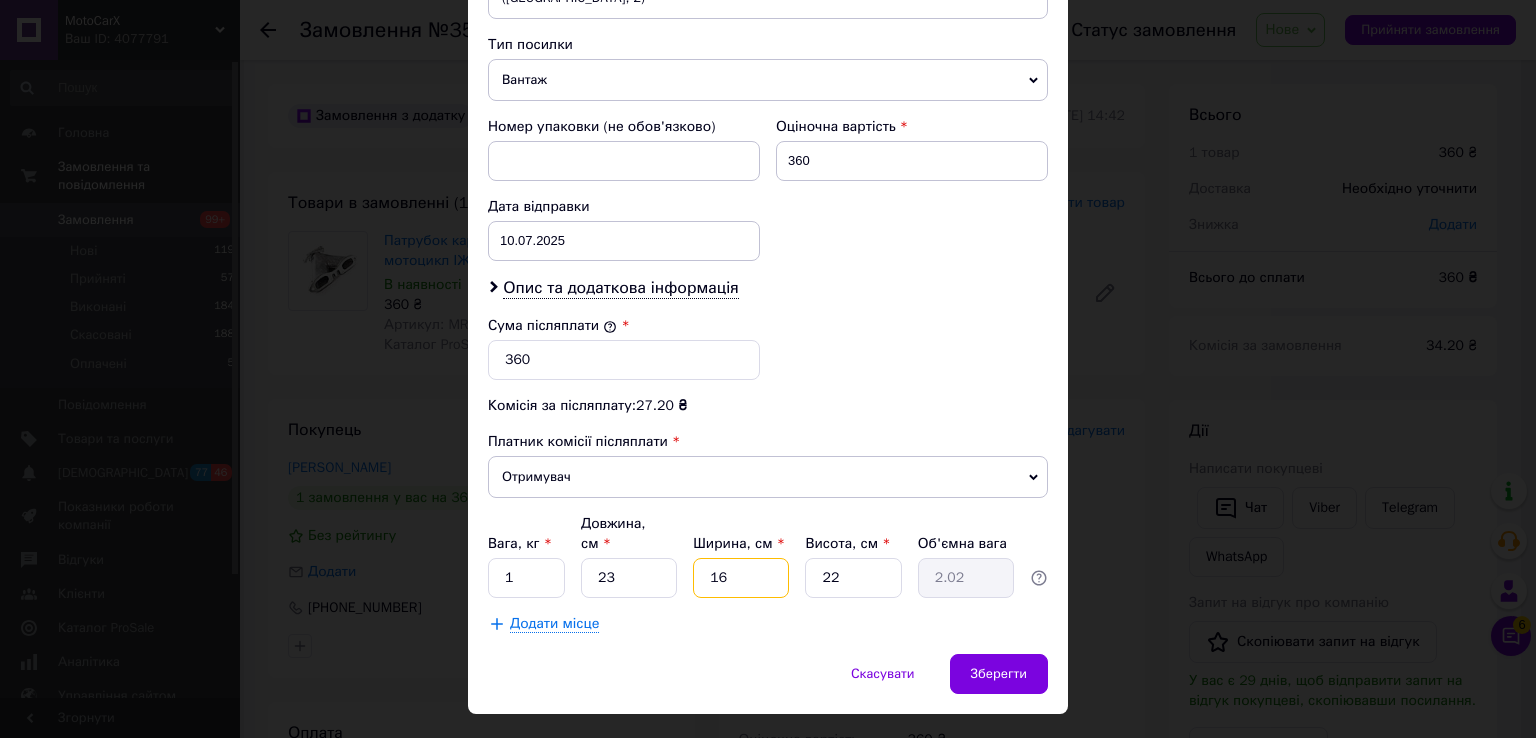 type on "16" 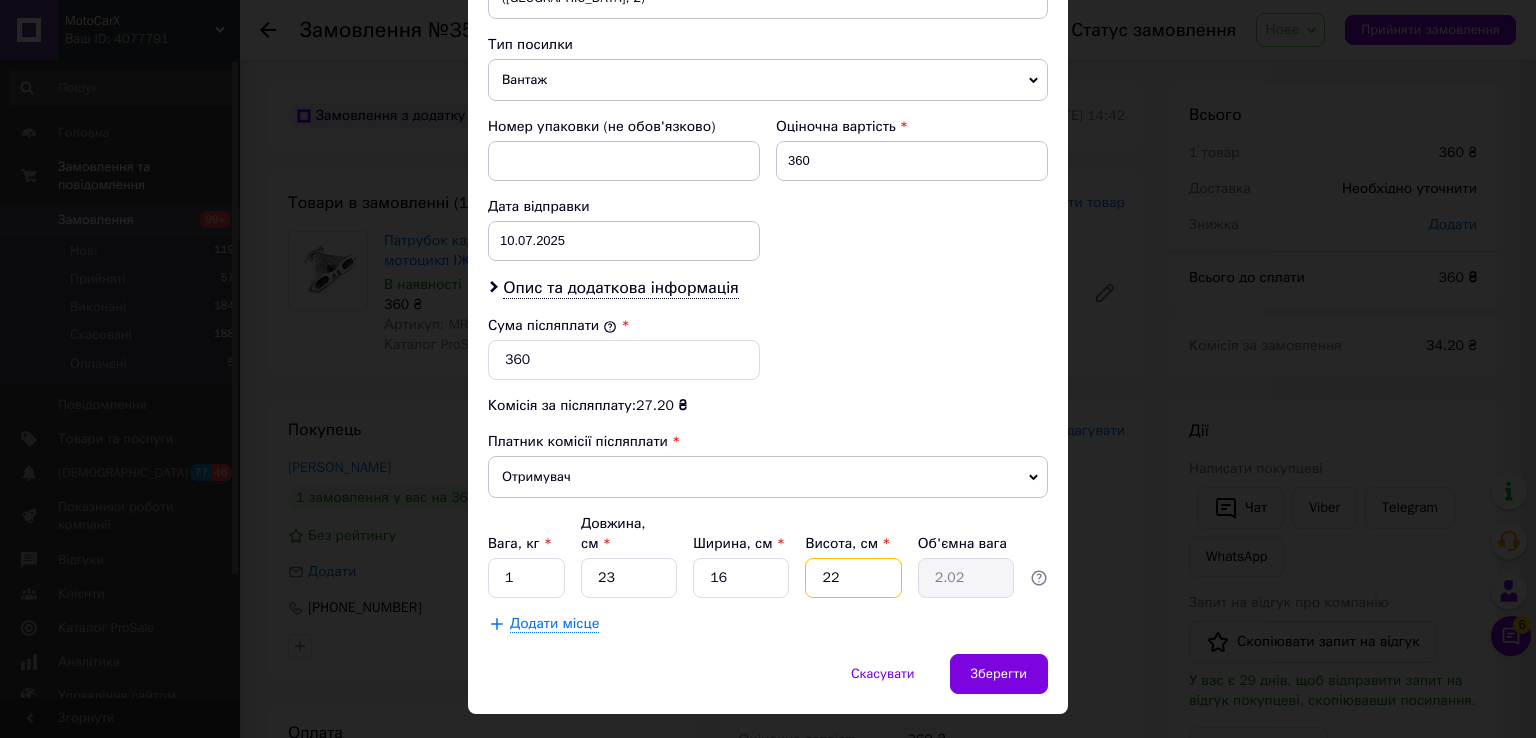 type on "1" 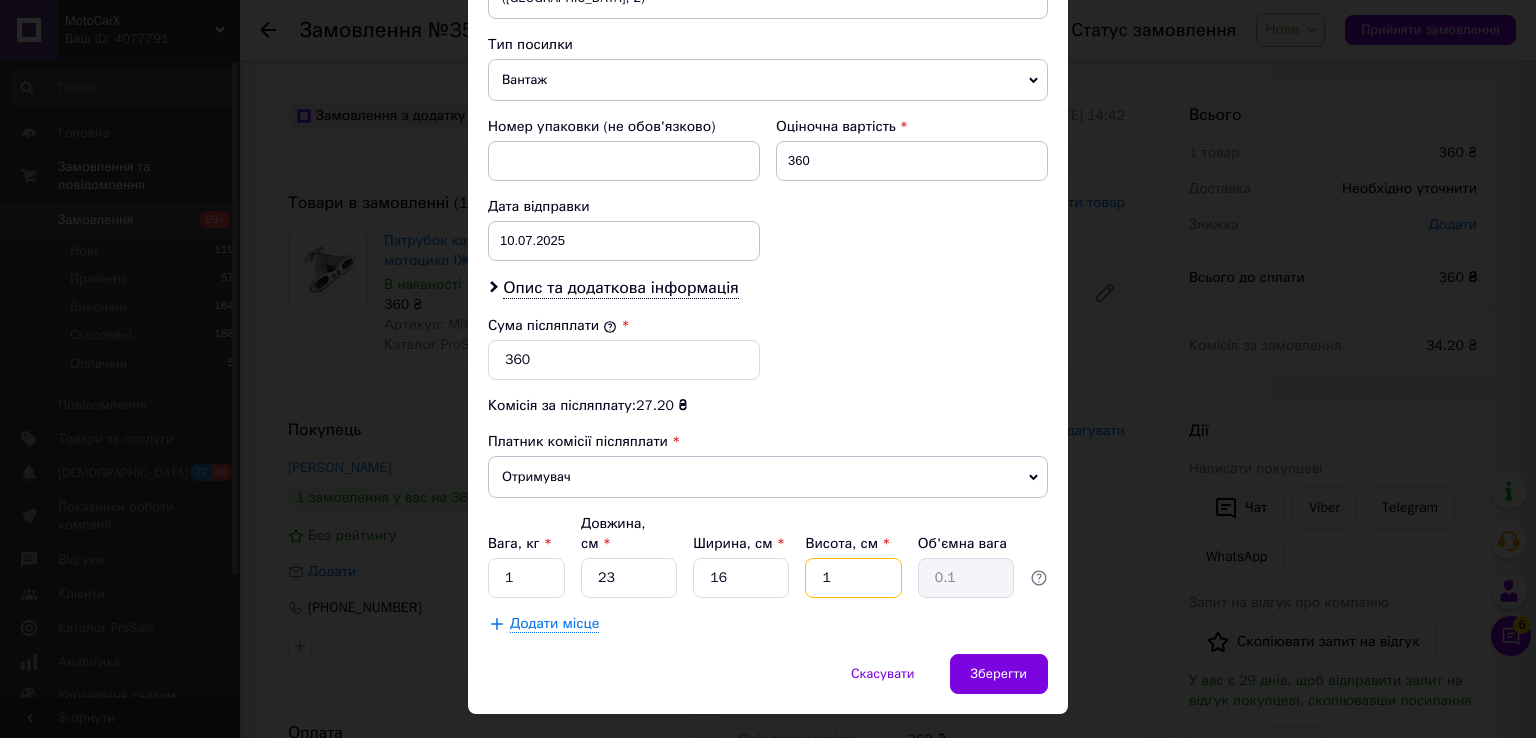 type on "10" 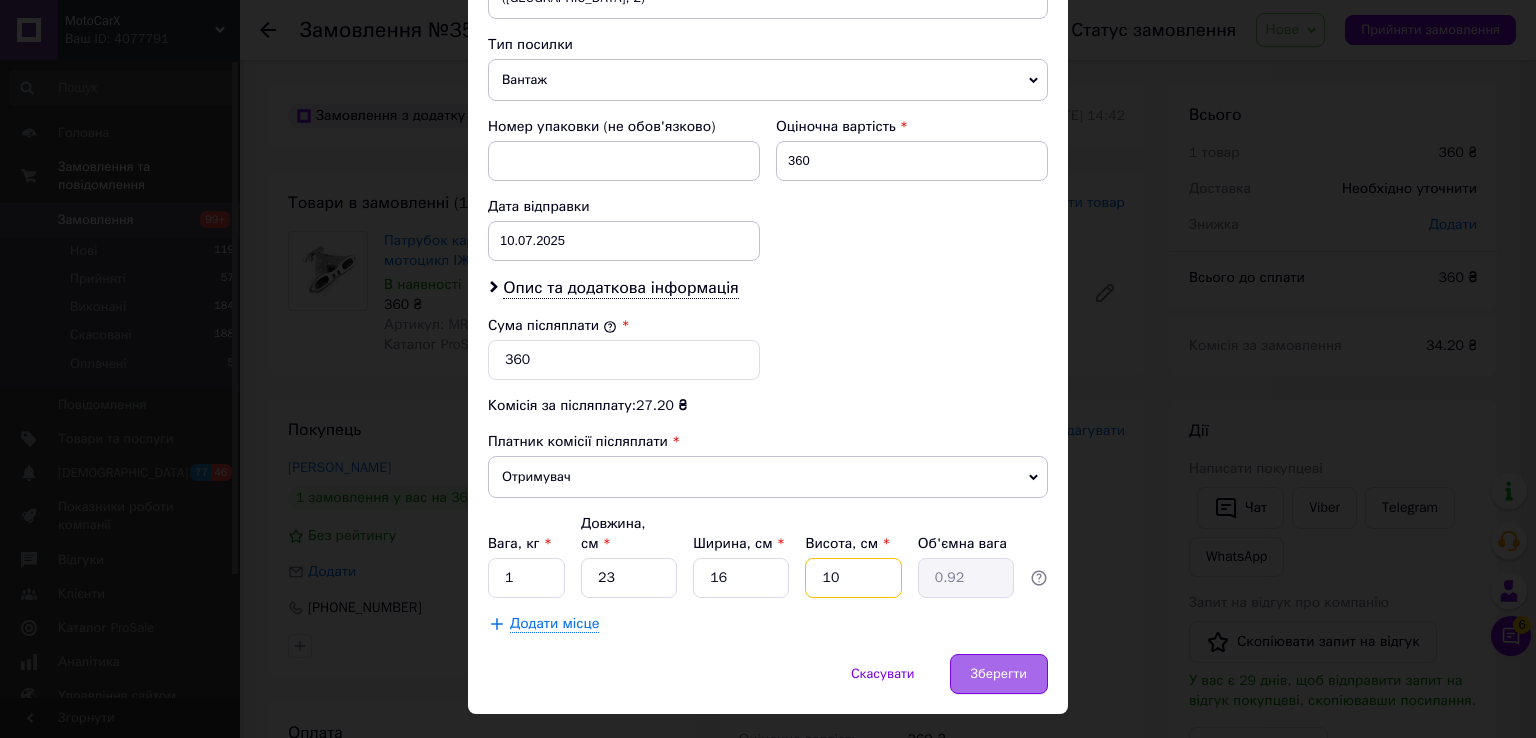 type on "10" 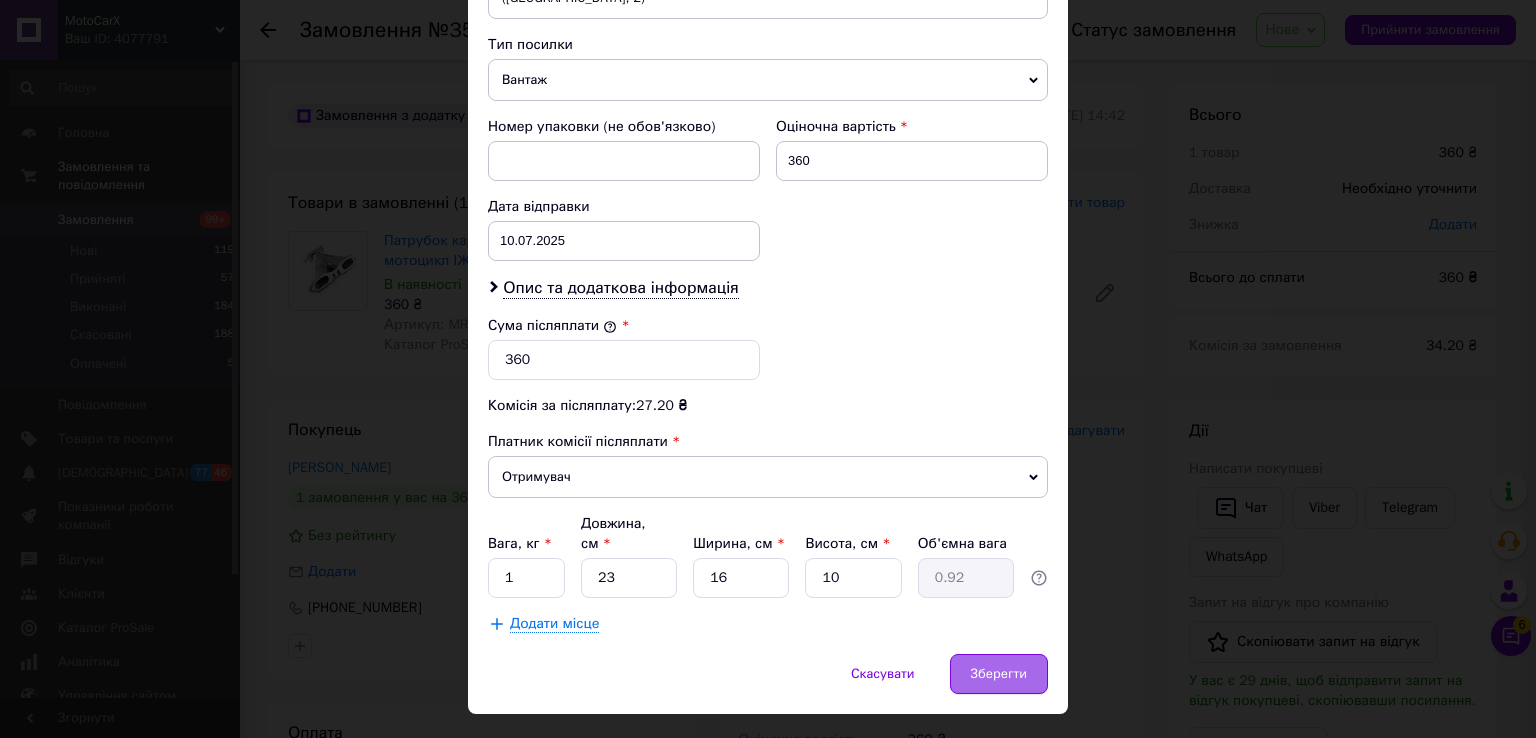 click on "Зберегти" at bounding box center (999, 674) 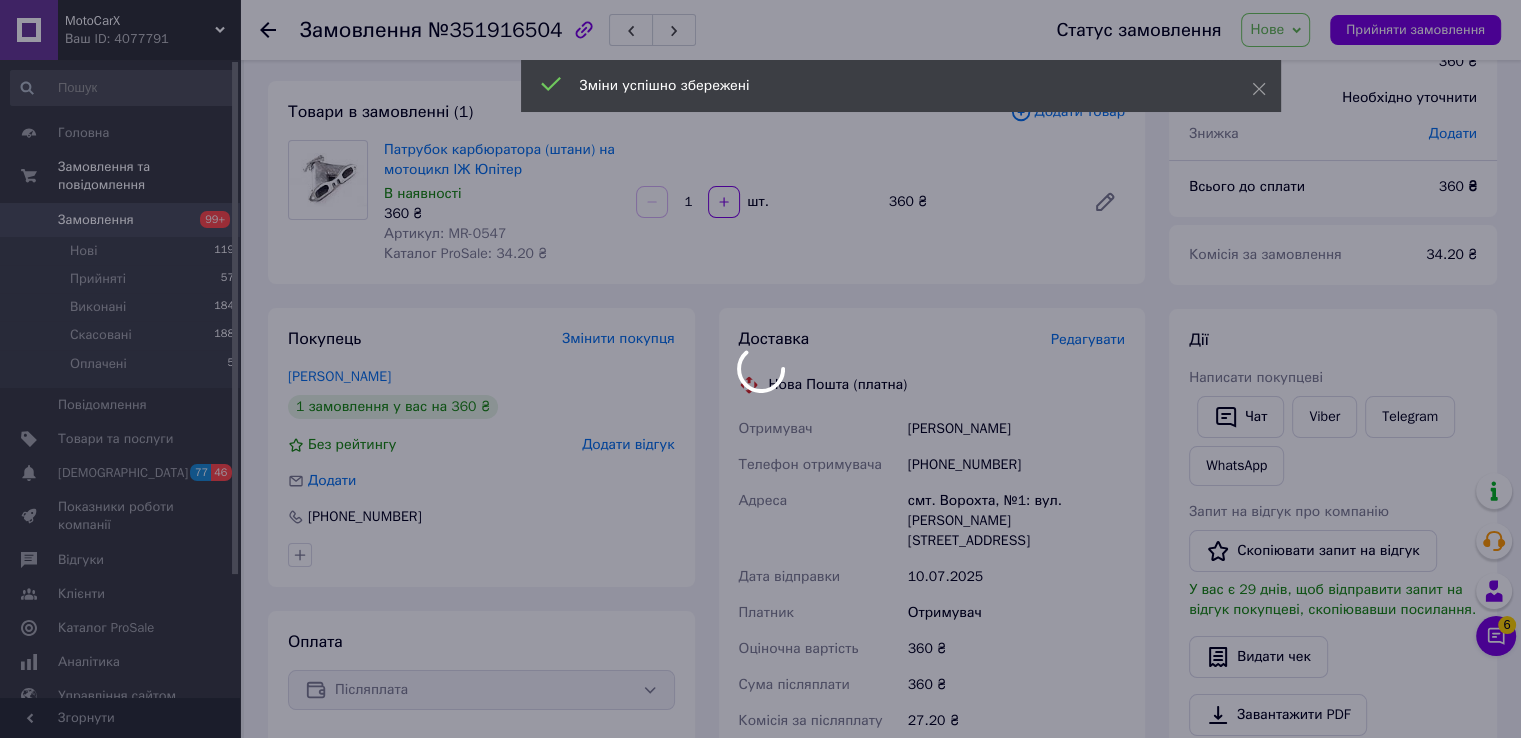 scroll, scrollTop: 400, scrollLeft: 0, axis: vertical 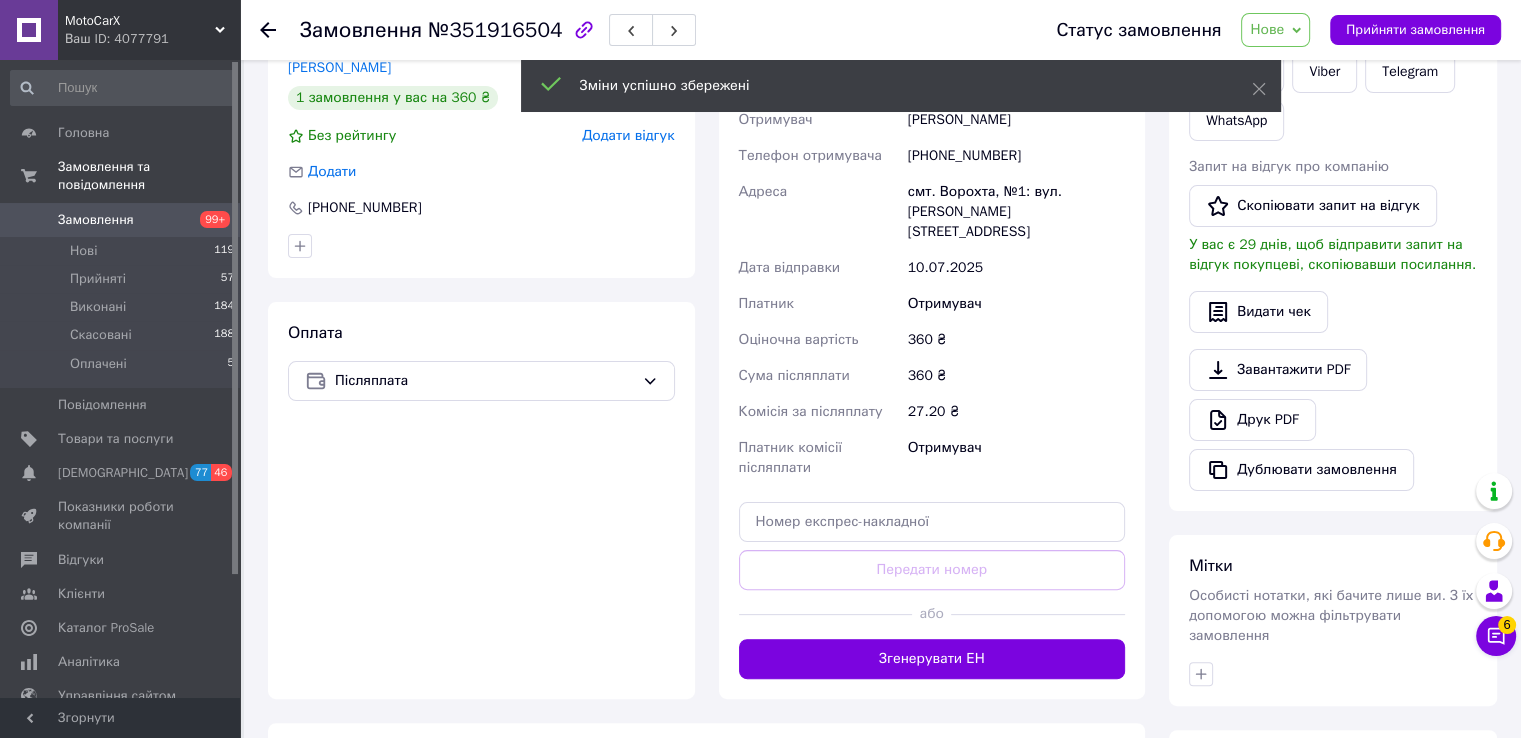 click on "Згенерувати ЕН" at bounding box center (932, 659) 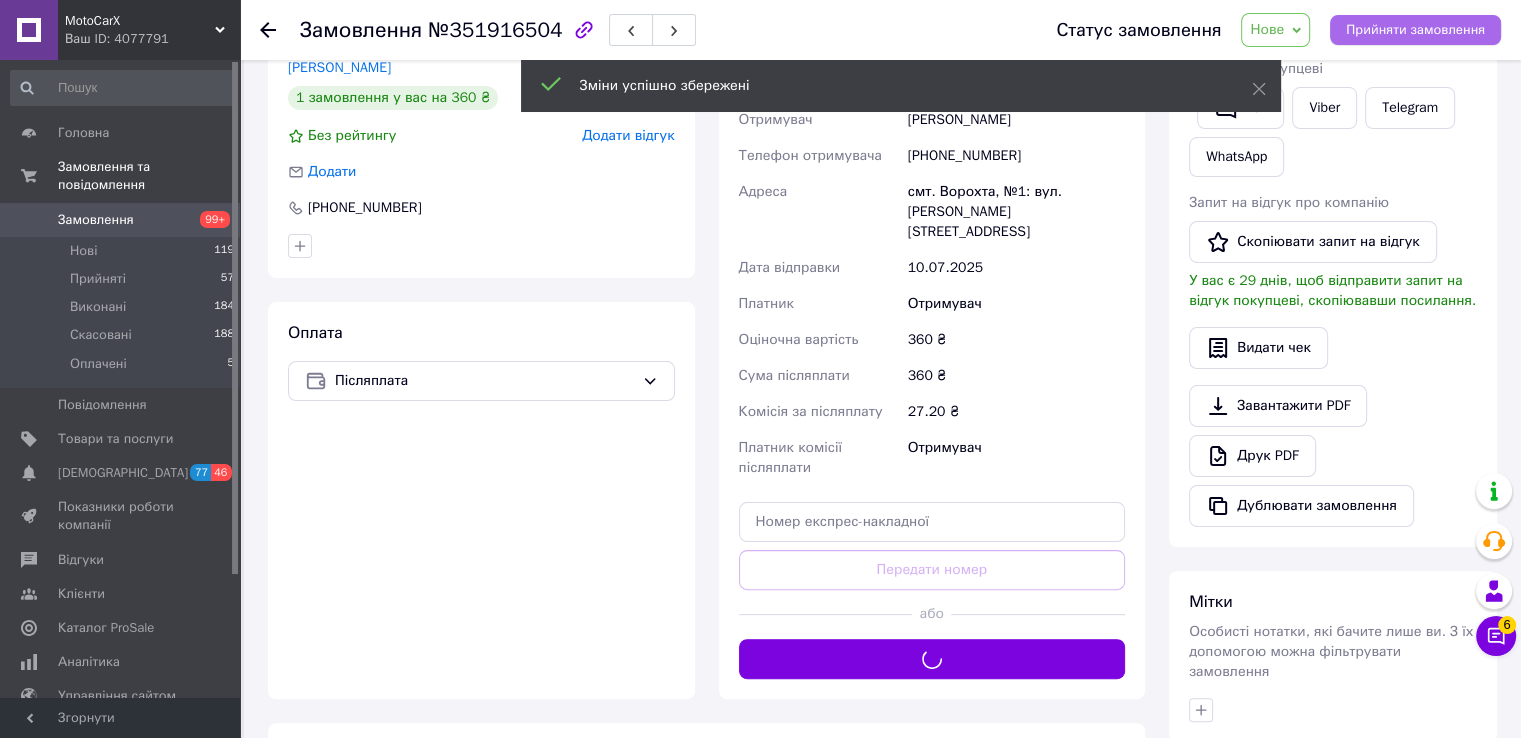 click on "Прийняти замовлення" at bounding box center [1415, 30] 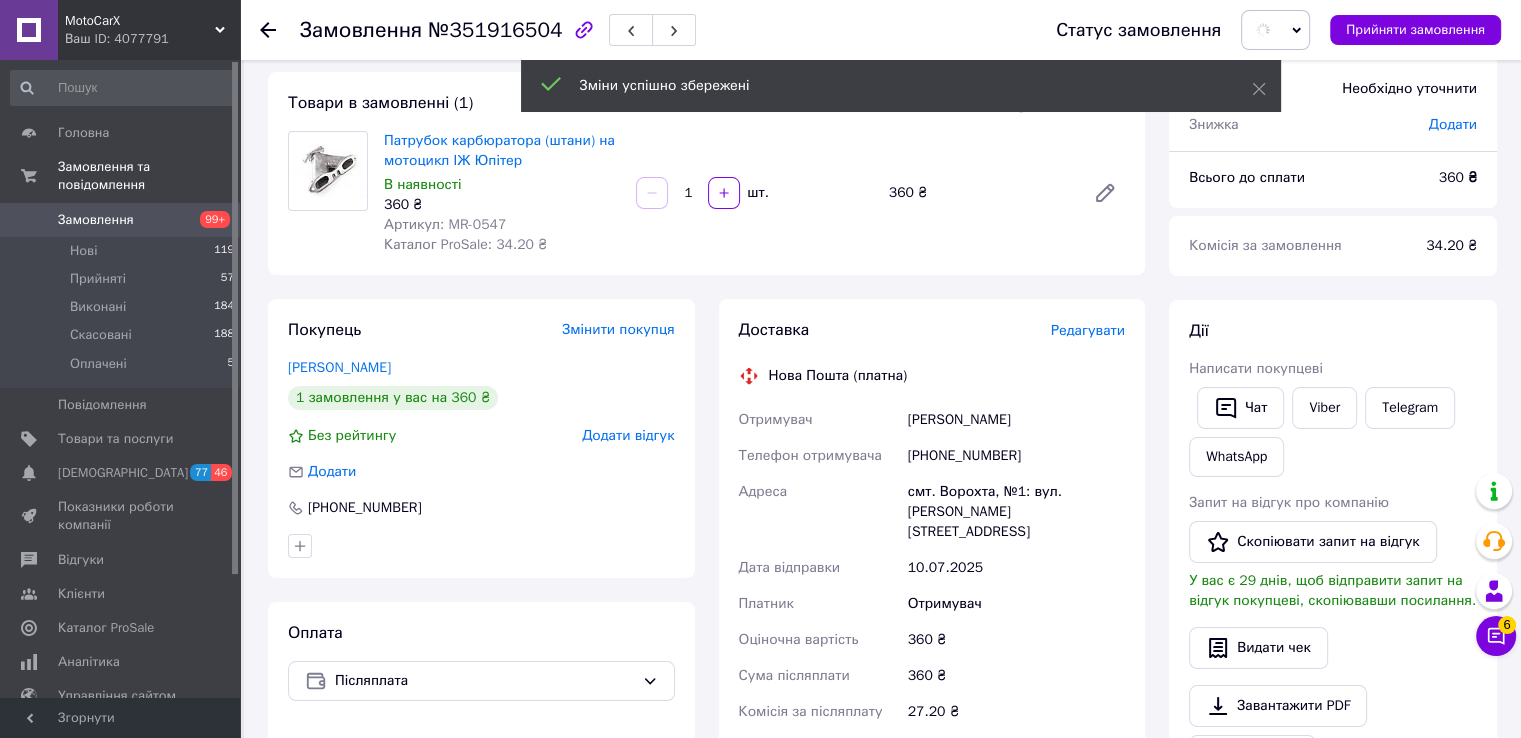 scroll, scrollTop: 100, scrollLeft: 0, axis: vertical 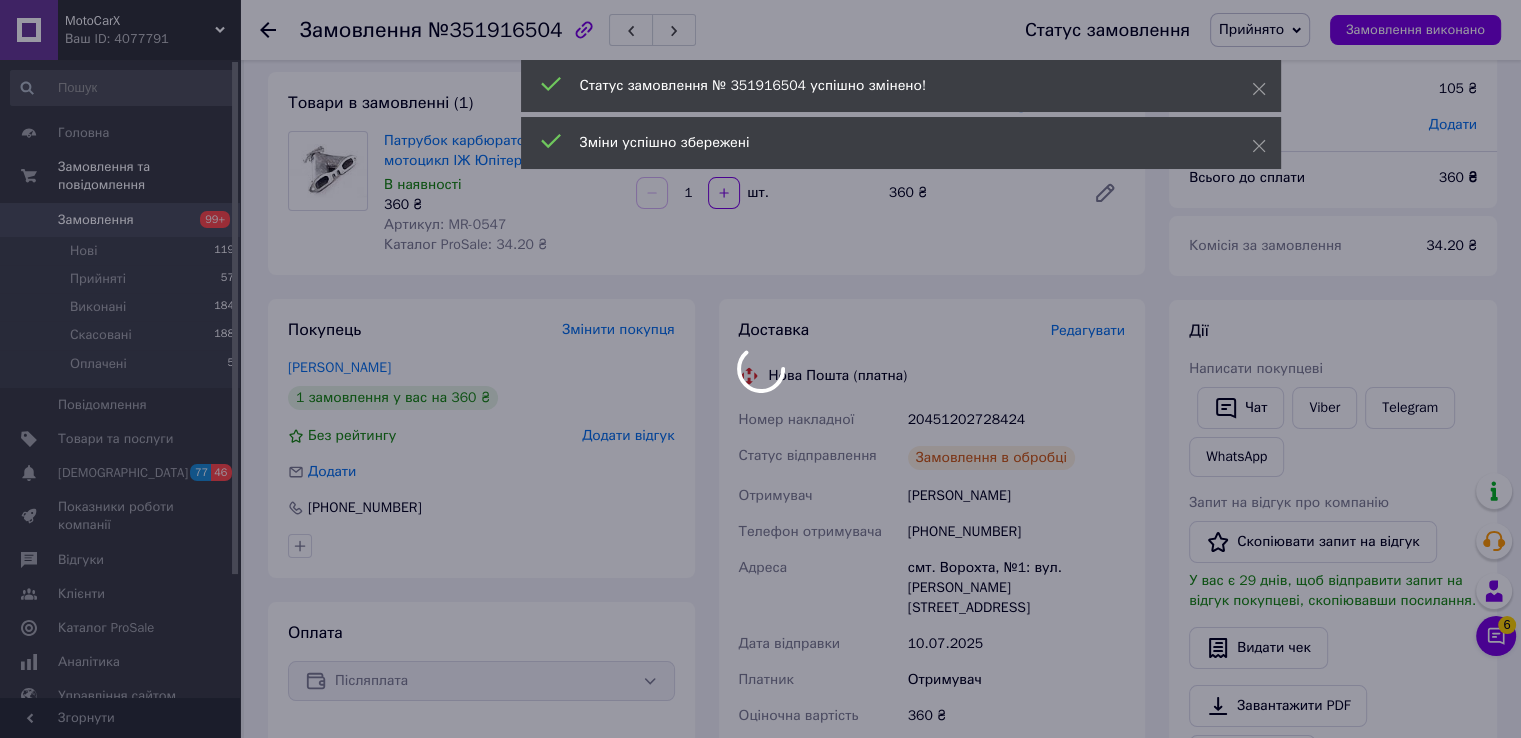 click at bounding box center [760, 369] 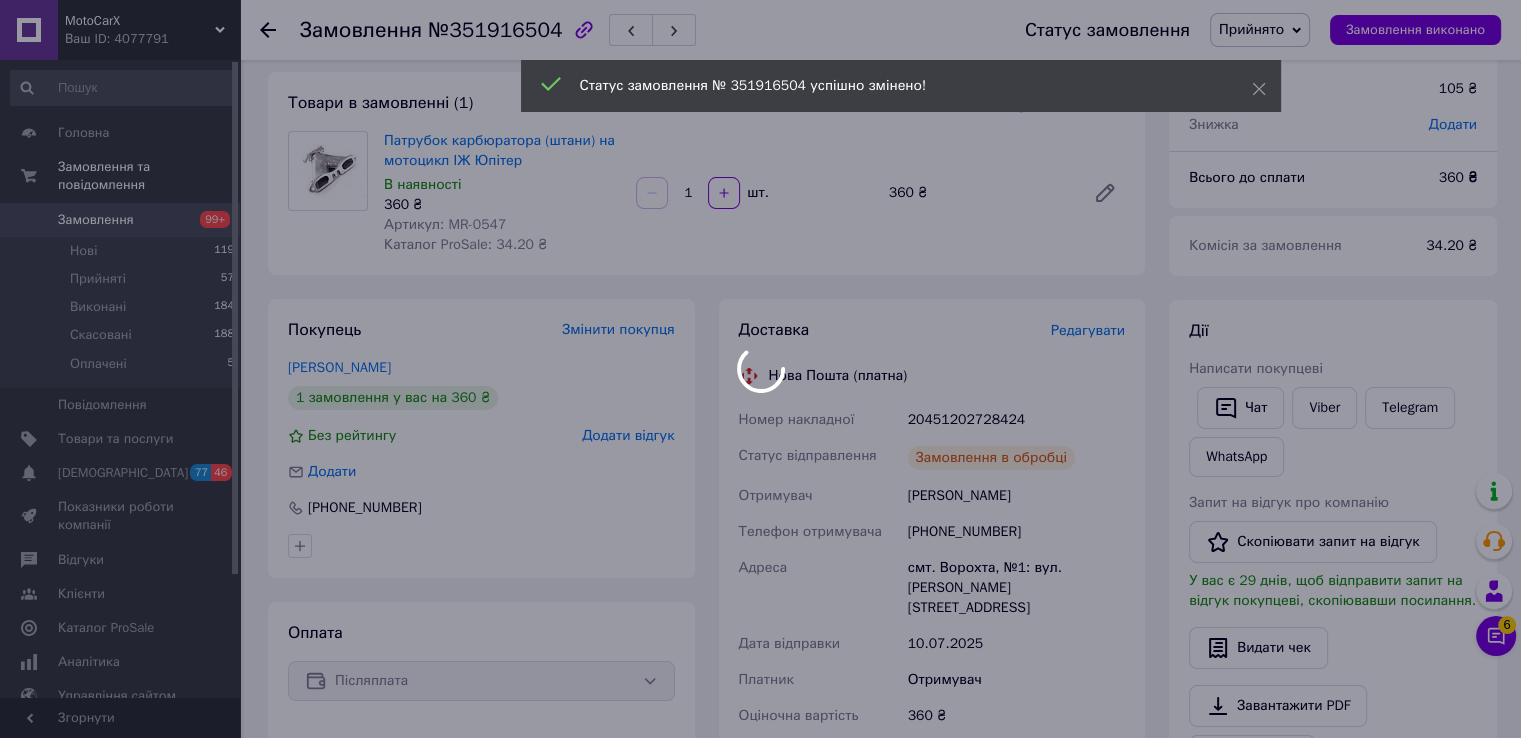 click at bounding box center [760, 369] 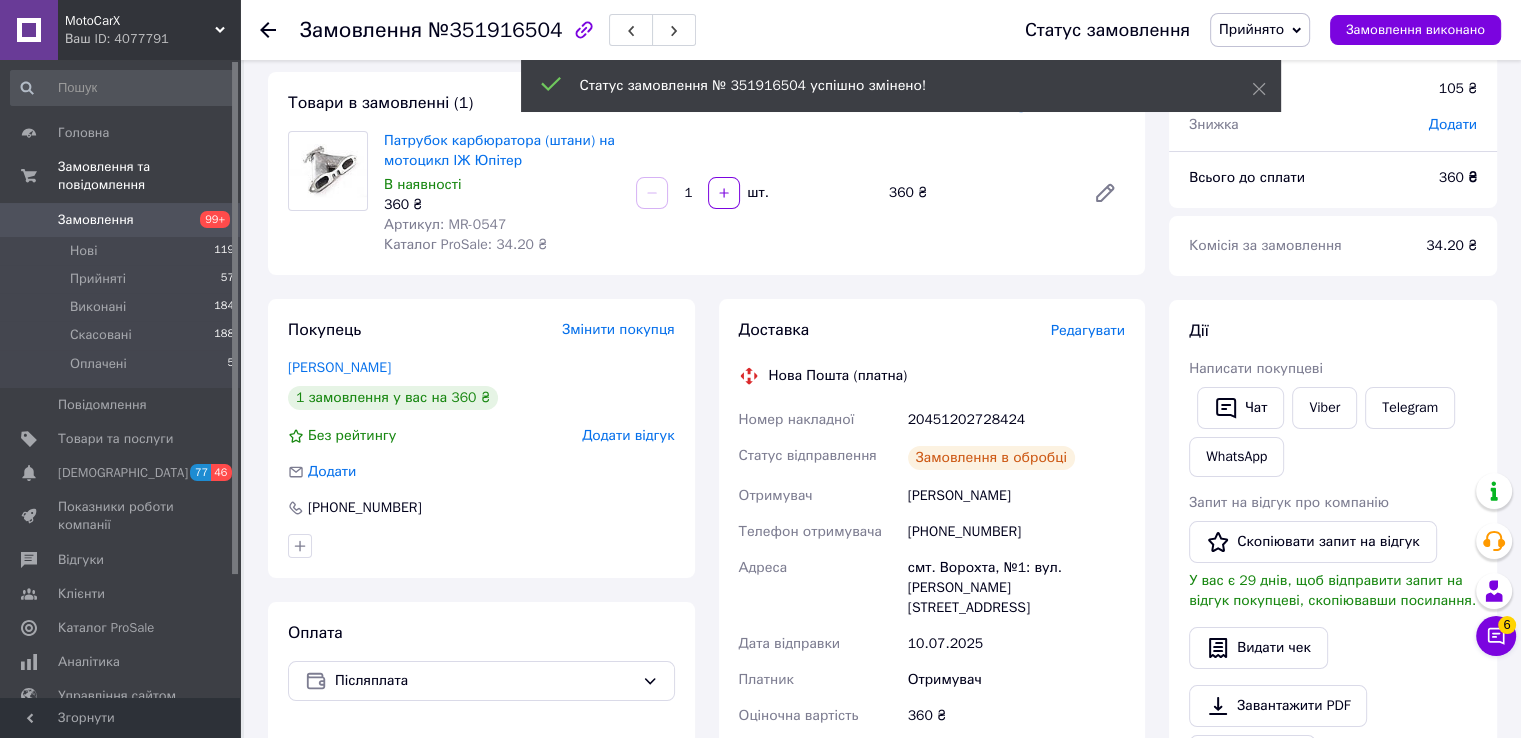 click on "20451202728424" at bounding box center (1016, 420) 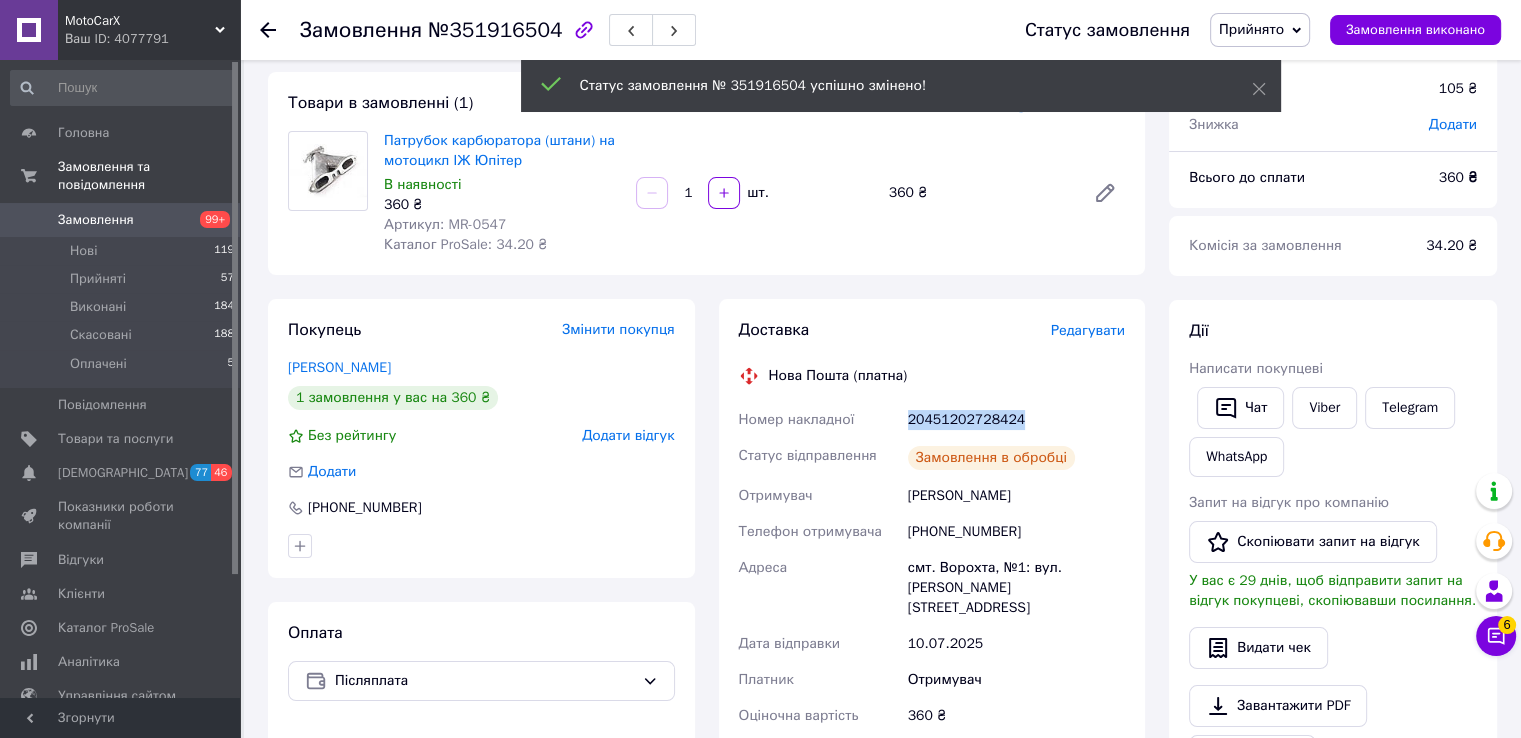 click on "20451202728424" at bounding box center [1016, 420] 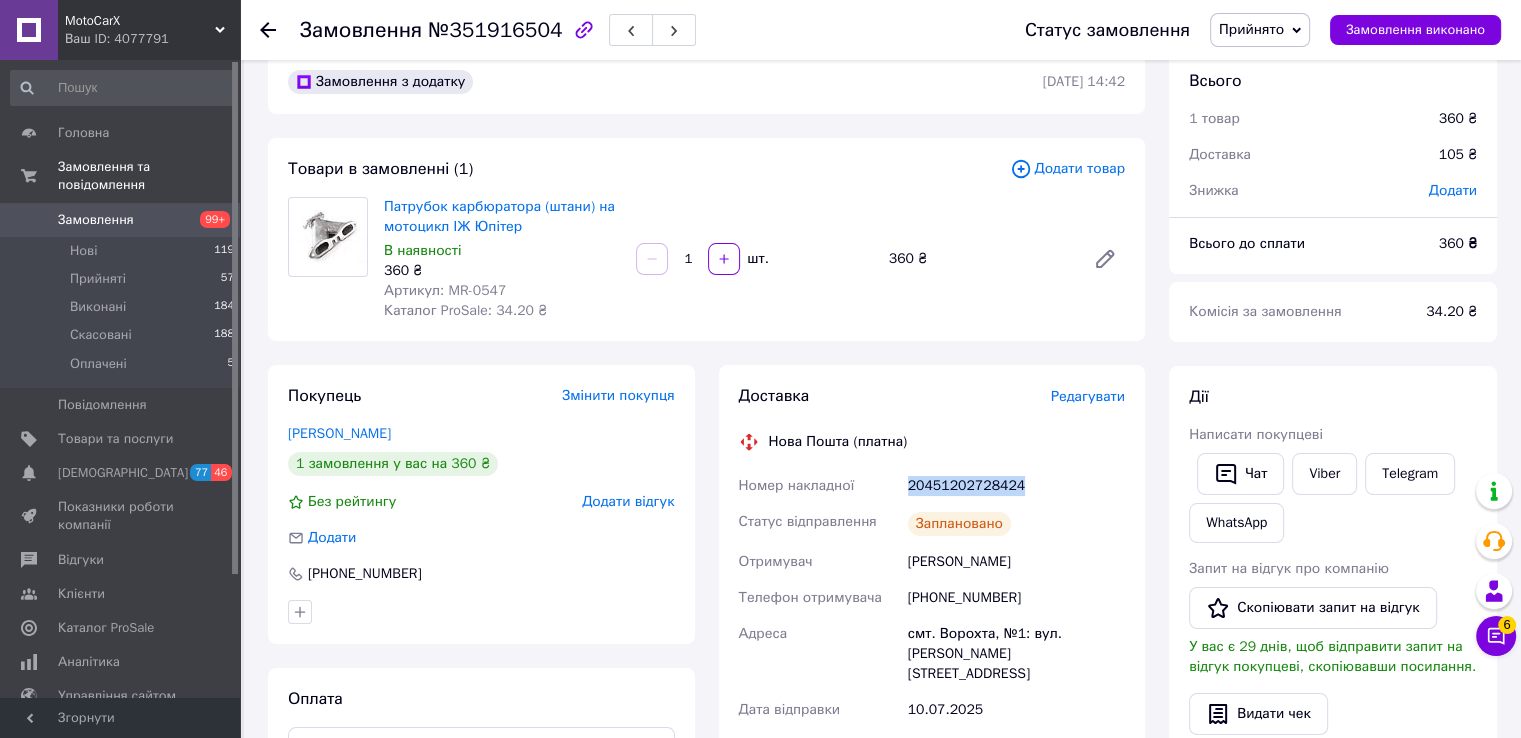scroll, scrollTop: 0, scrollLeft: 0, axis: both 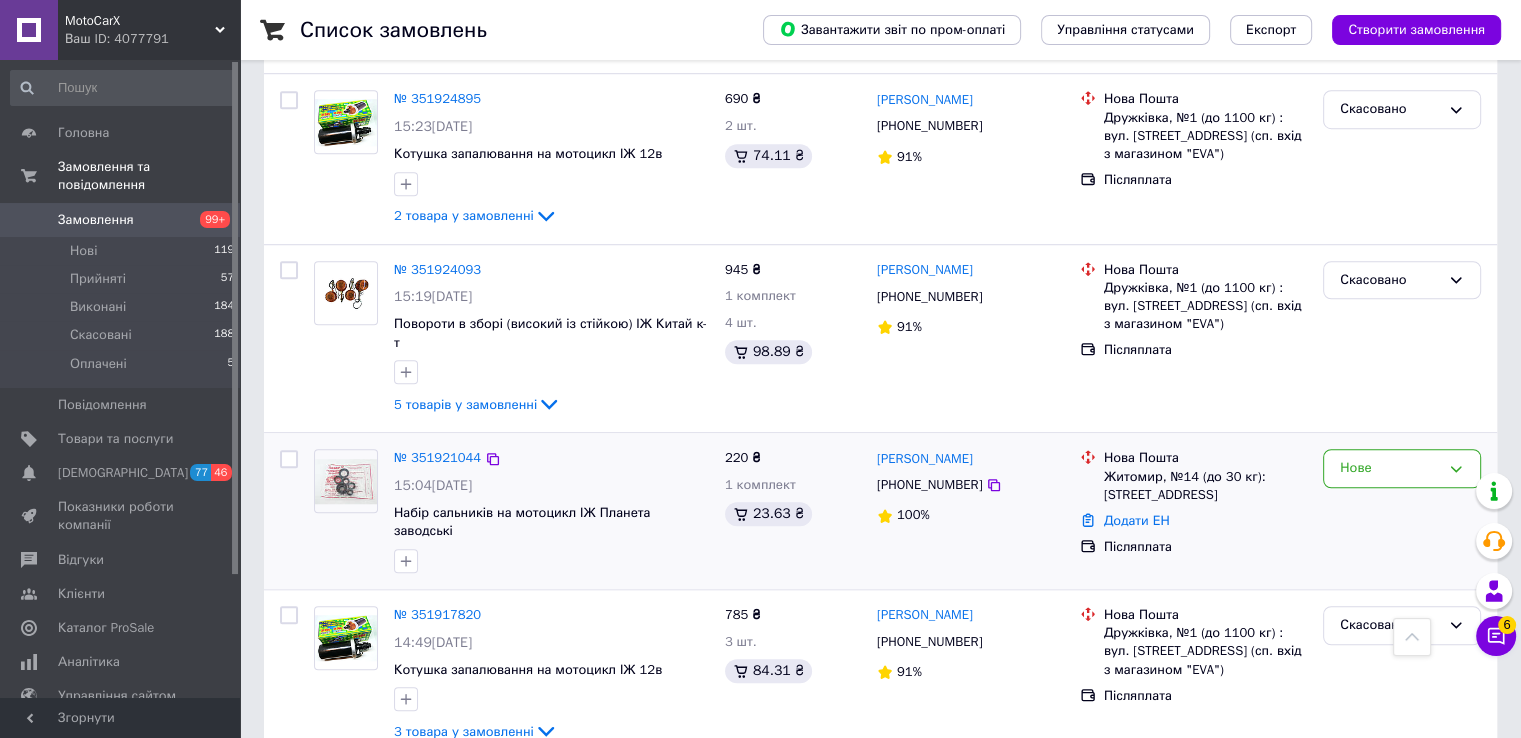 click at bounding box center (346, 481) 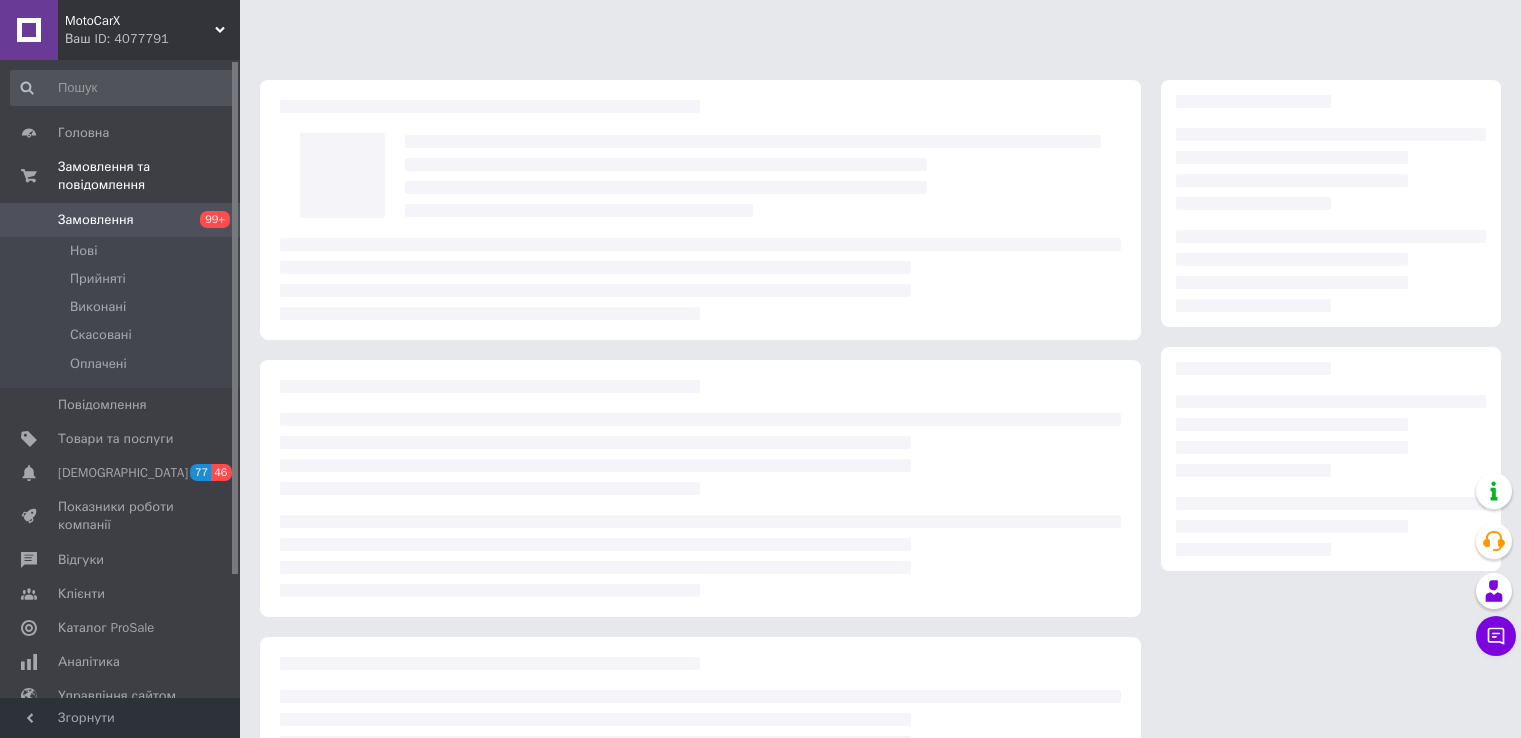 scroll, scrollTop: 0, scrollLeft: 0, axis: both 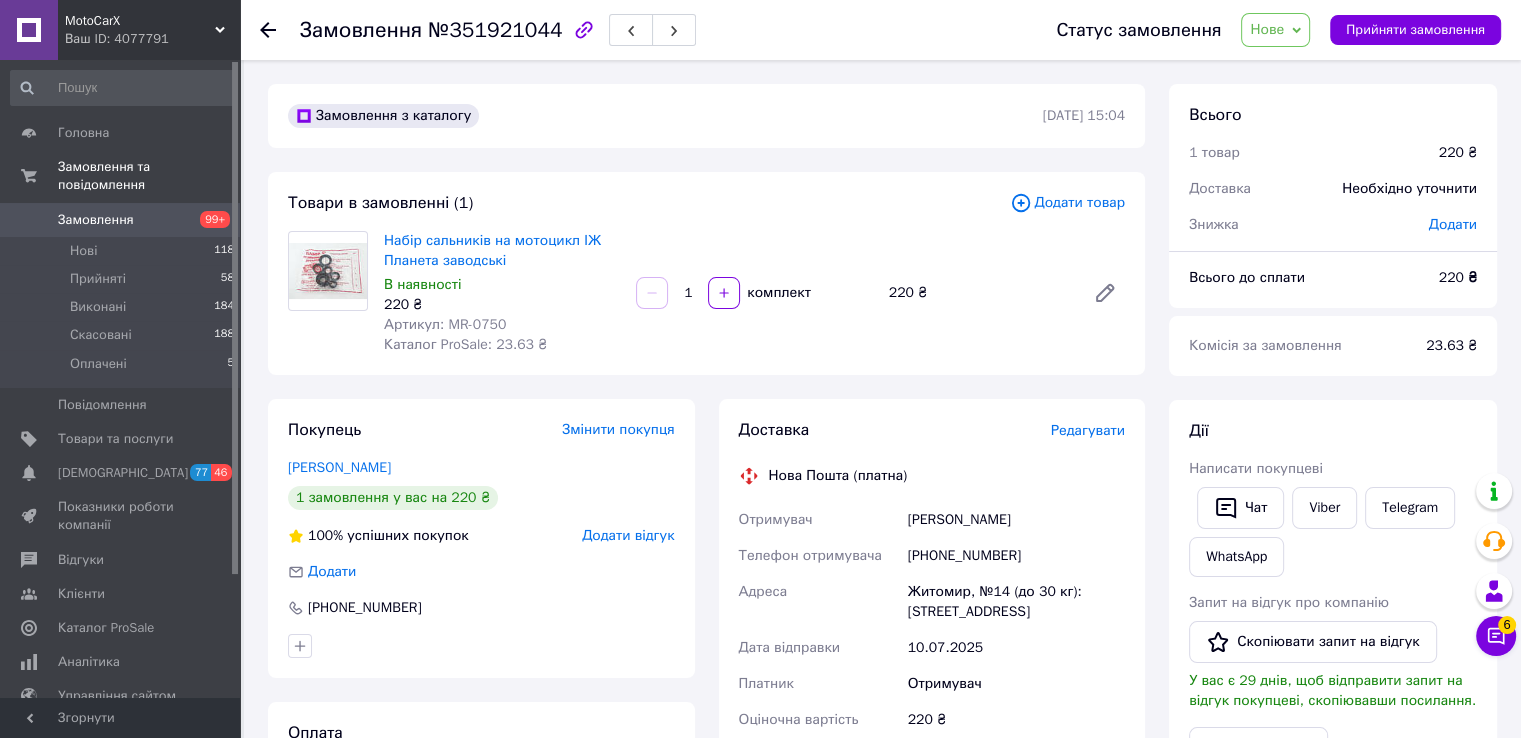 click on "Артикул: MR-0750" at bounding box center (445, 324) 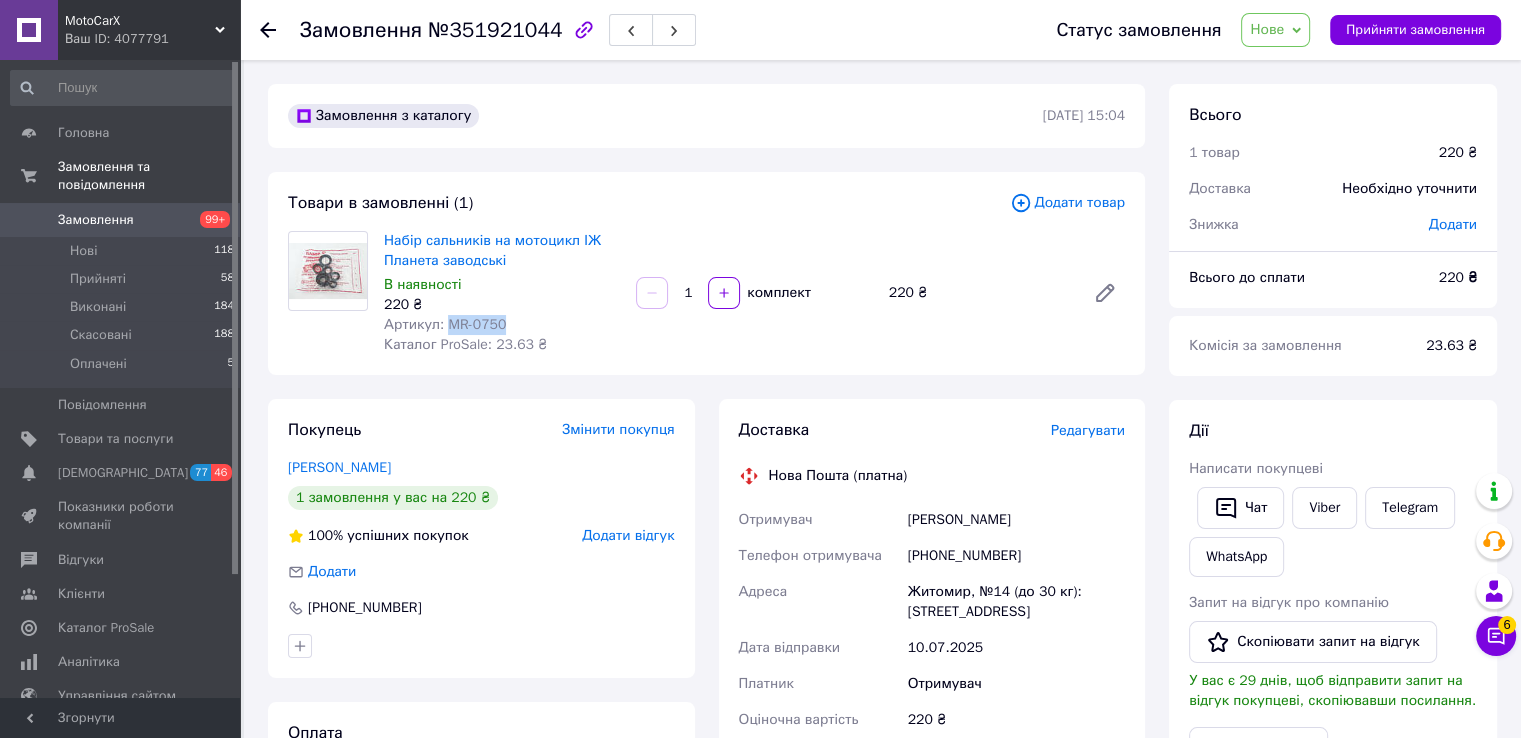 drag, startPoint x: 452, startPoint y: 319, endPoint x: 477, endPoint y: 321, distance: 25.079872 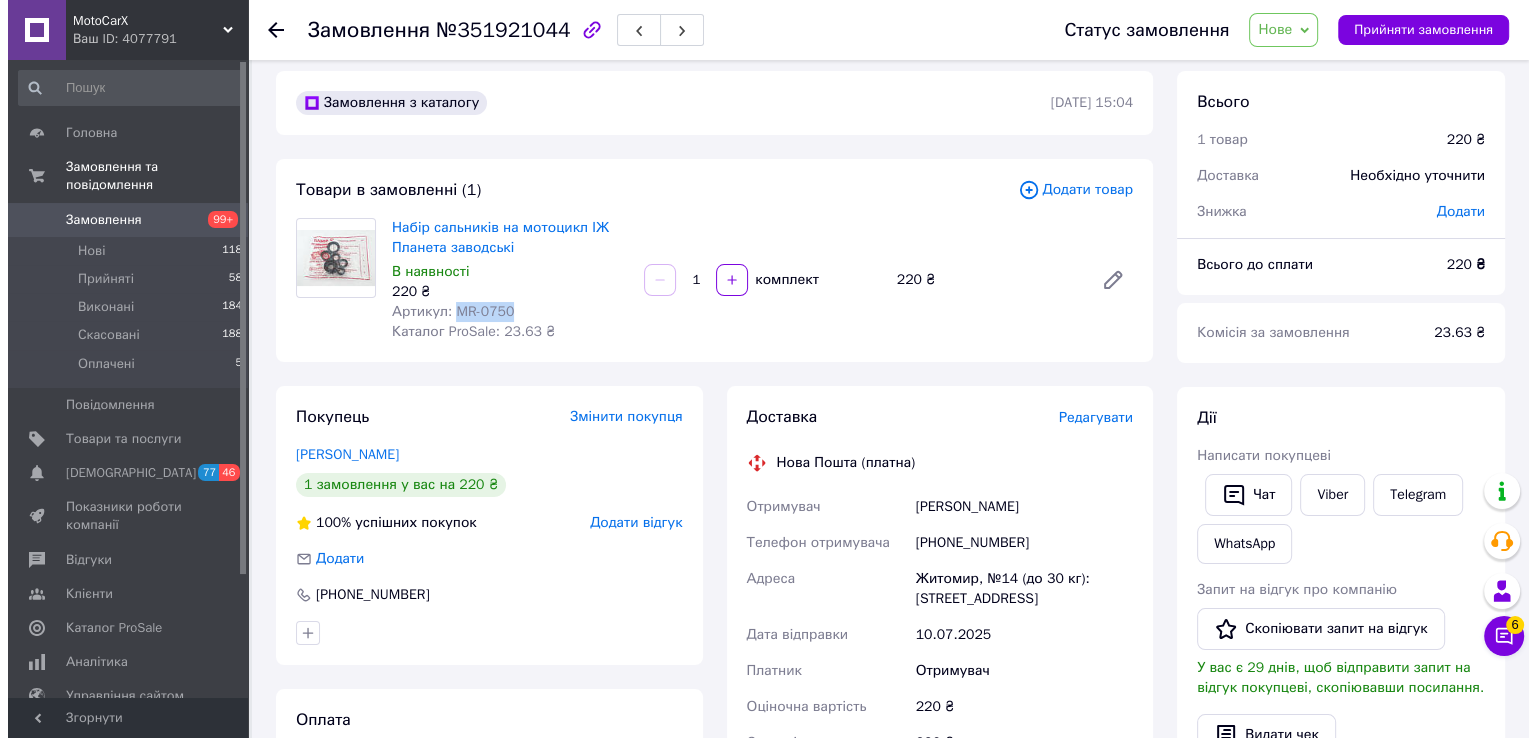 scroll, scrollTop: 200, scrollLeft: 0, axis: vertical 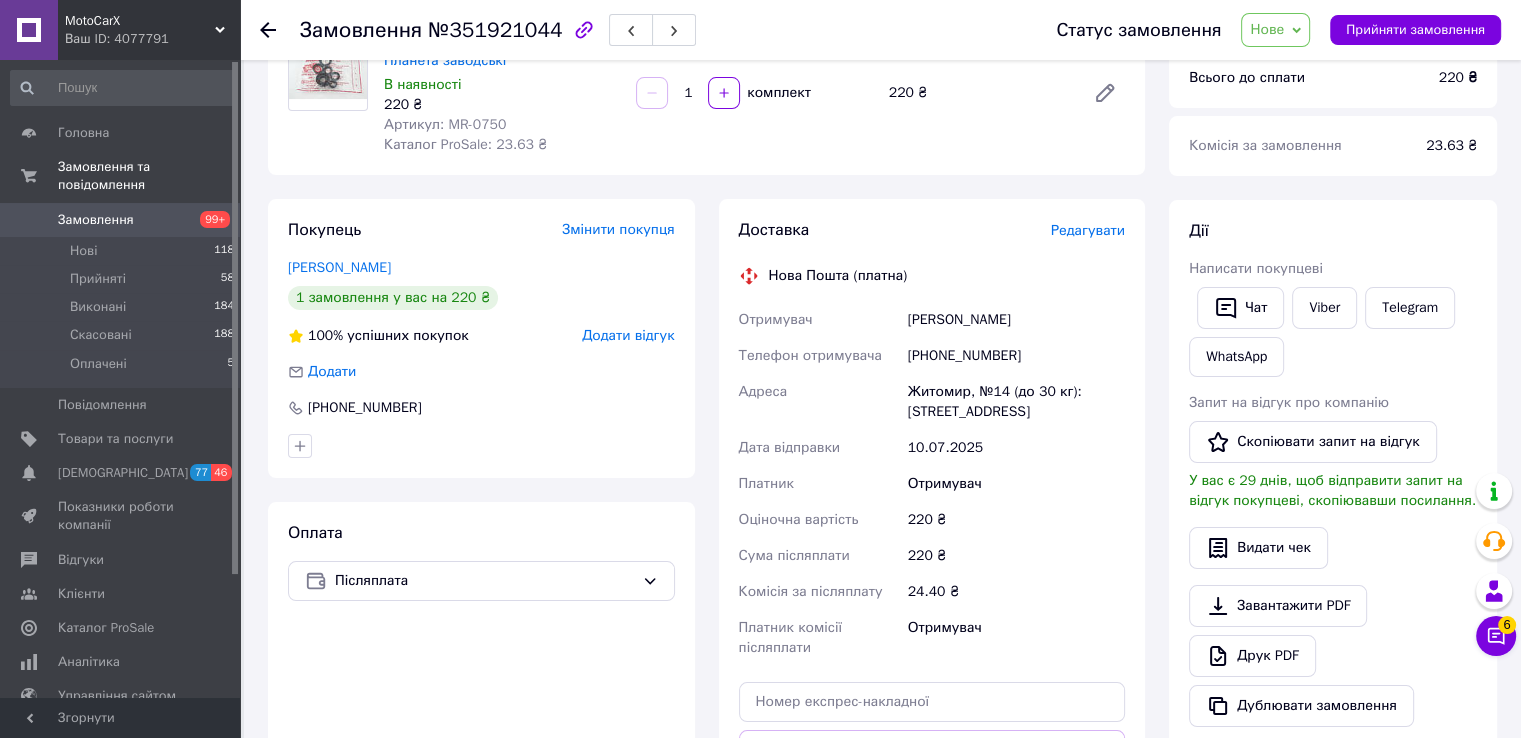 click on "Редагувати" at bounding box center (1088, 230) 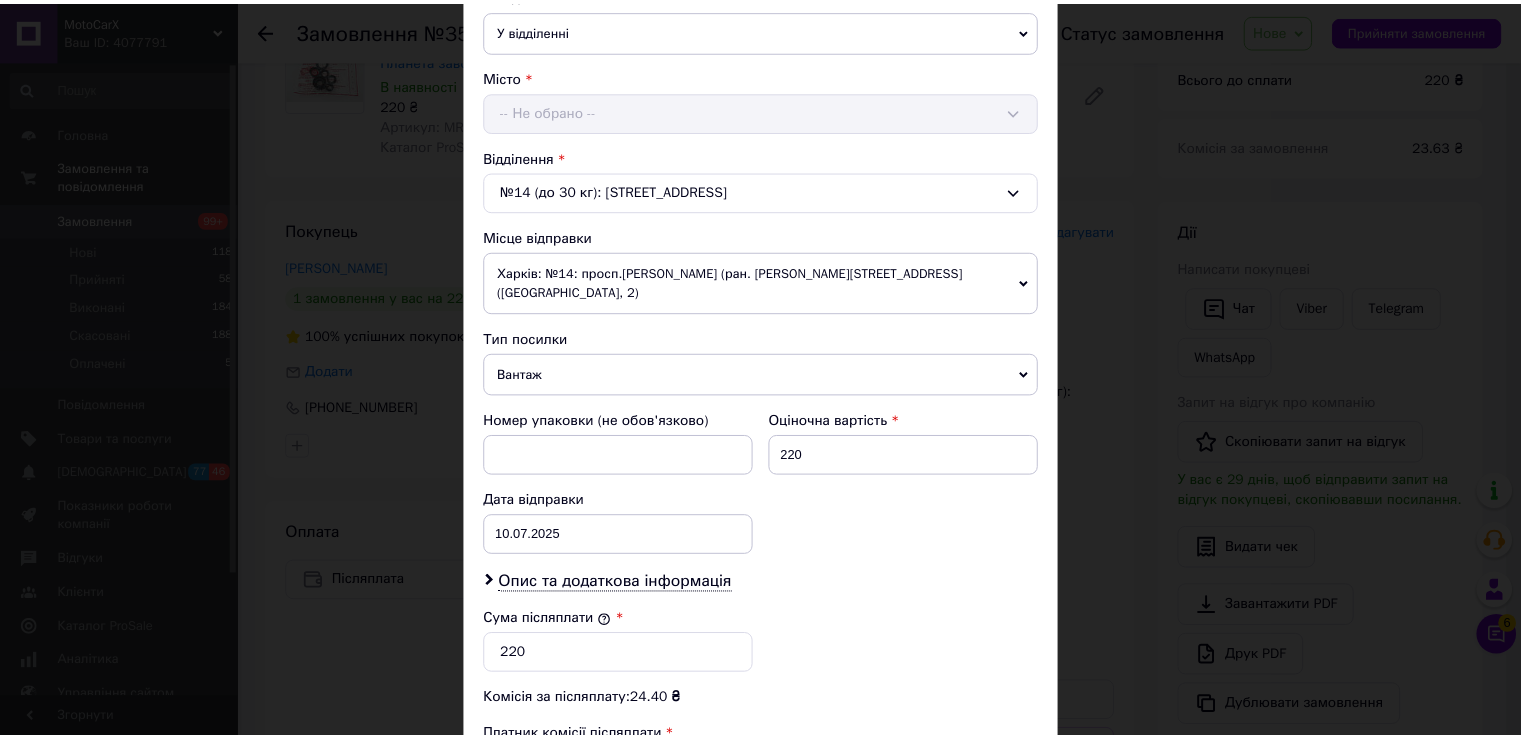 scroll, scrollTop: 700, scrollLeft: 0, axis: vertical 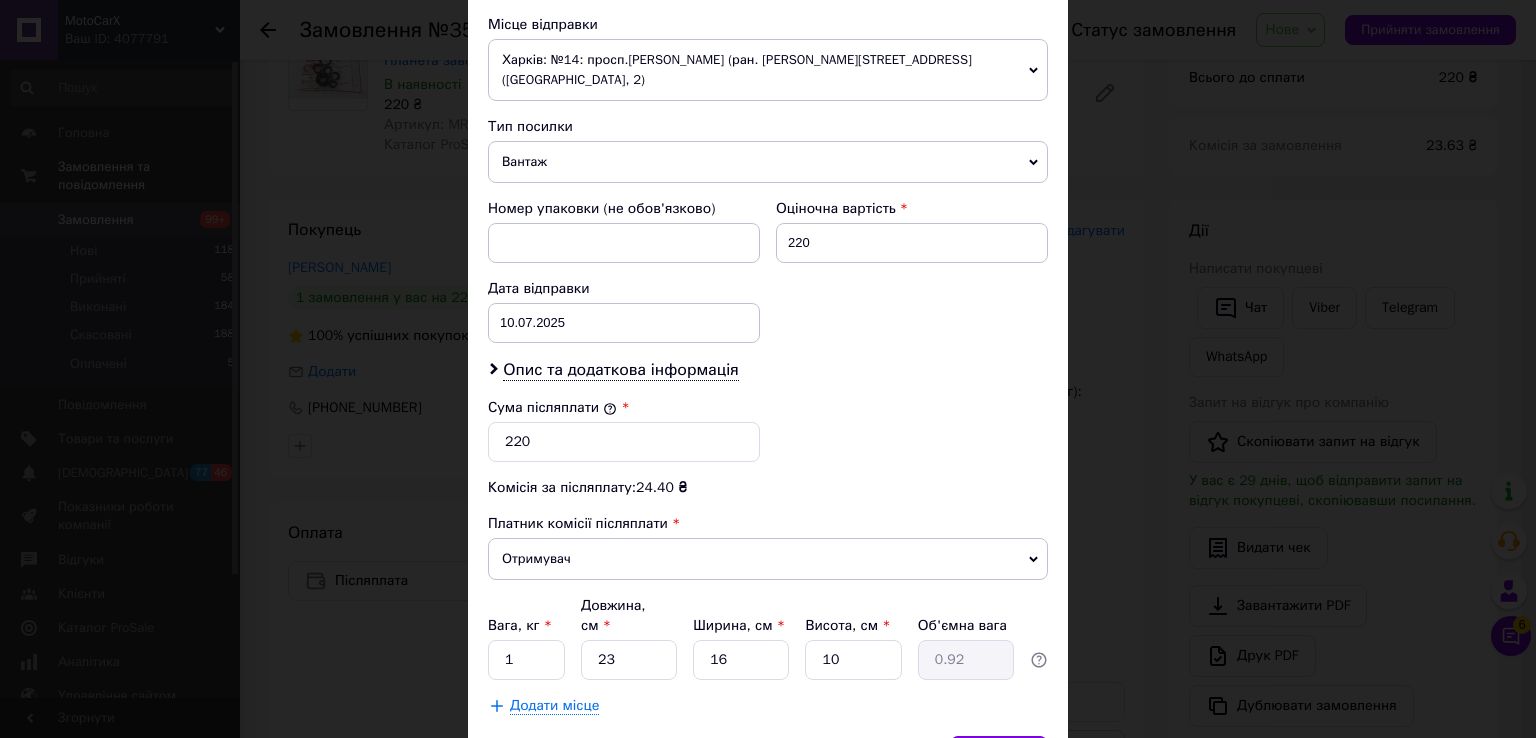 click on "× Редагування доставки Спосіб доставки Нова Пошта (платна) Платник Отримувач Відправник Прізвище отримувача Плисак Ім'я отримувача Дмитро По батькові отримувача Телефон отримувача +380966602173 Тип доставки У відділенні Кур'єром В поштоматі Місто Житомир Відділення №14 (до 30 кг): Вокзальна, 10 Місце відправки Харків: №14: просп.Героїв Харкова (ран. Московський), 199б (ТЦ СанСіті, 2) Немає збігів. Спробуйте змінити умови пошуку Додати ще місце відправки Тип посилки Вантаж Документи Номер упаковки (не обов'язково) Оціночна вартість 220 Дата відправки 10.07.2025 < 2025 > < Июль > 1" at bounding box center (768, 369) 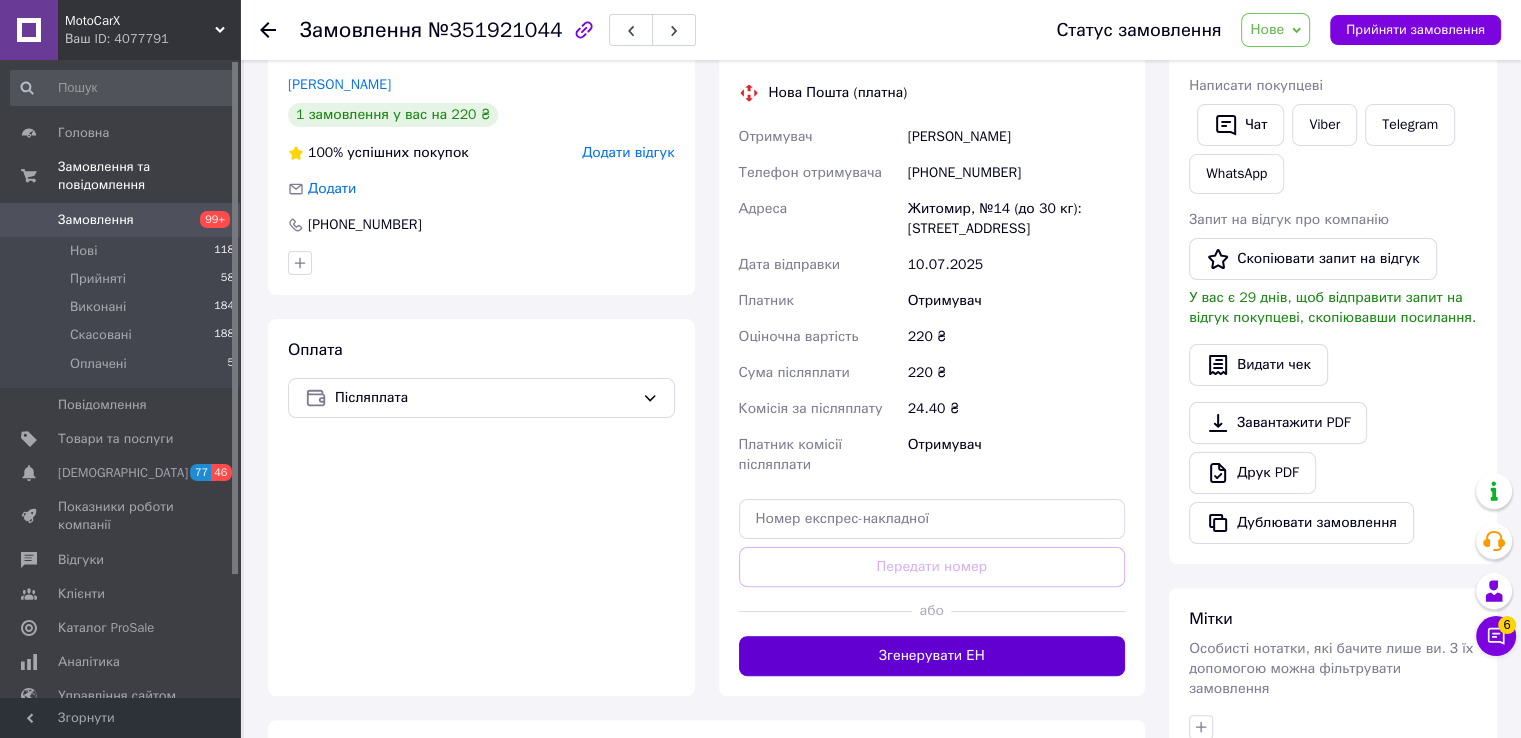 scroll, scrollTop: 500, scrollLeft: 0, axis: vertical 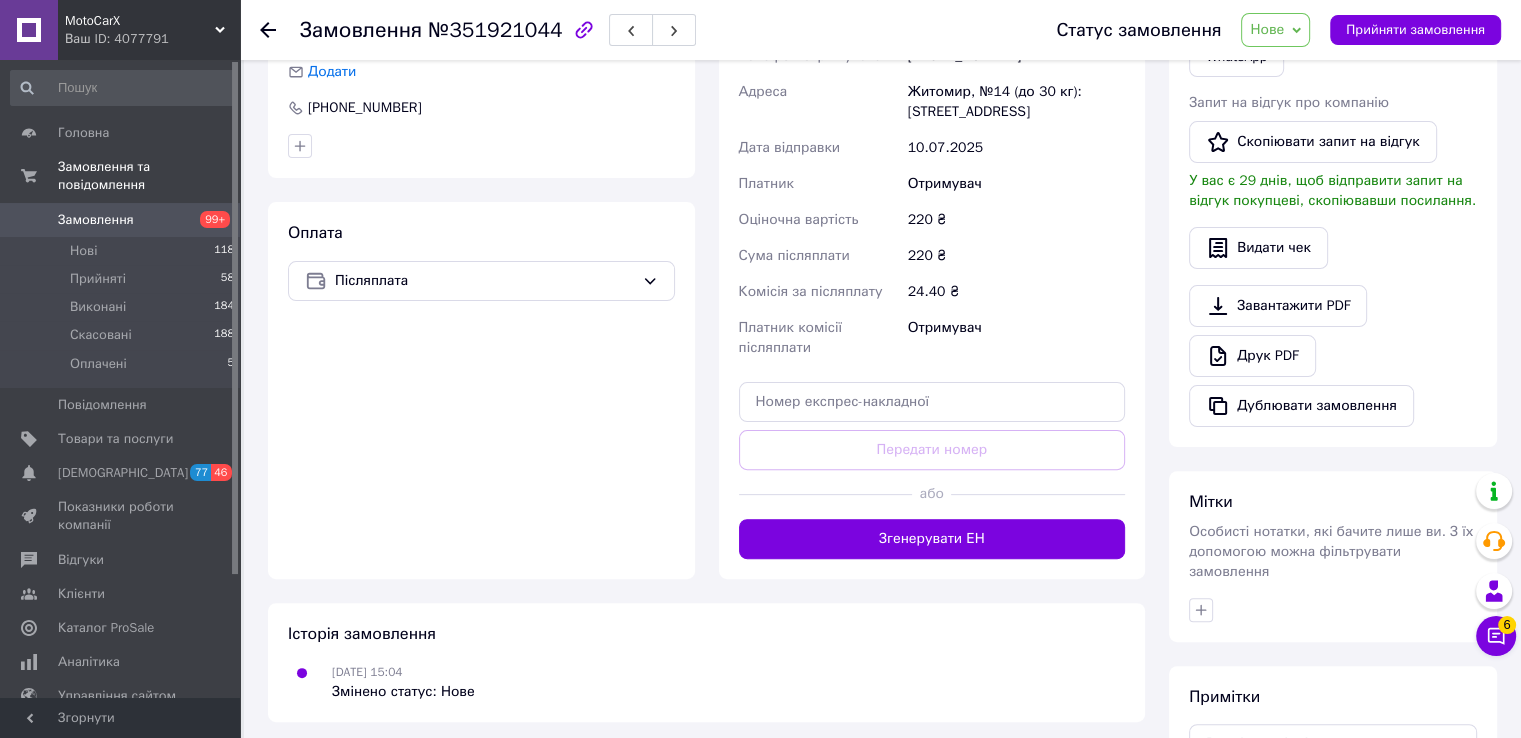 click on "Згенерувати ЕН" at bounding box center (932, 539) 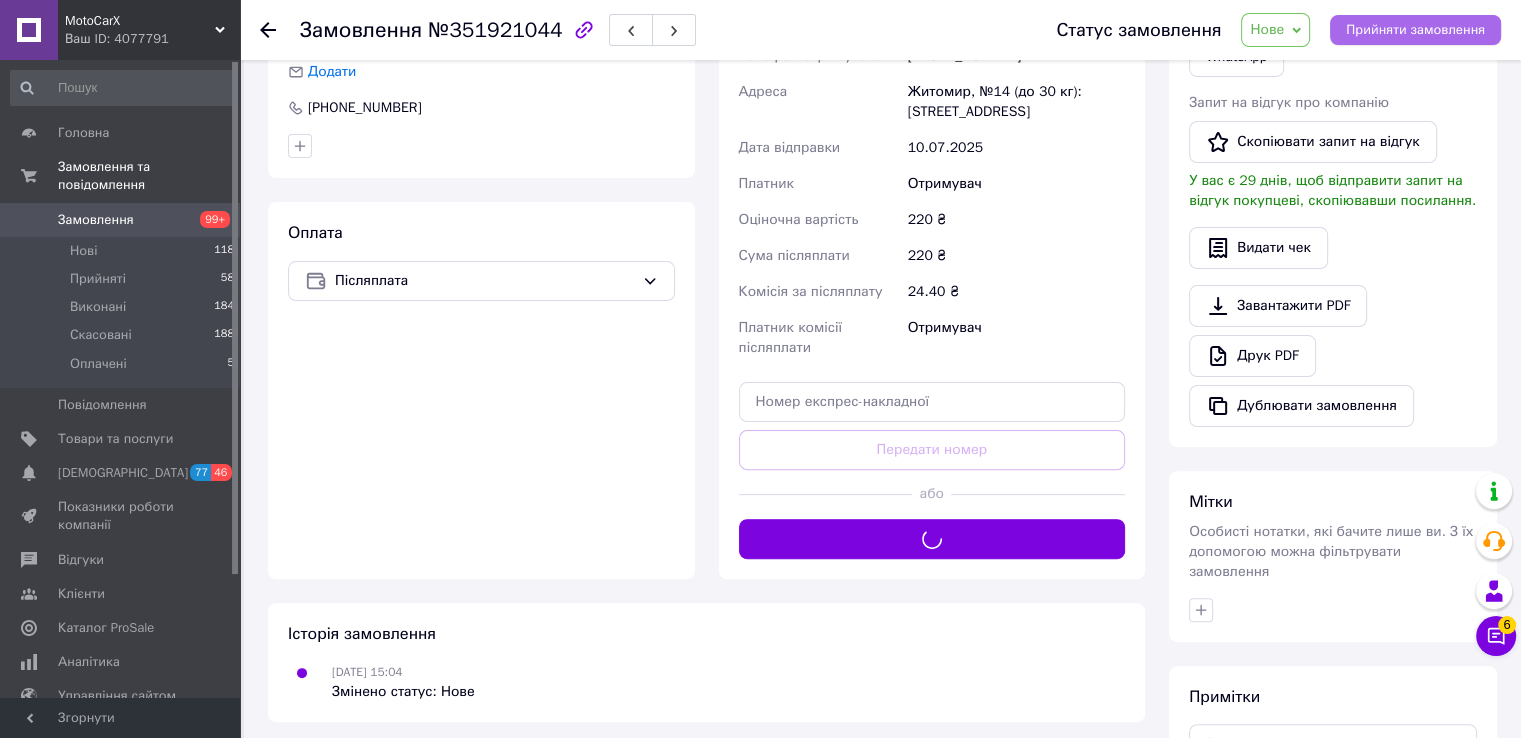click on "Прийняти замовлення" at bounding box center [1415, 30] 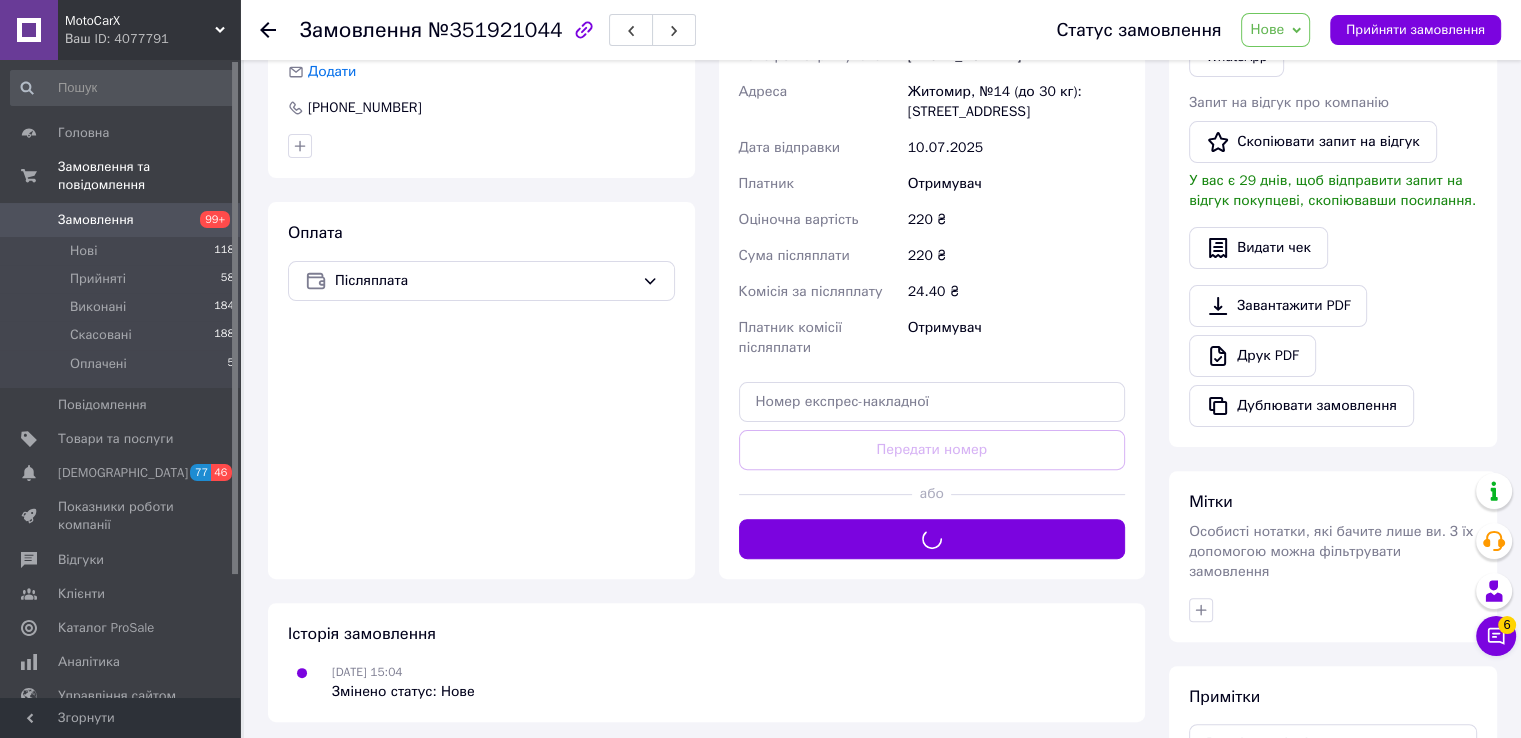 type 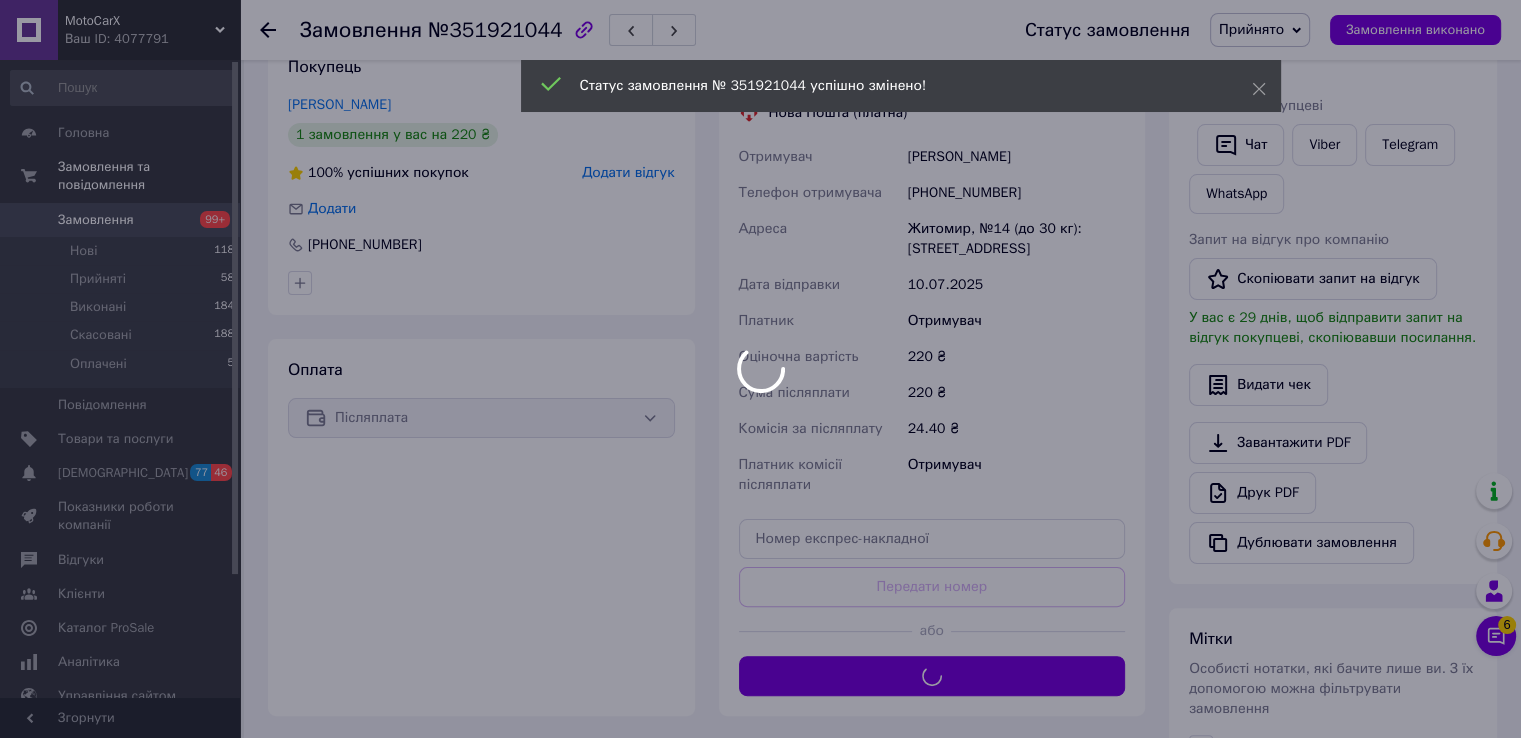 scroll, scrollTop: 100, scrollLeft: 0, axis: vertical 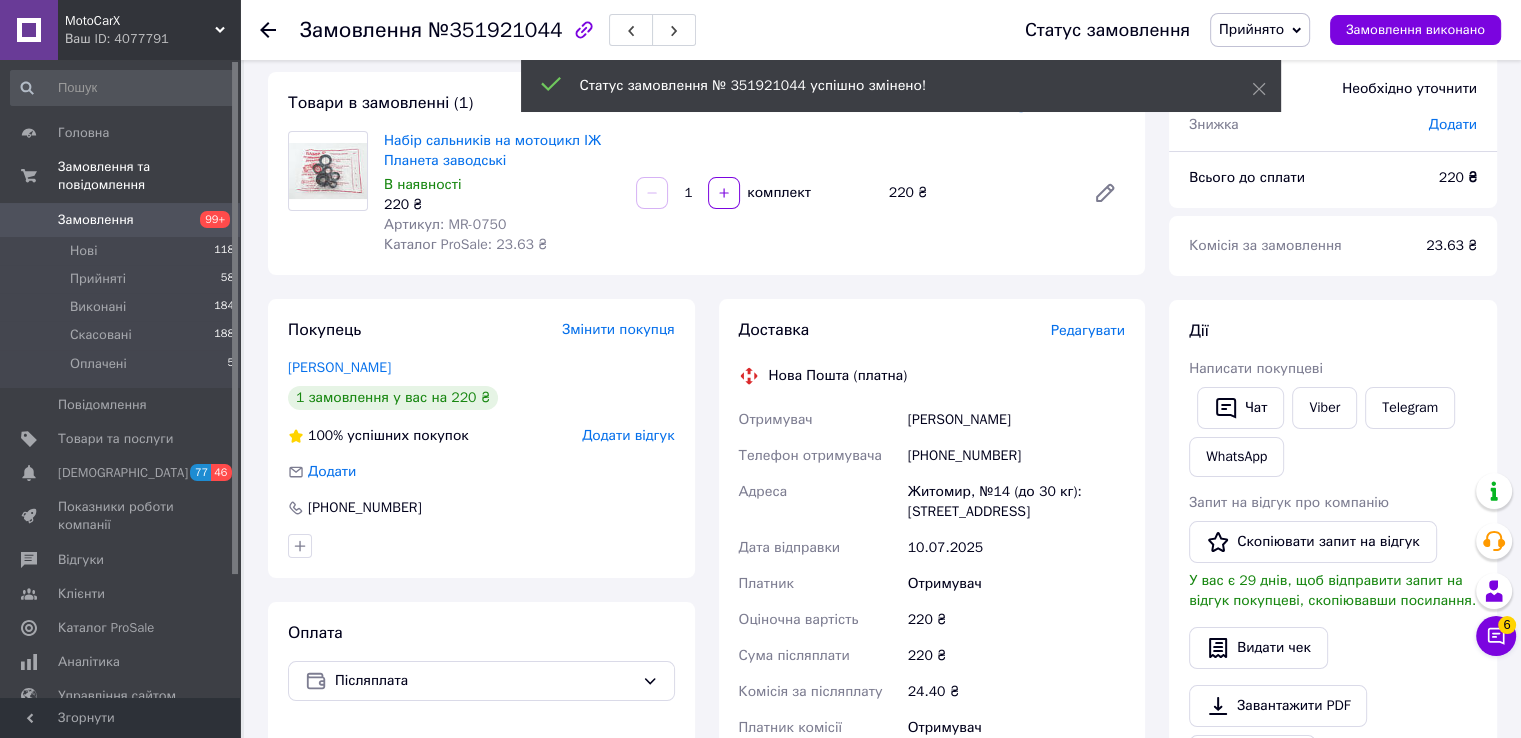 click on "Плисак Дмитро" at bounding box center (1016, 420) 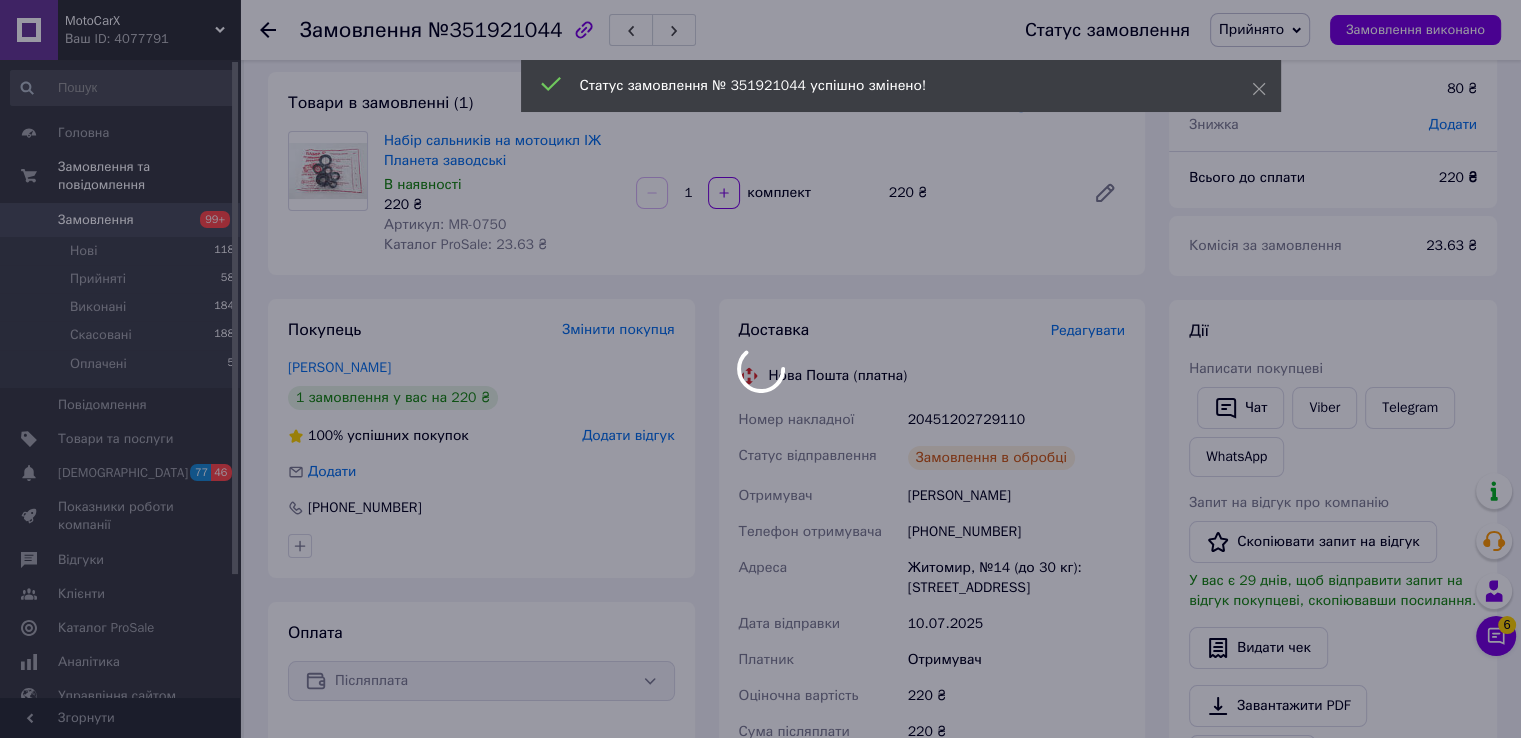click at bounding box center [760, 369] 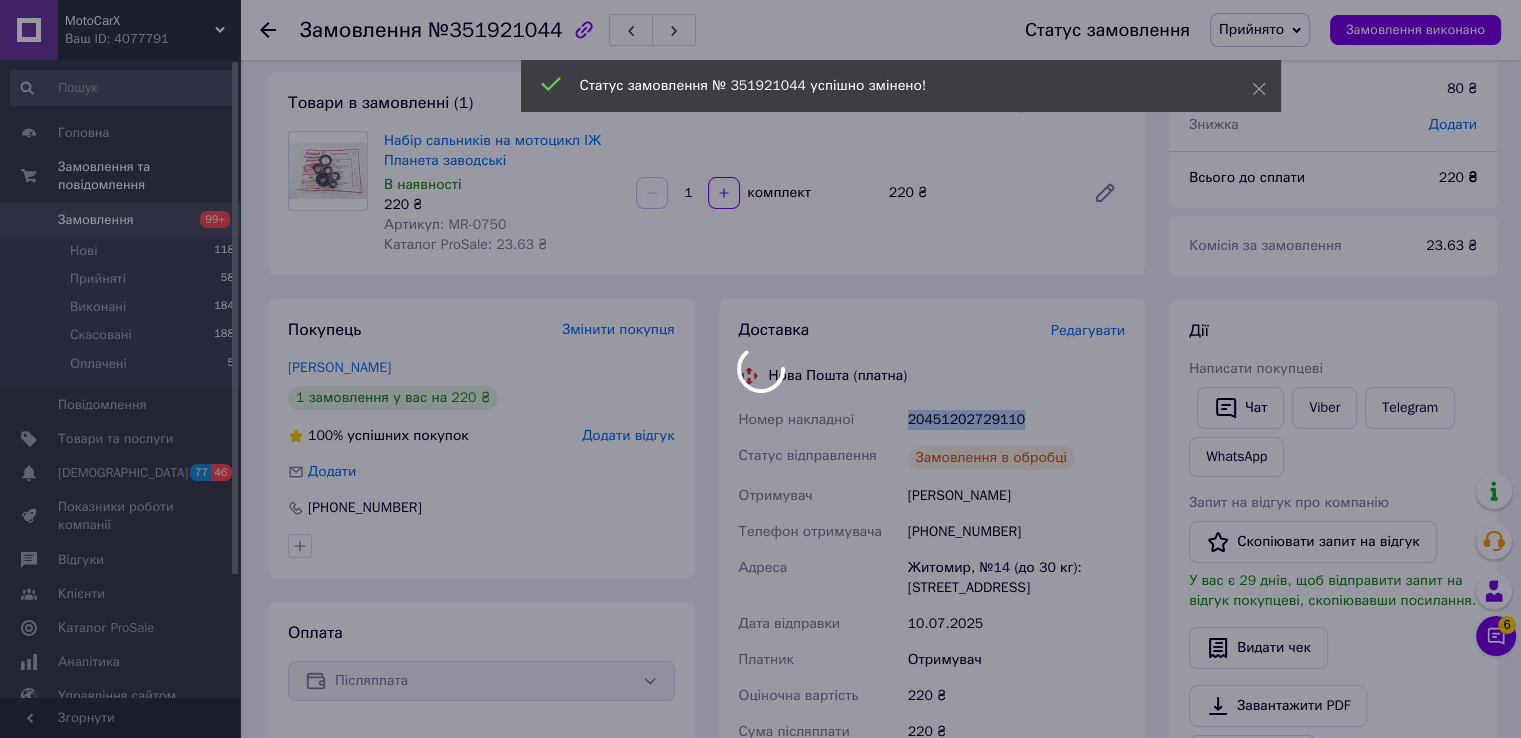 click on "20451202729110" at bounding box center [1016, 420] 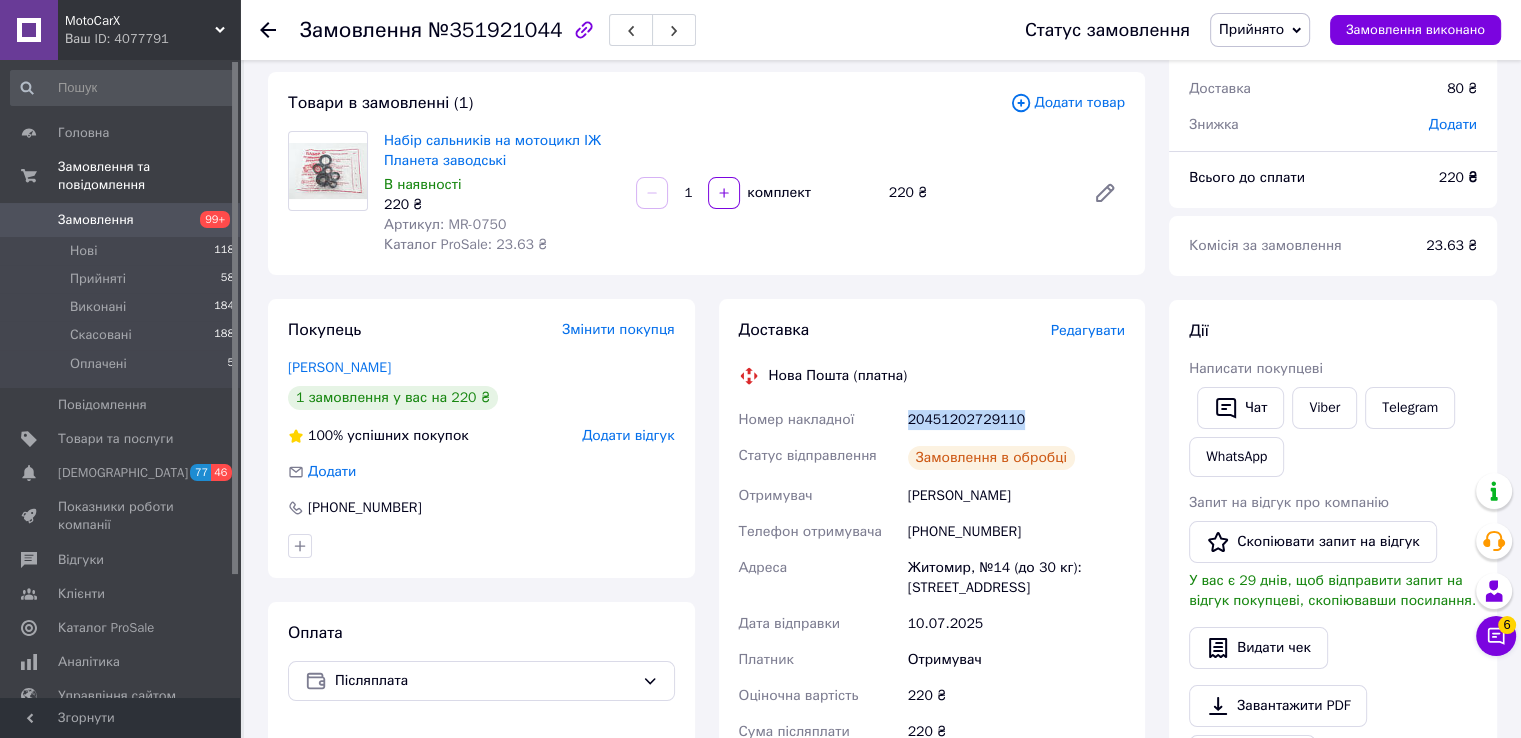 copy on "20451202729110" 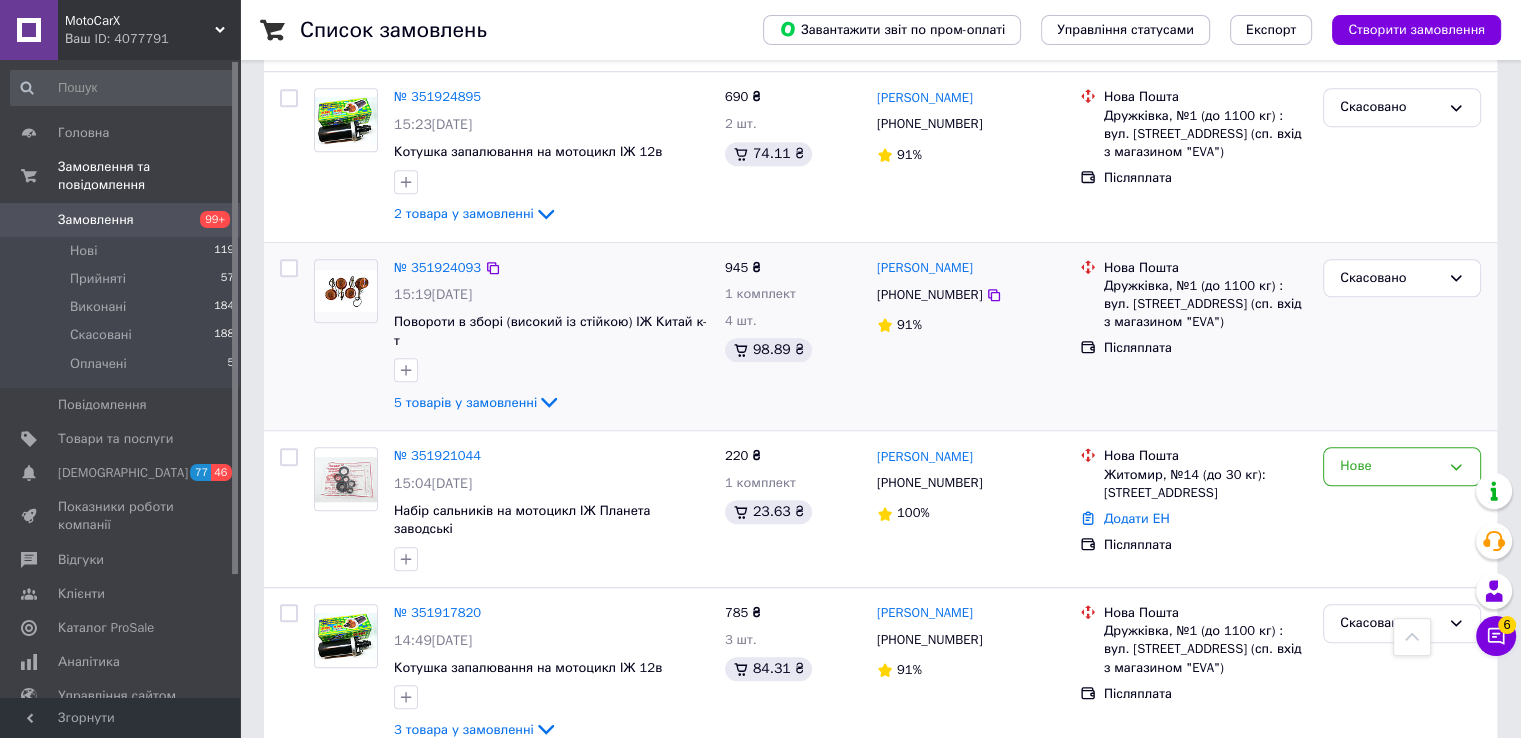 scroll, scrollTop: 1303, scrollLeft: 0, axis: vertical 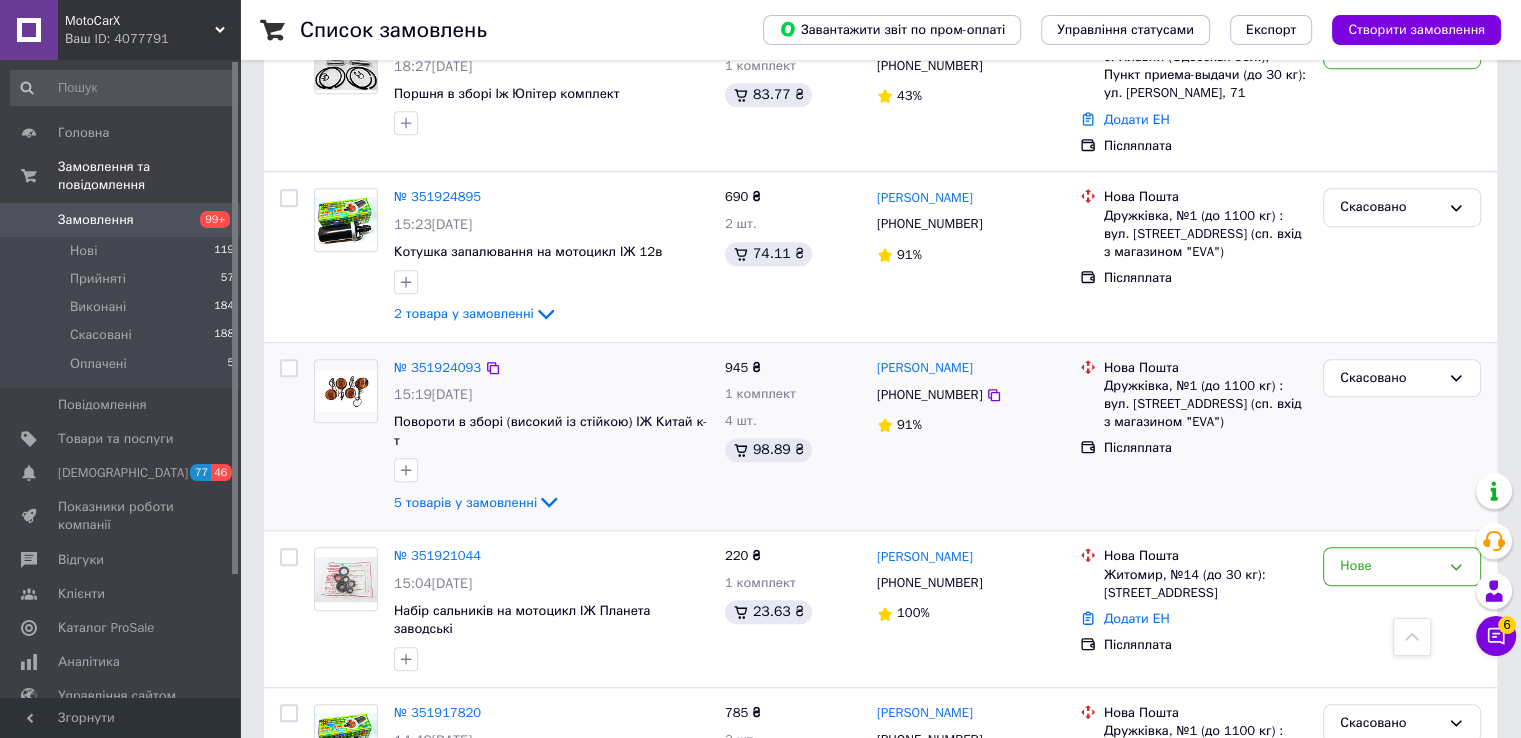click at bounding box center [346, 391] 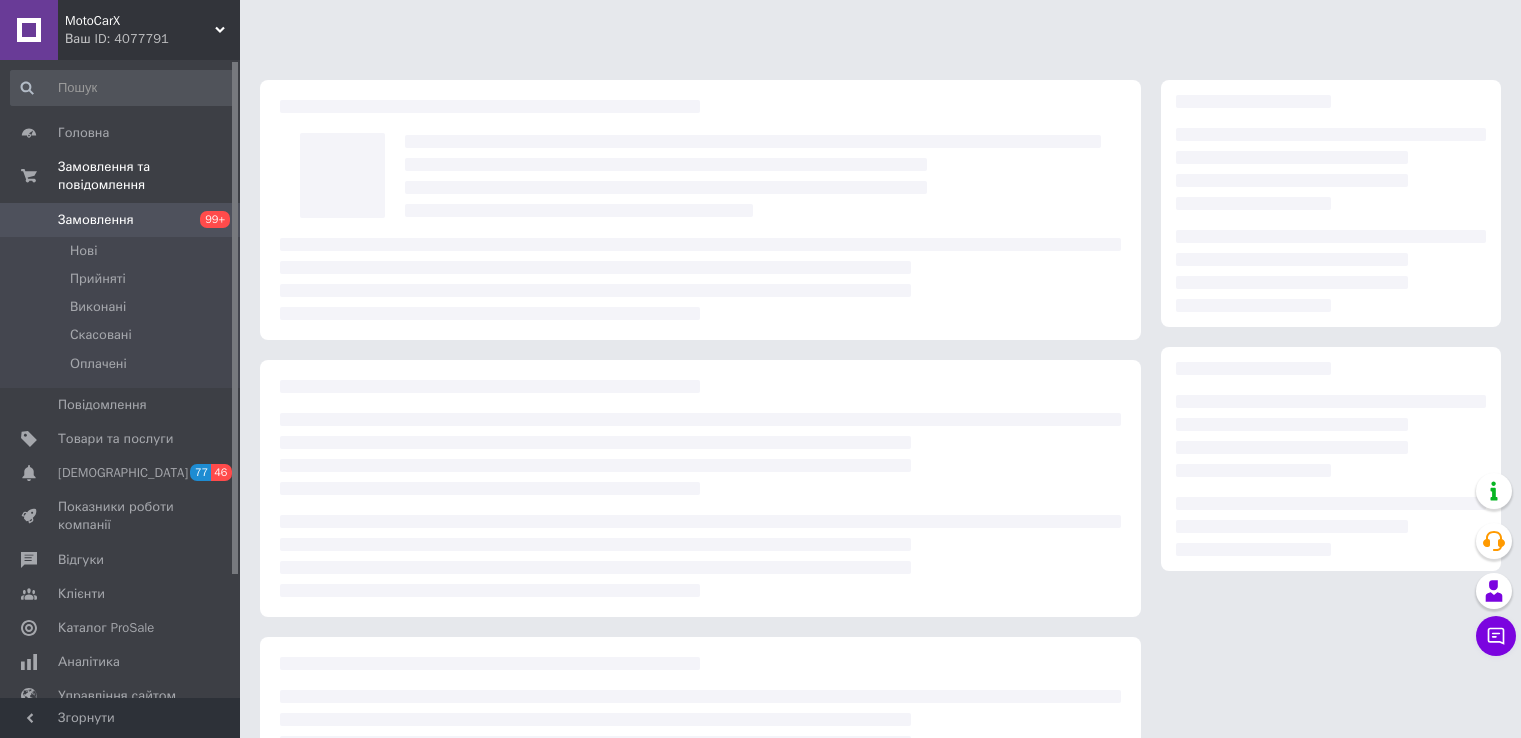 scroll, scrollTop: 0, scrollLeft: 0, axis: both 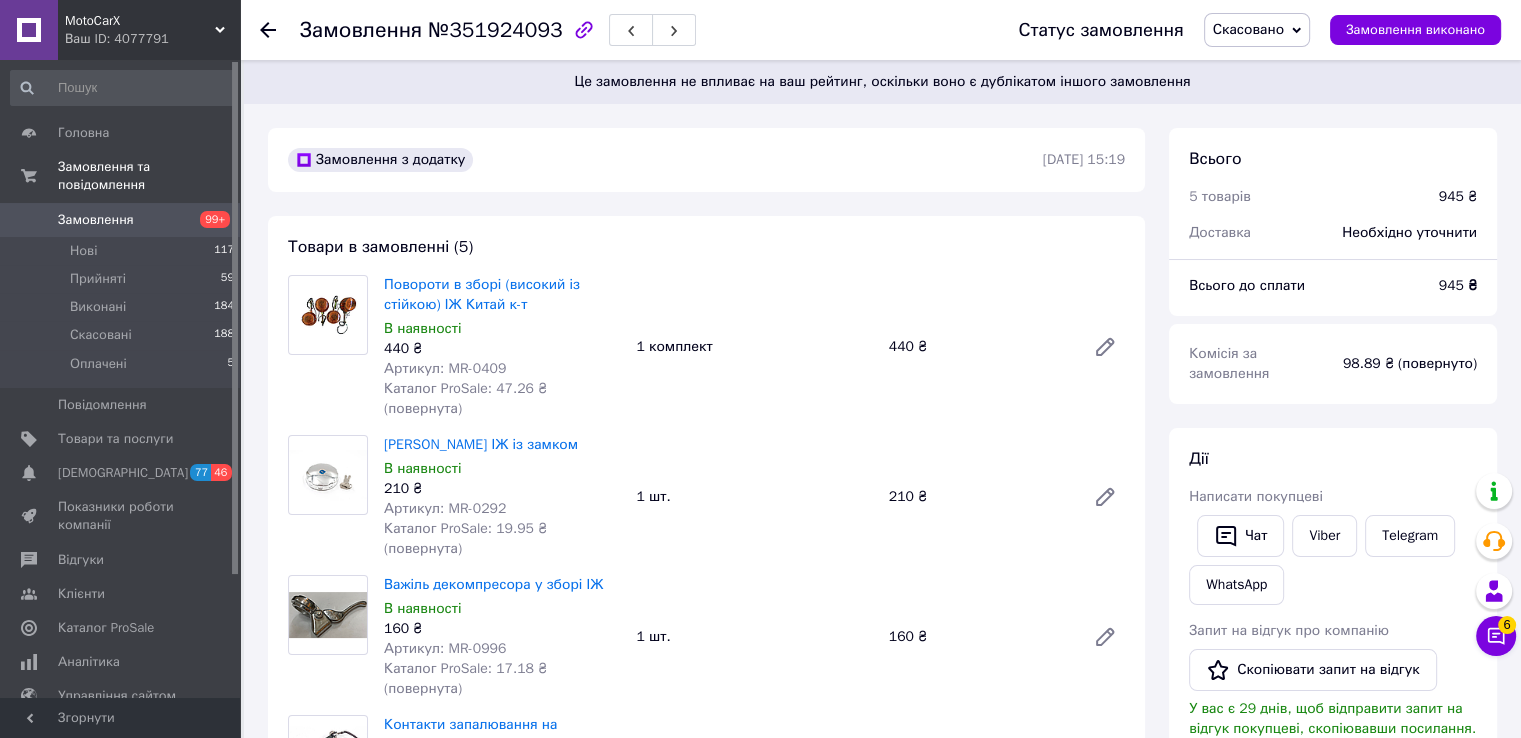 click on "Артикул: MR-0409" at bounding box center [445, 368] 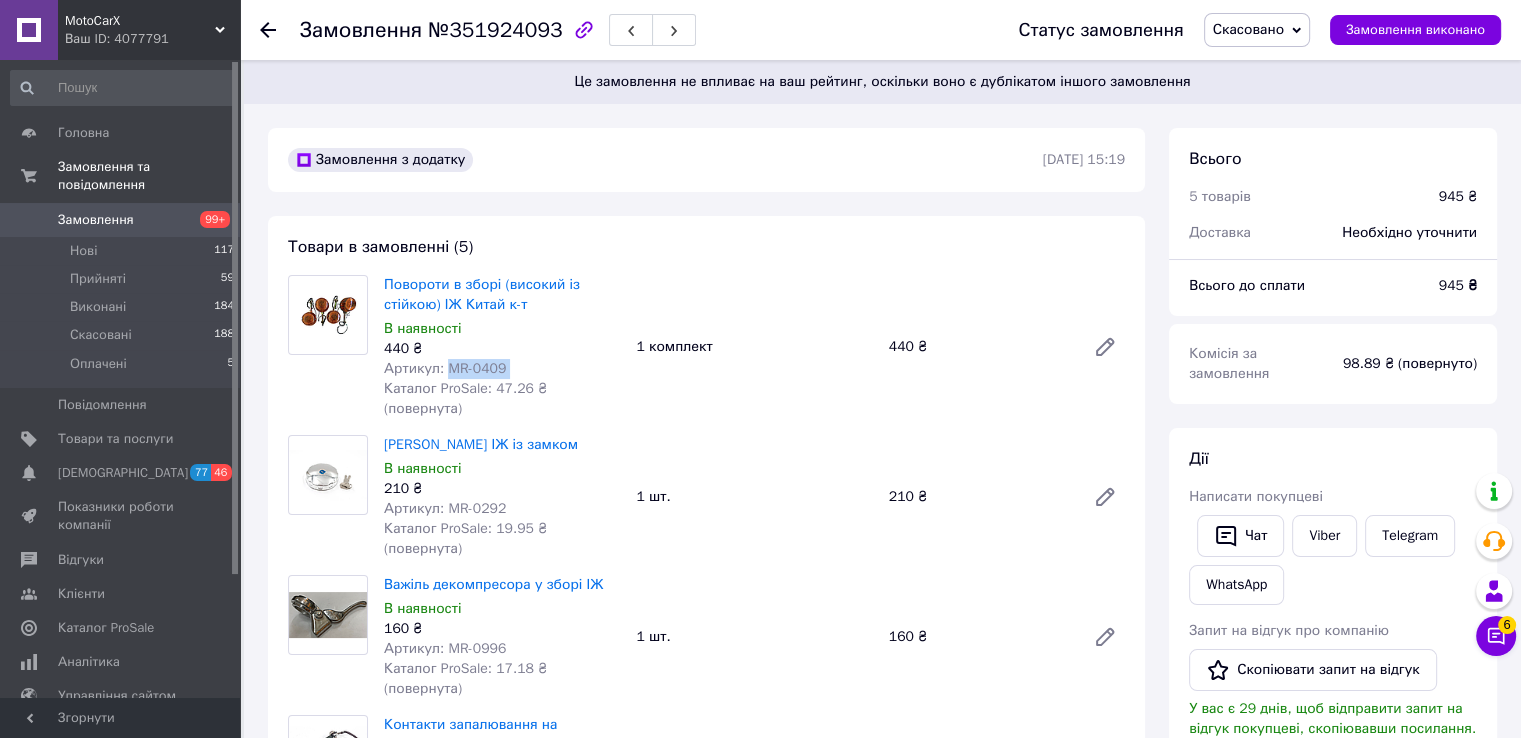 drag, startPoint x: 447, startPoint y: 372, endPoint x: 505, endPoint y: 373, distance: 58.00862 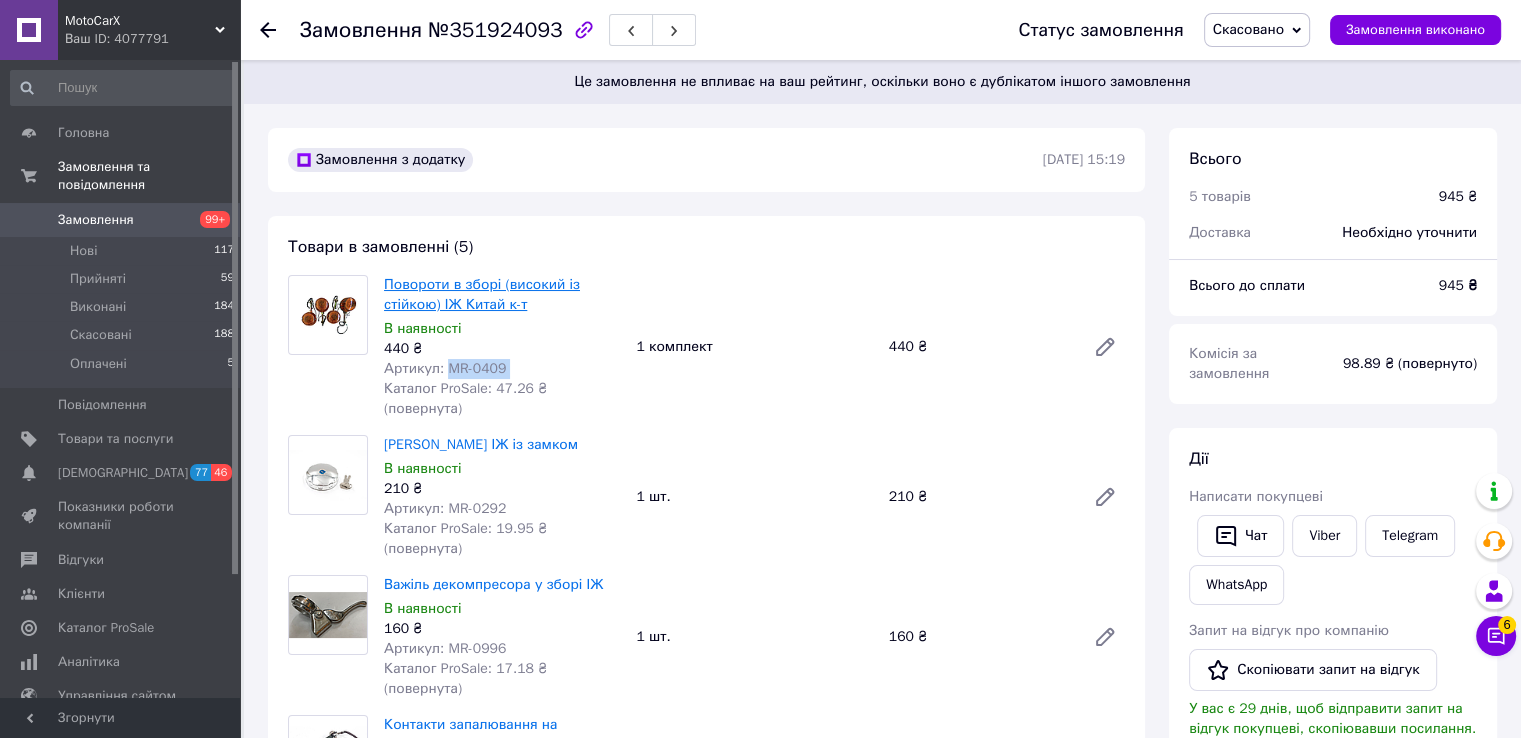 scroll, scrollTop: 100, scrollLeft: 0, axis: vertical 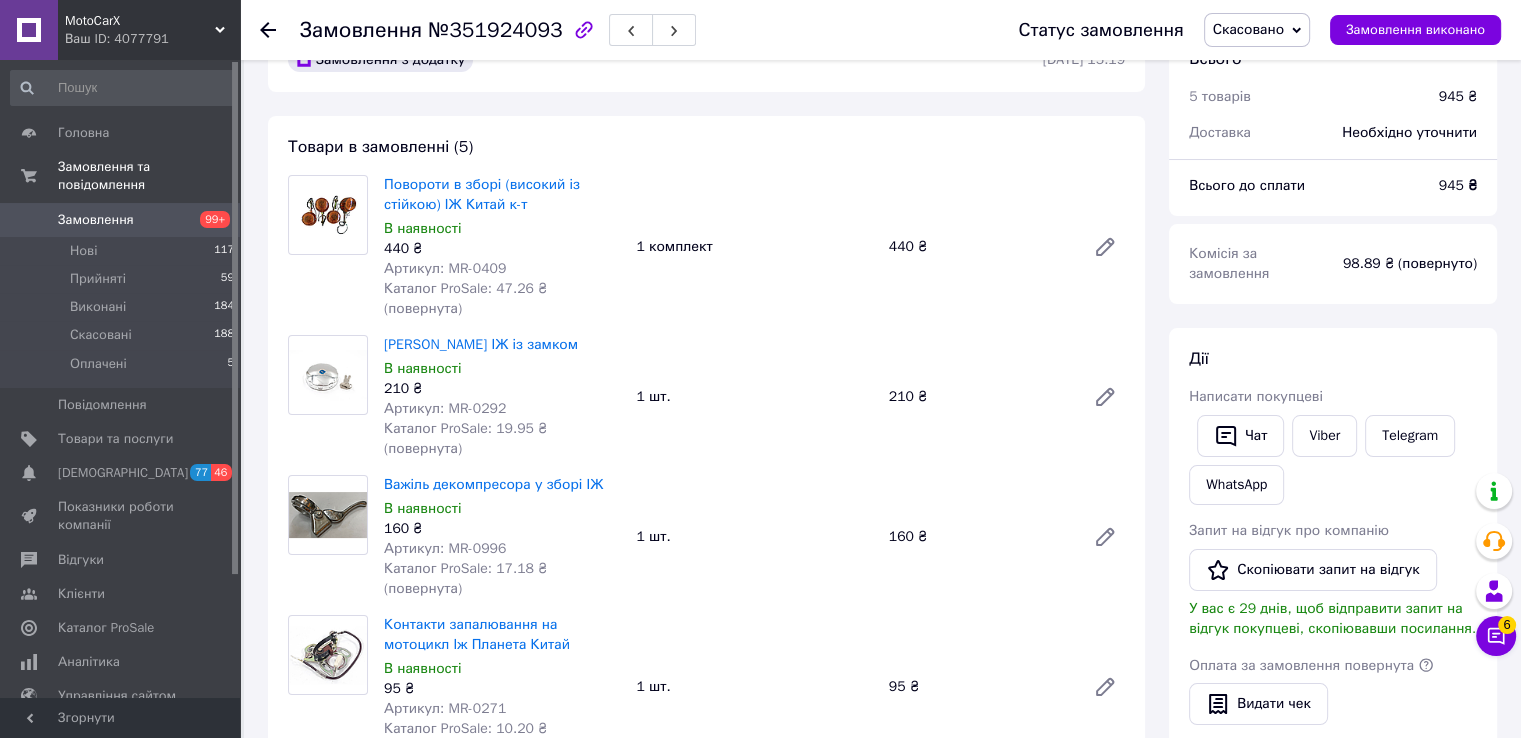 click on "Артикул: MR-0292" at bounding box center [445, 408] 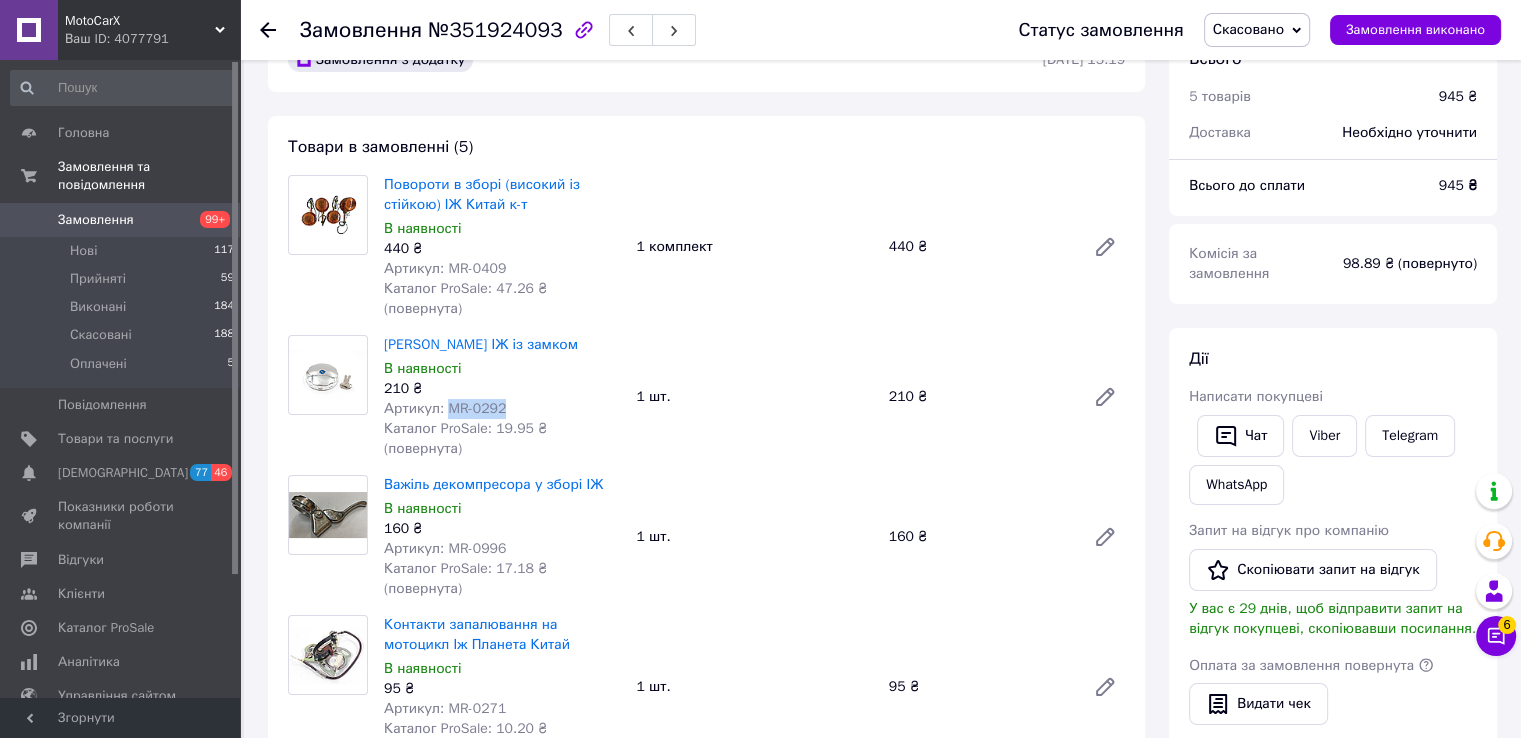 copy on "MR-0292" 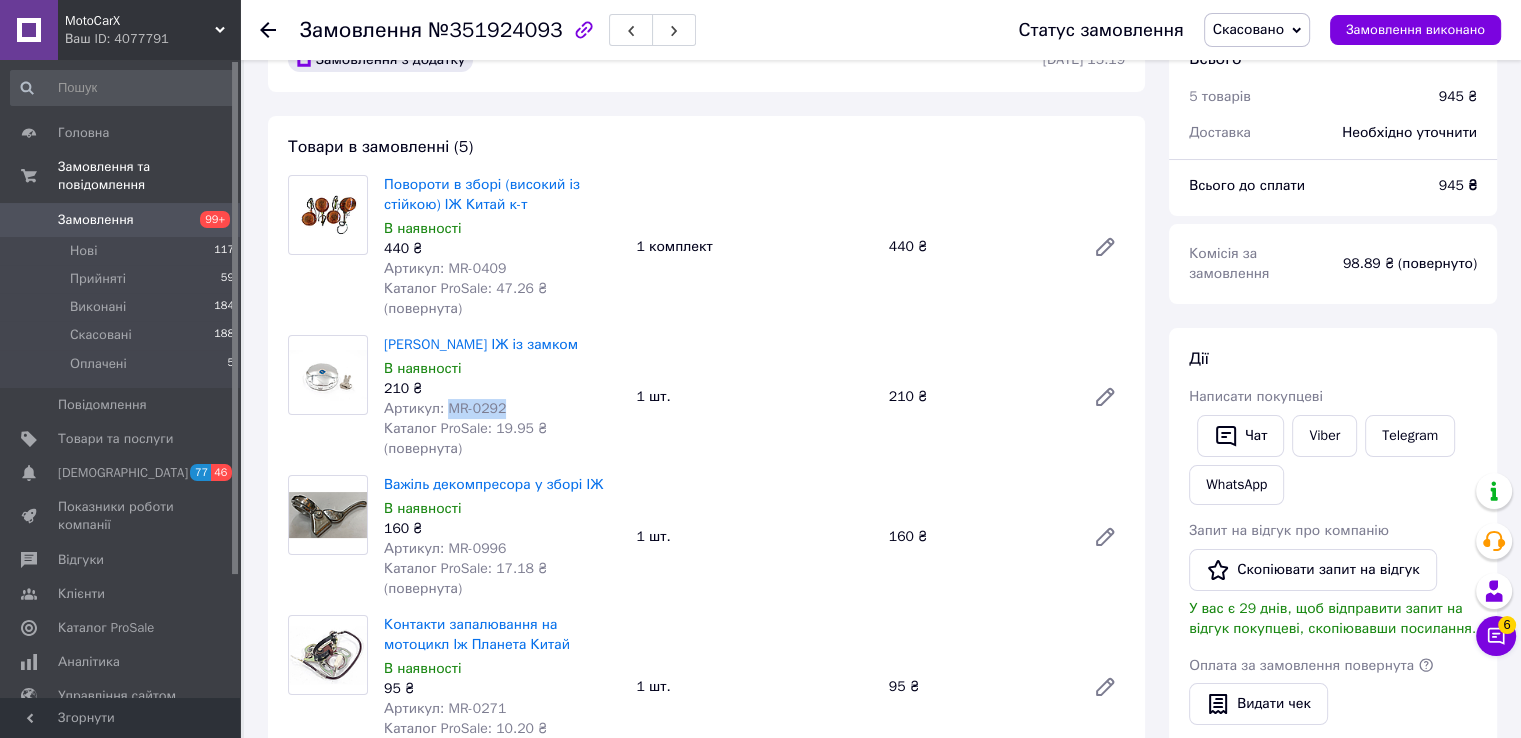 scroll, scrollTop: 300, scrollLeft: 0, axis: vertical 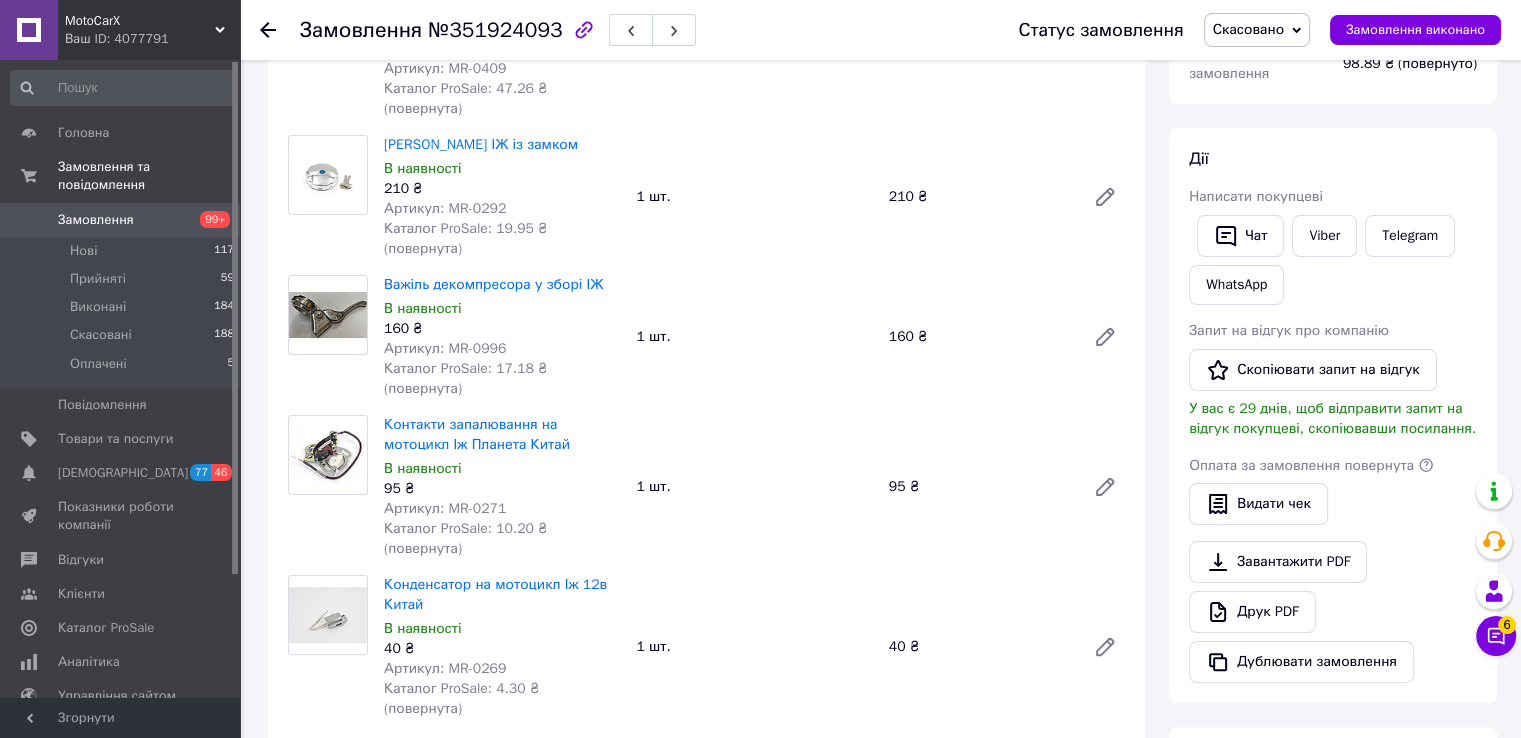click on "Артикул: MR-0996" at bounding box center (445, 348) 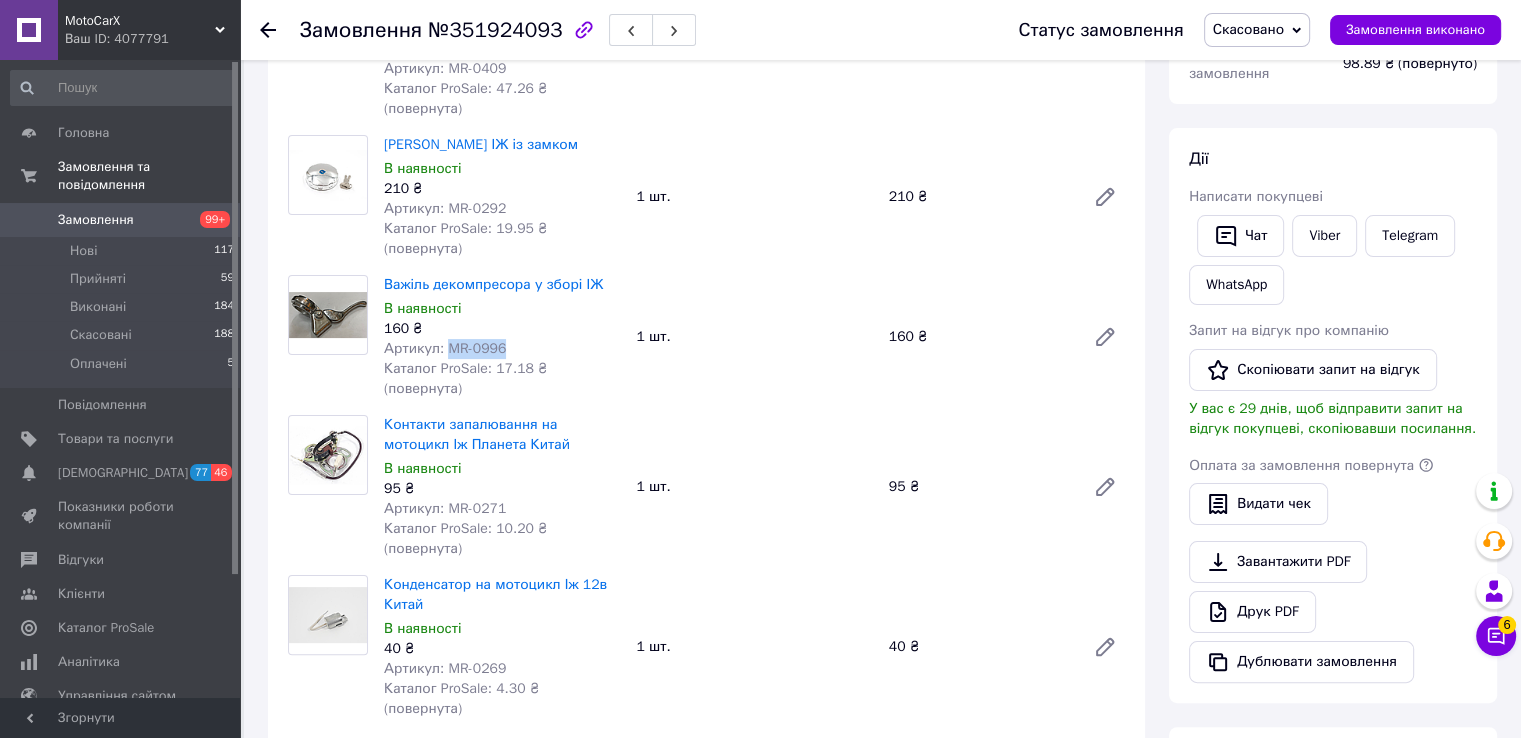 drag, startPoint x: 452, startPoint y: 317, endPoint x: 485, endPoint y: 313, distance: 33.24154 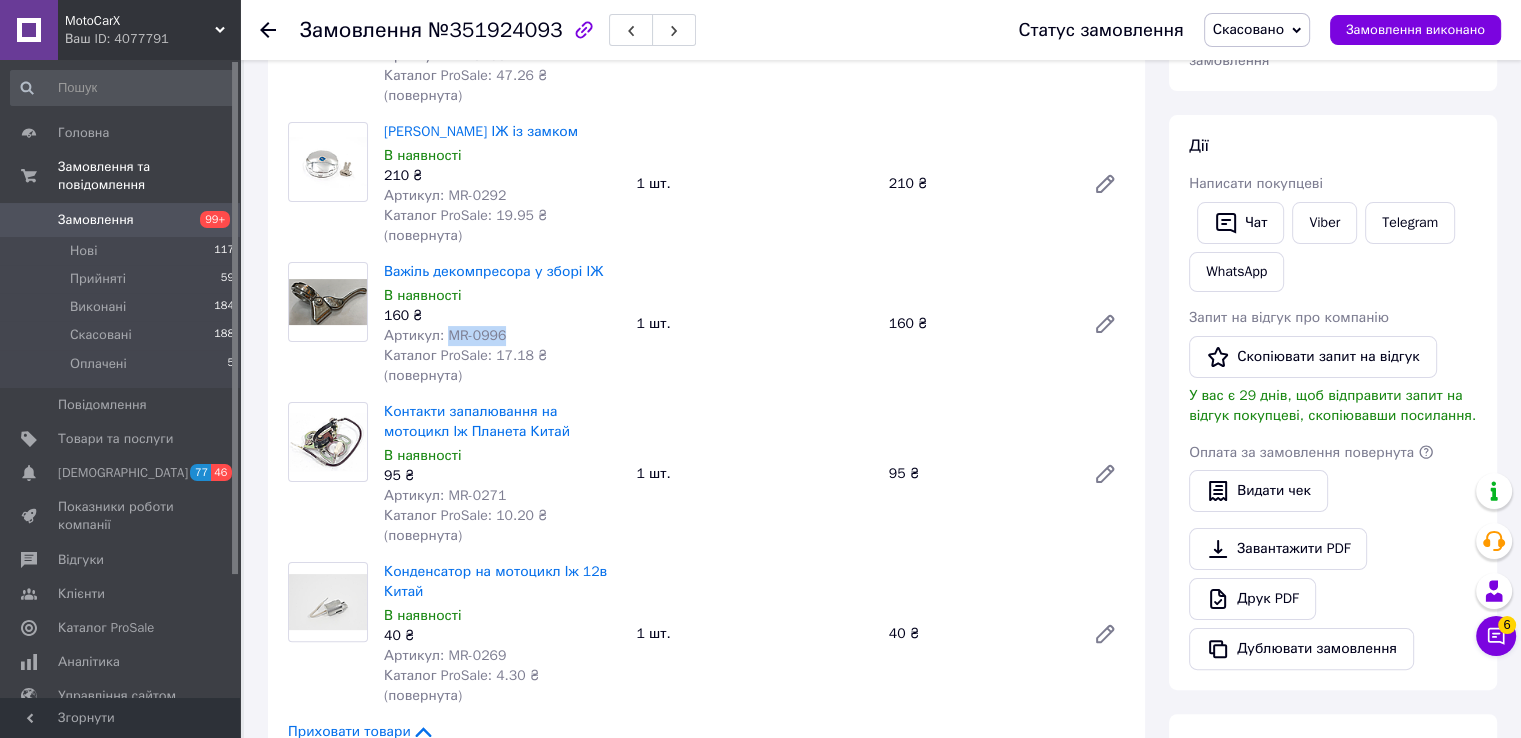 scroll, scrollTop: 500, scrollLeft: 0, axis: vertical 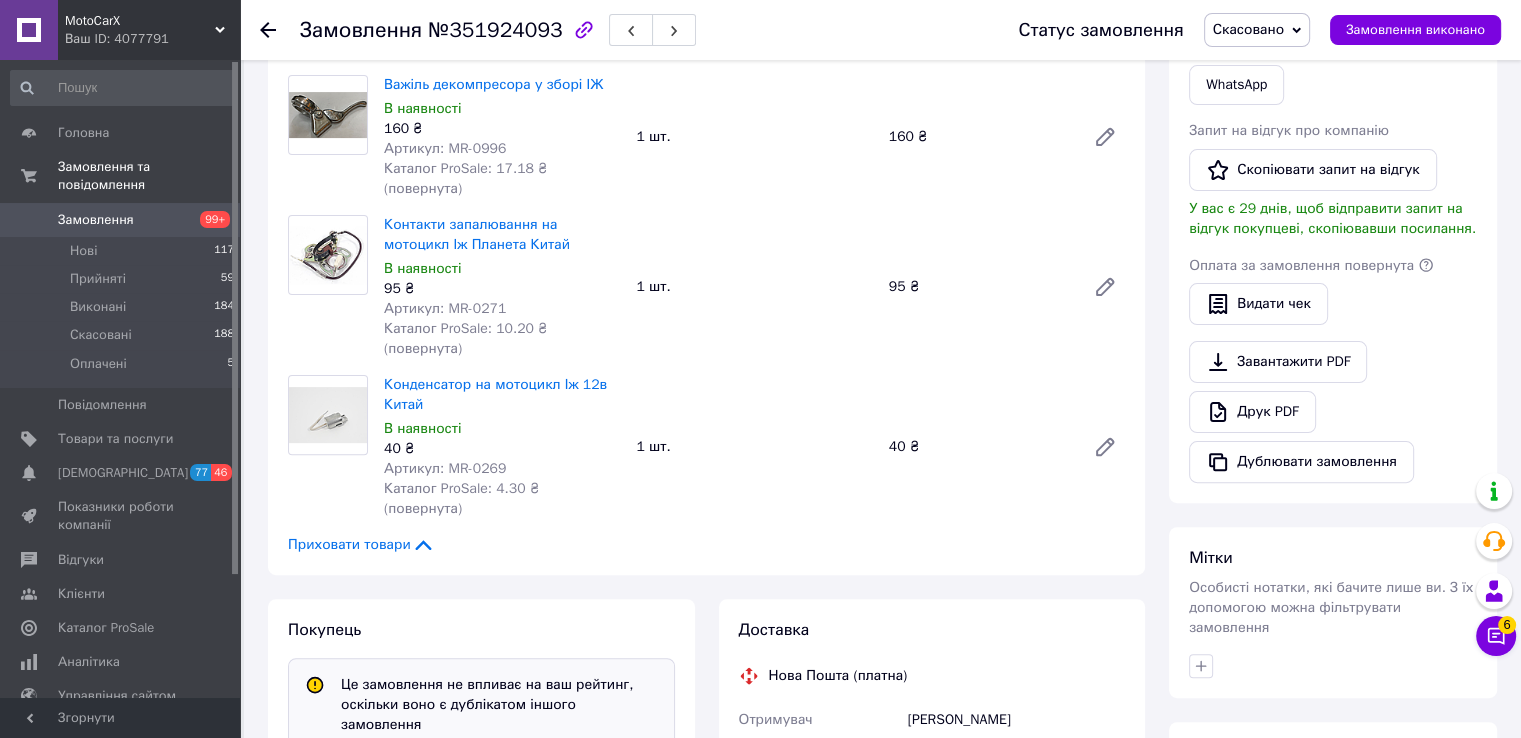 click on "Артикул: MR-0271" at bounding box center (445, 308) 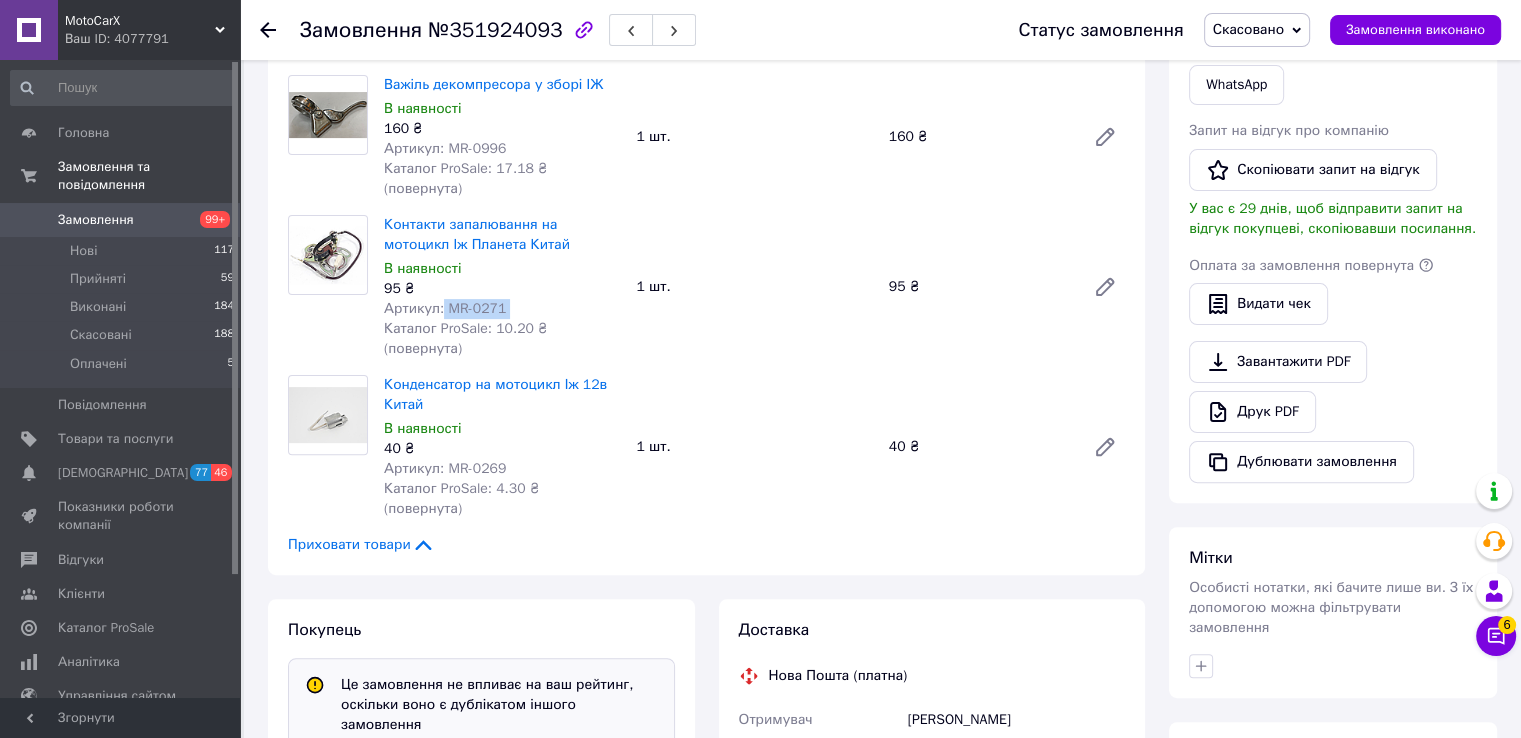 drag, startPoint x: 440, startPoint y: 245, endPoint x: 504, endPoint y: 254, distance: 64.629715 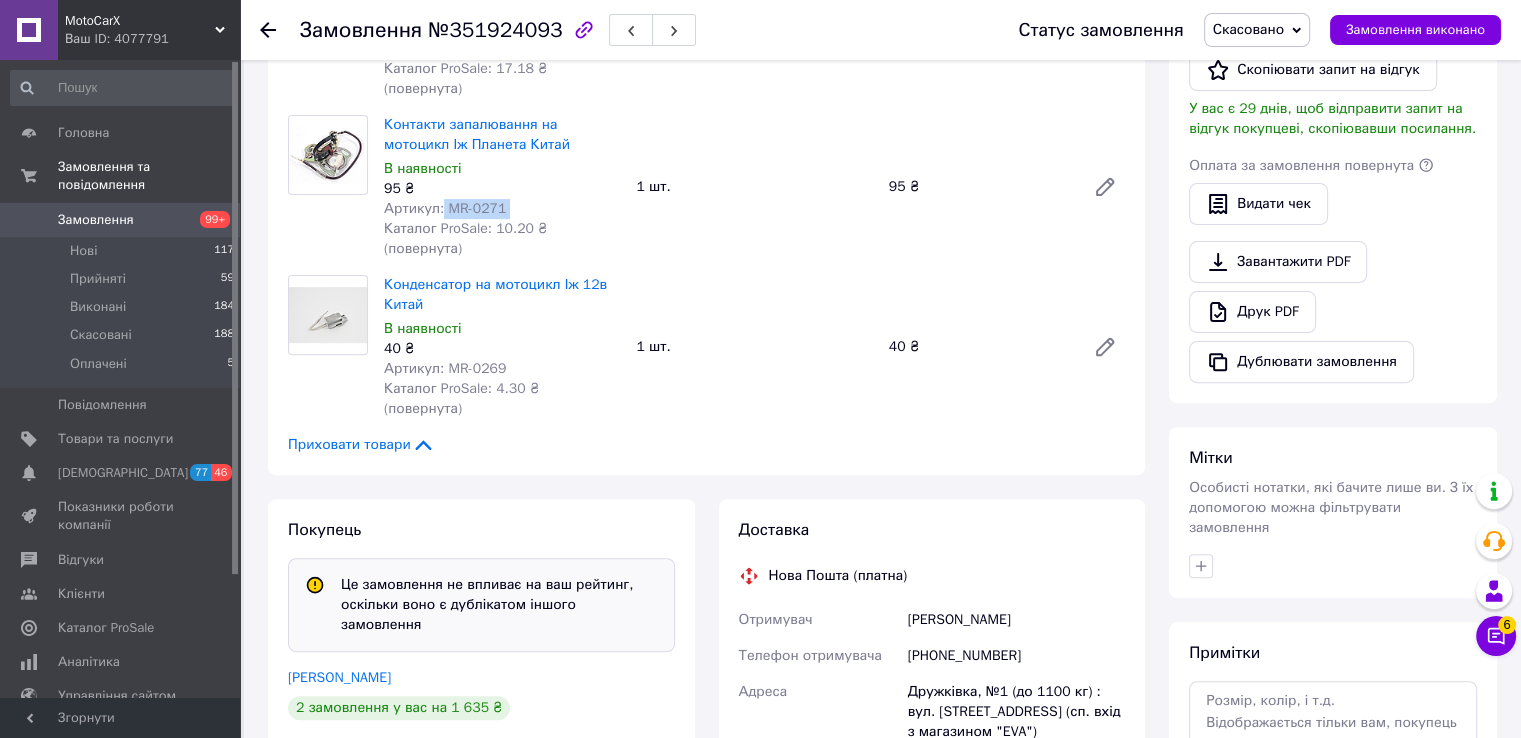 scroll, scrollTop: 700, scrollLeft: 0, axis: vertical 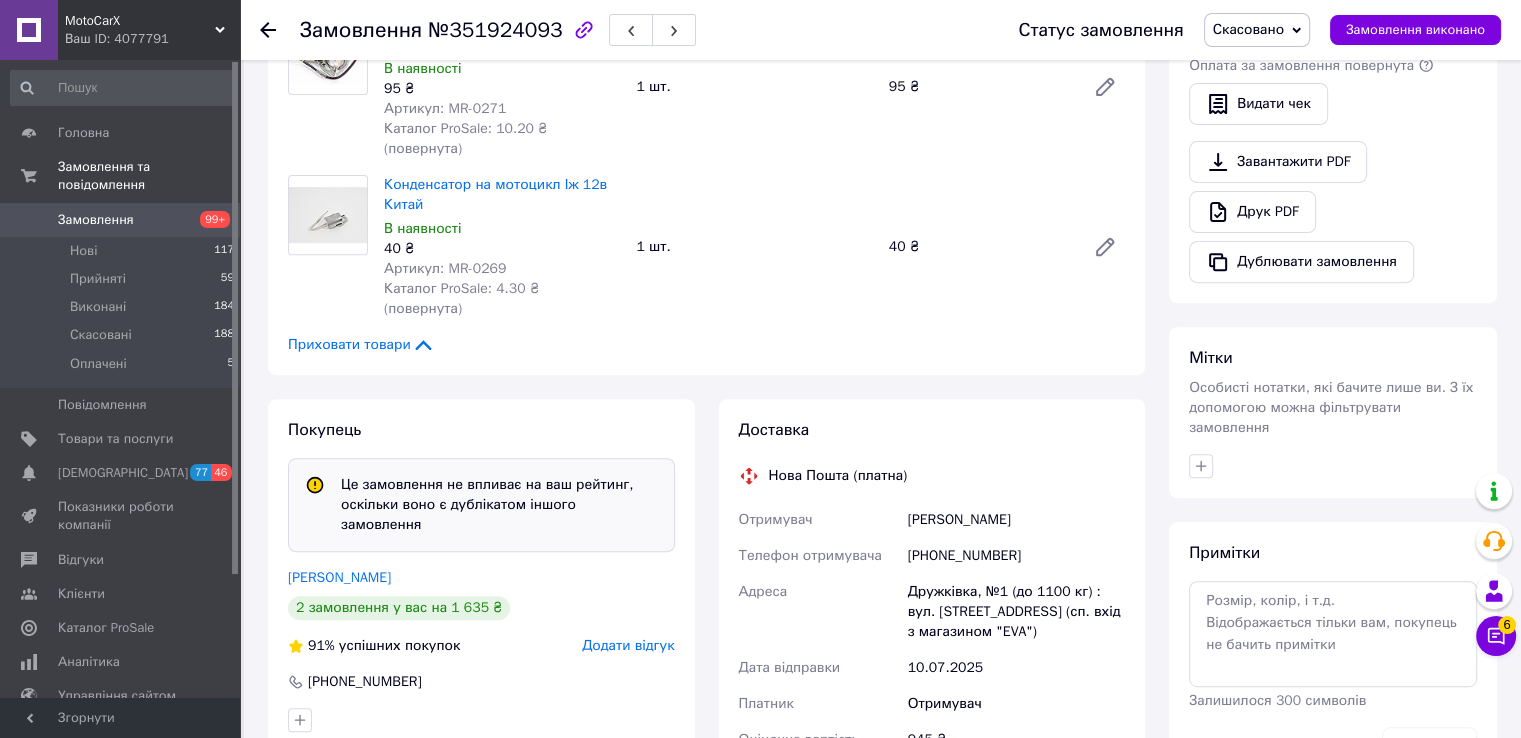 click on "Артикул: MR-0269" at bounding box center (445, 268) 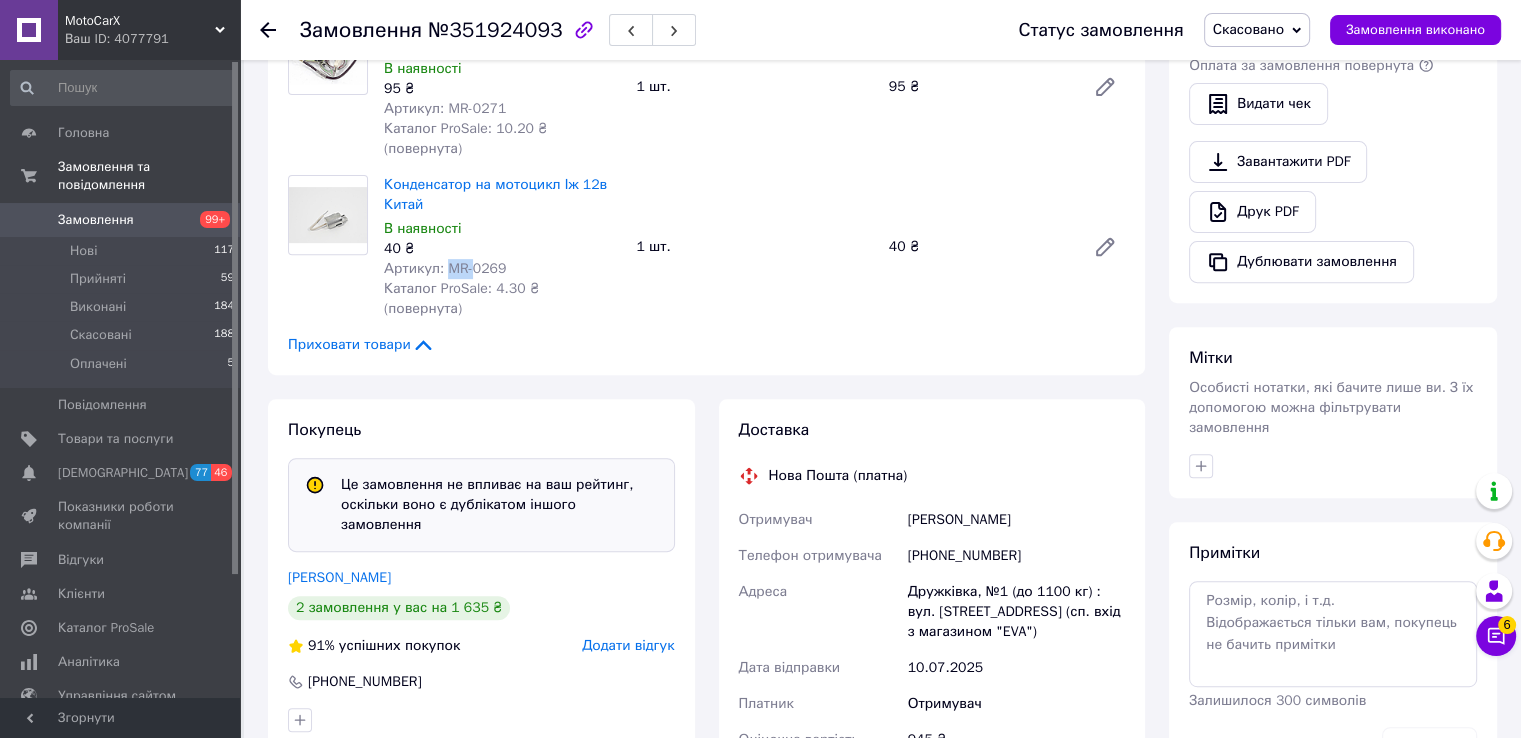 drag, startPoint x: 449, startPoint y: 184, endPoint x: 465, endPoint y: 185, distance: 16.03122 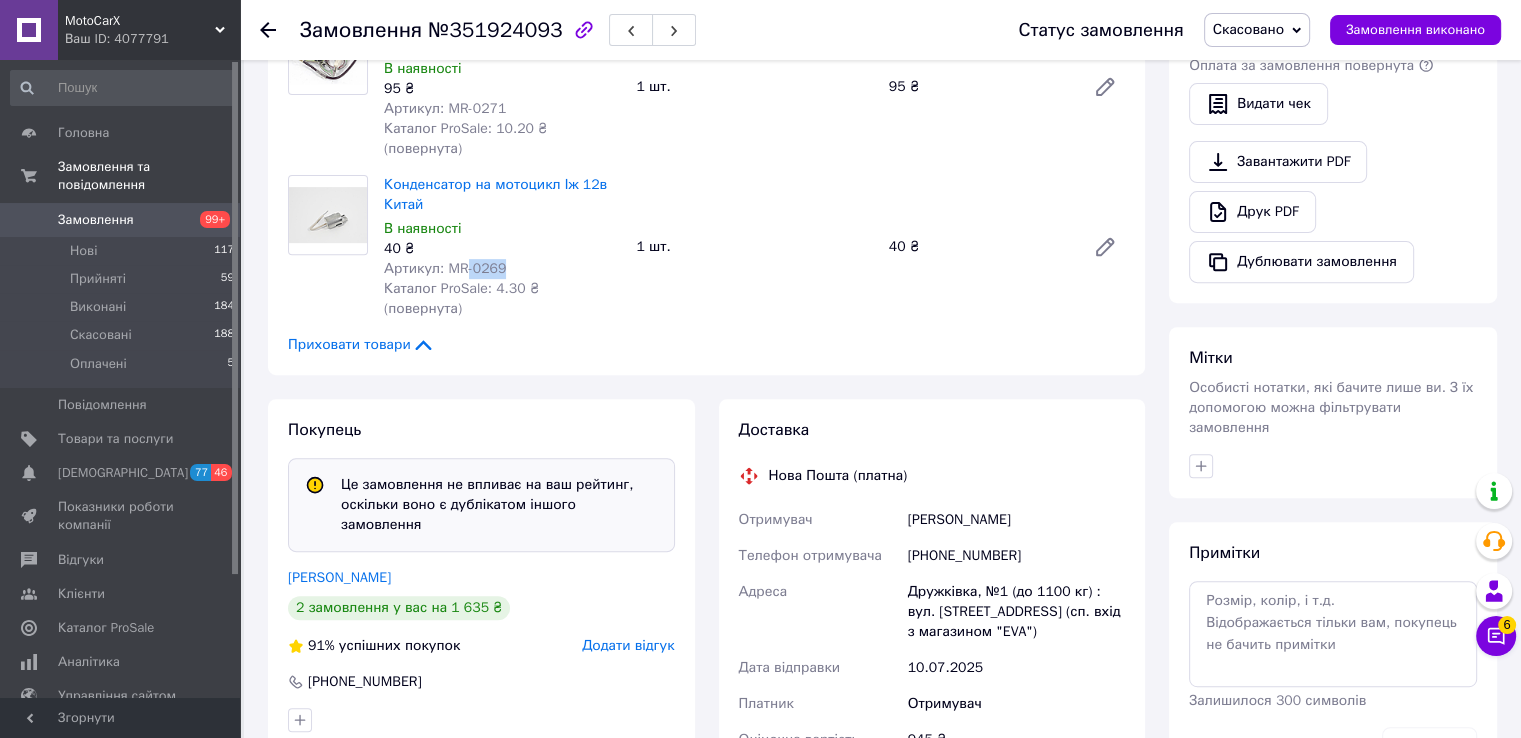 drag, startPoint x: 464, startPoint y: 188, endPoint x: 489, endPoint y: 186, distance: 25.079872 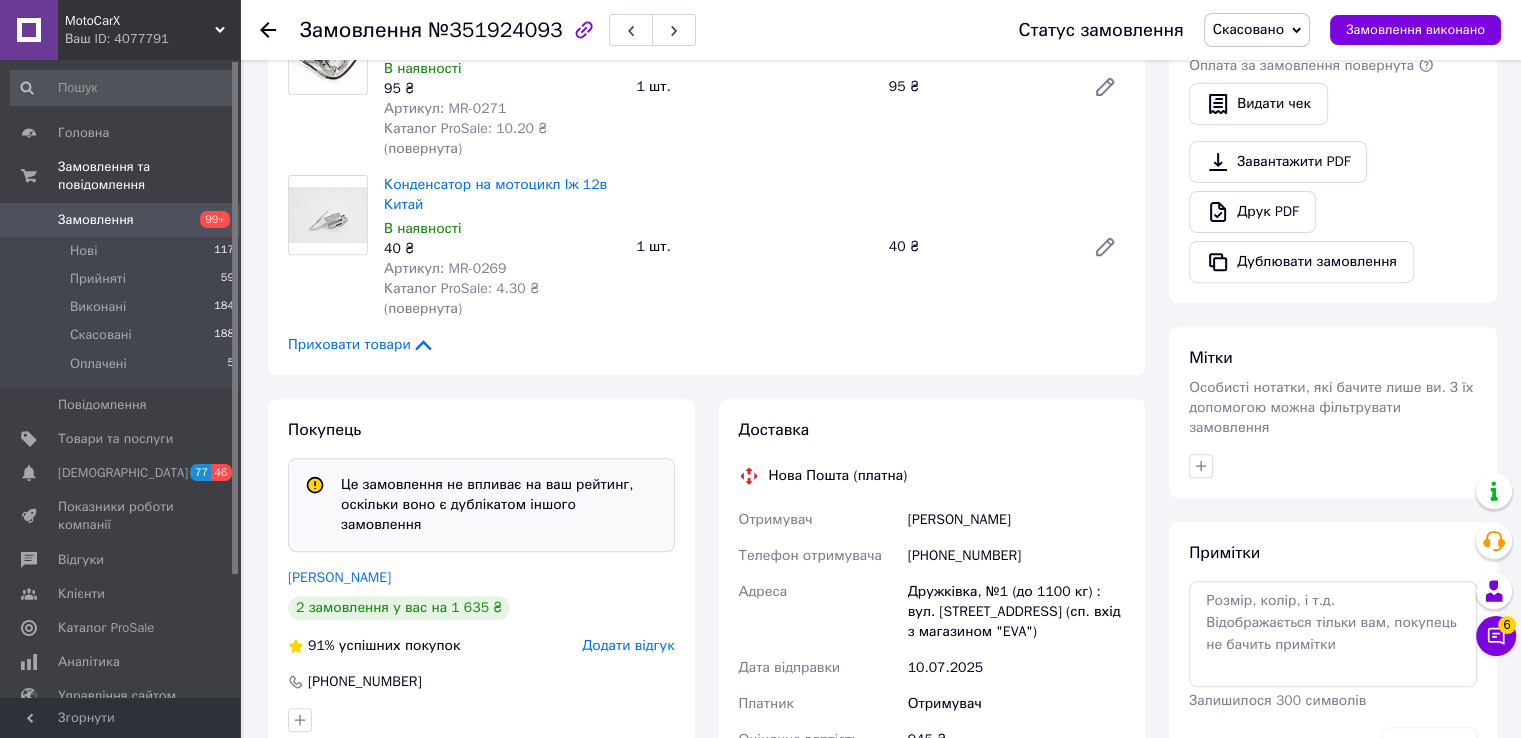 click on "Артикул: MR-0269" at bounding box center [445, 268] 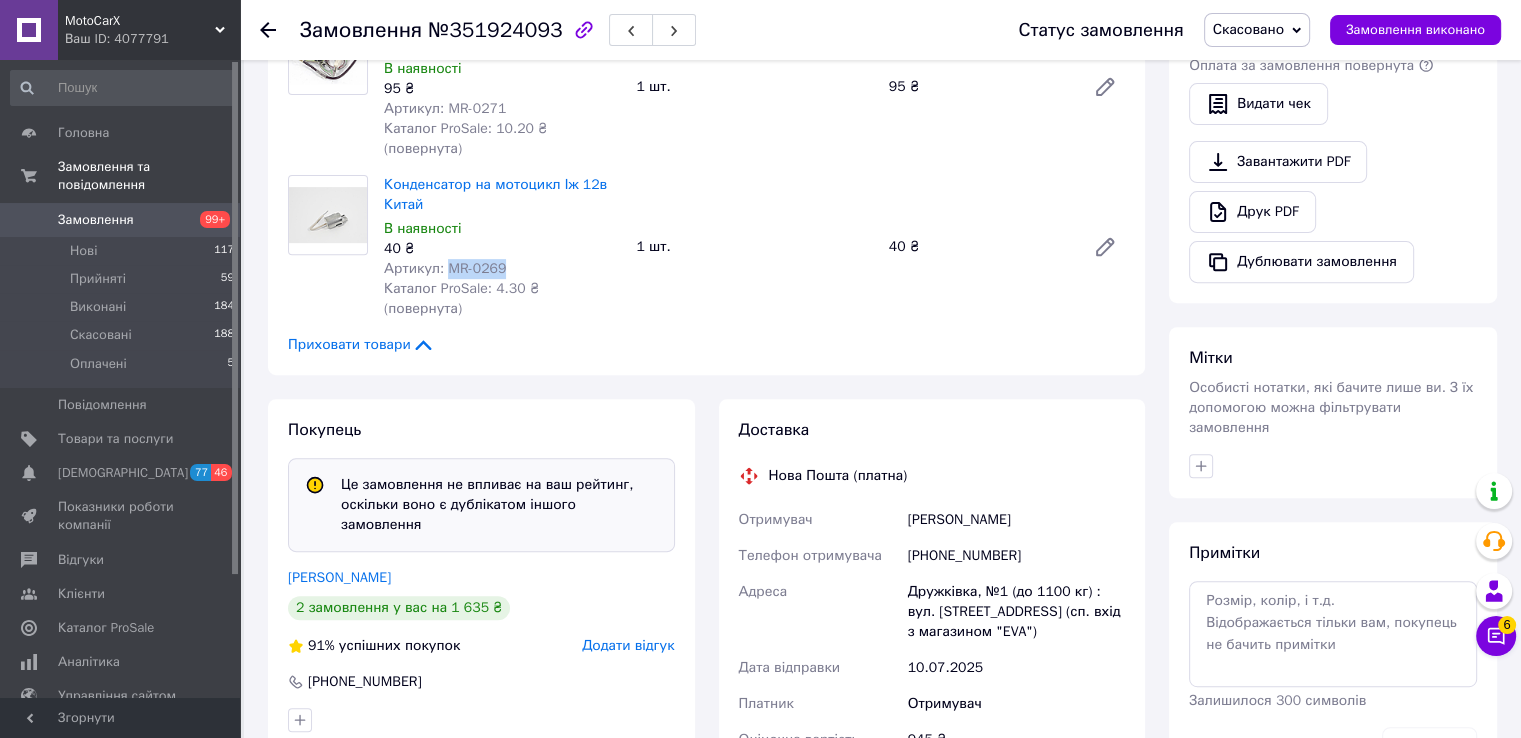 drag, startPoint x: 456, startPoint y: 187, endPoint x: 490, endPoint y: 189, distance: 34.058773 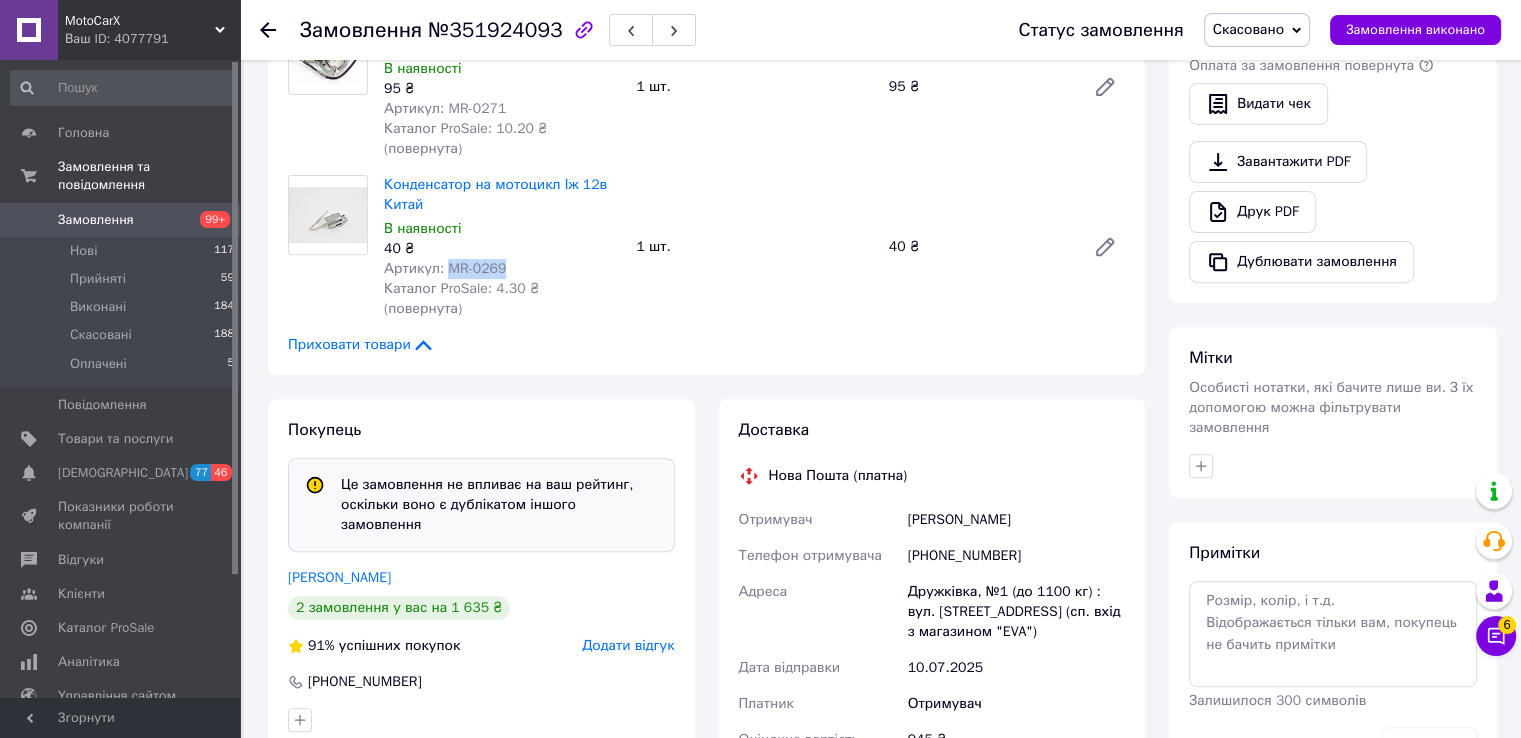 scroll, scrollTop: 300, scrollLeft: 0, axis: vertical 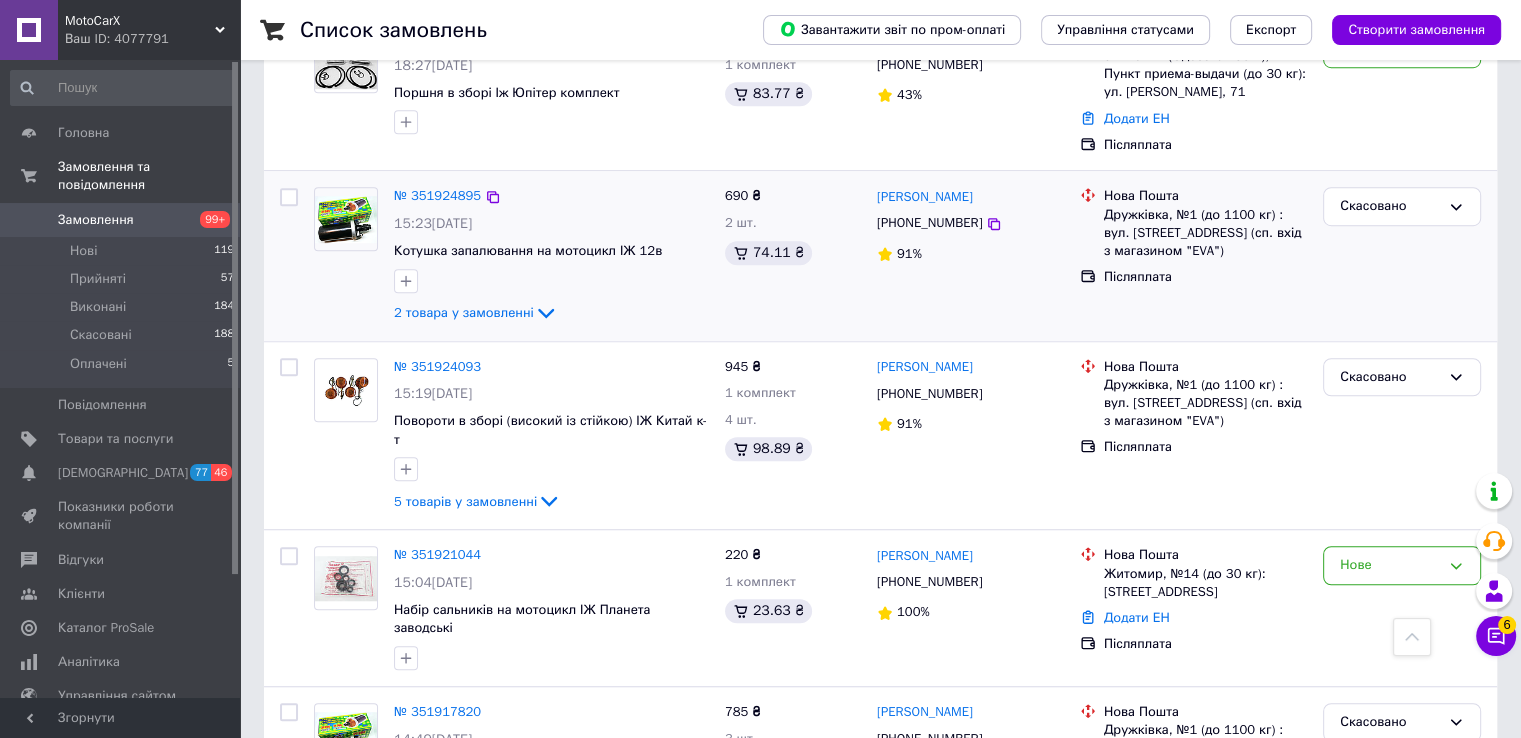 click at bounding box center [346, 219] 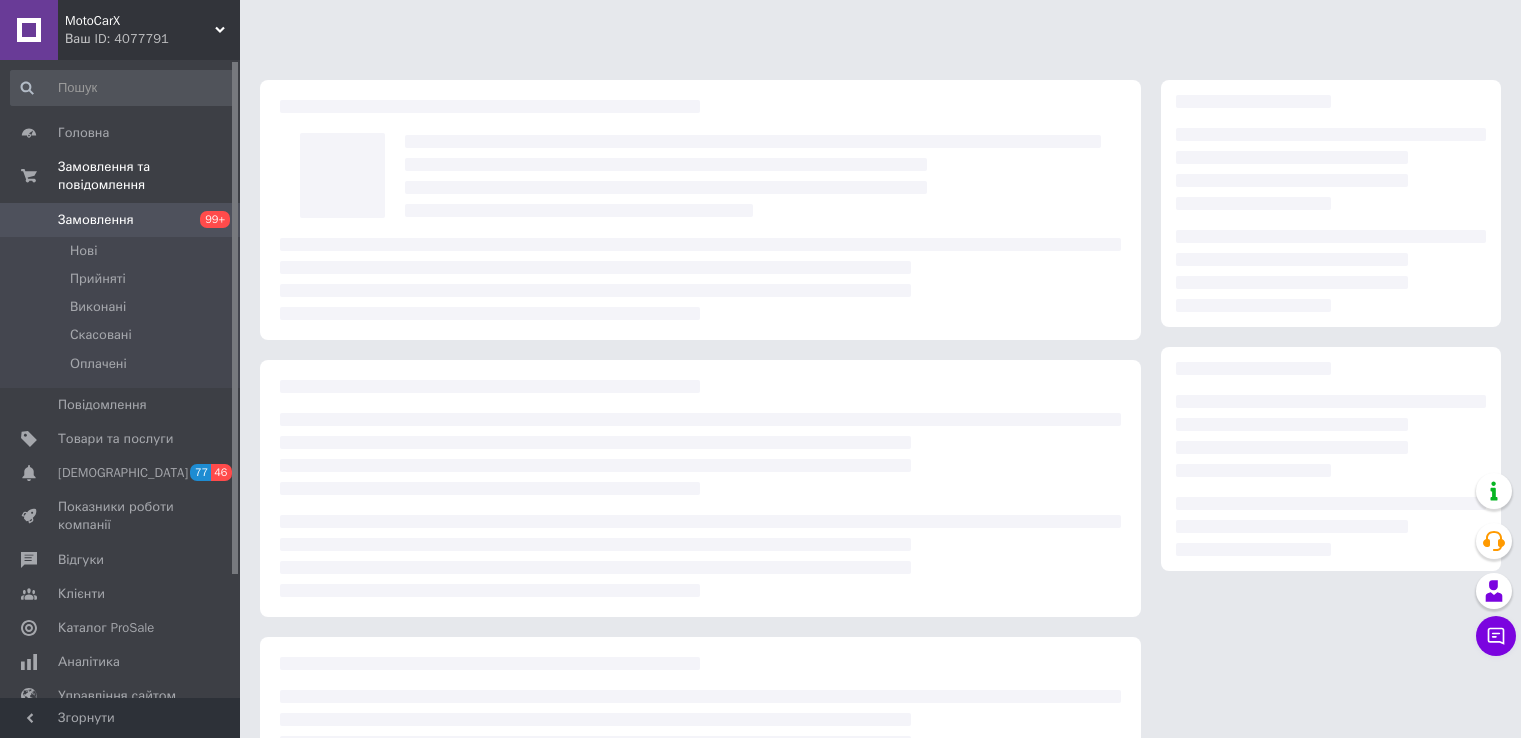 scroll, scrollTop: 0, scrollLeft: 0, axis: both 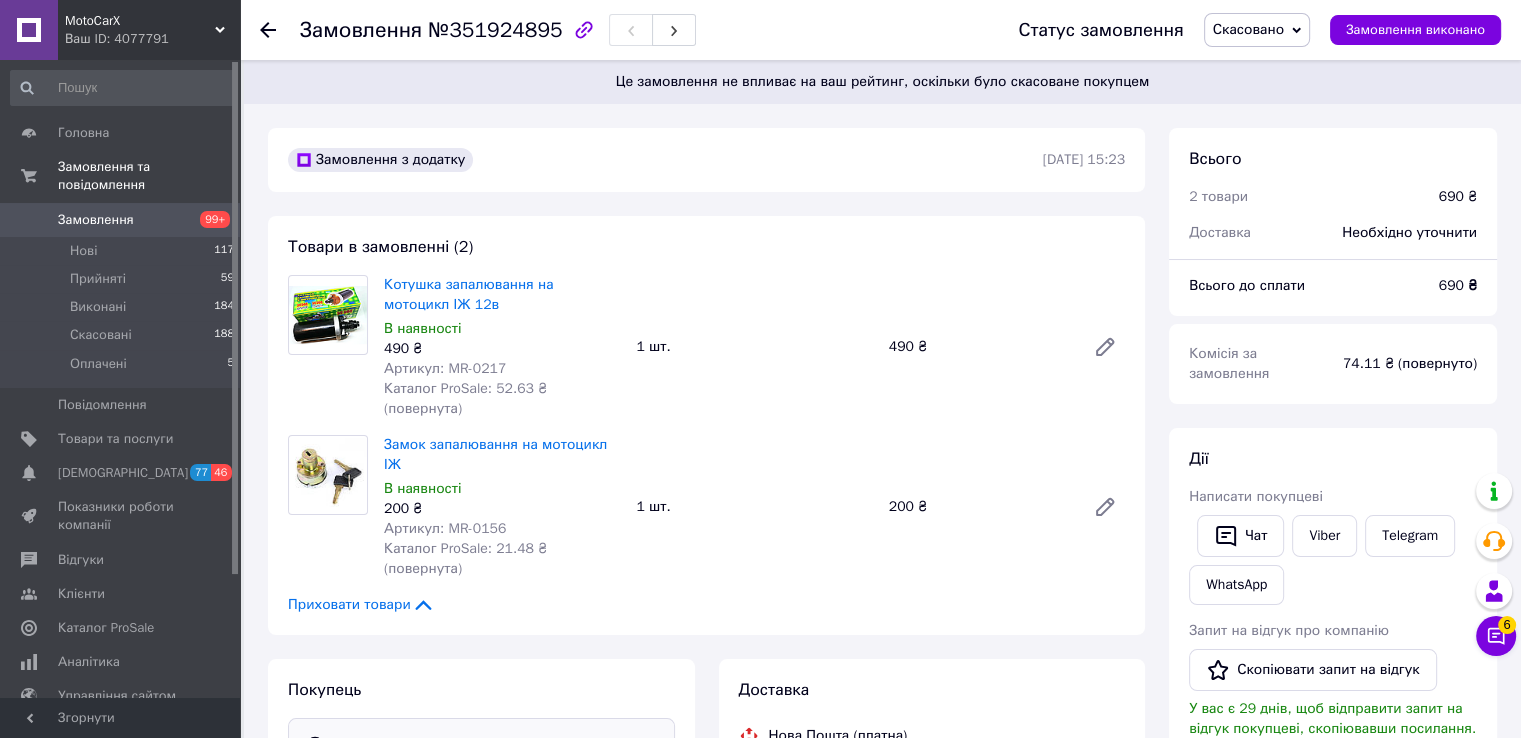 click on "Артикул: MR-0217" at bounding box center (445, 368) 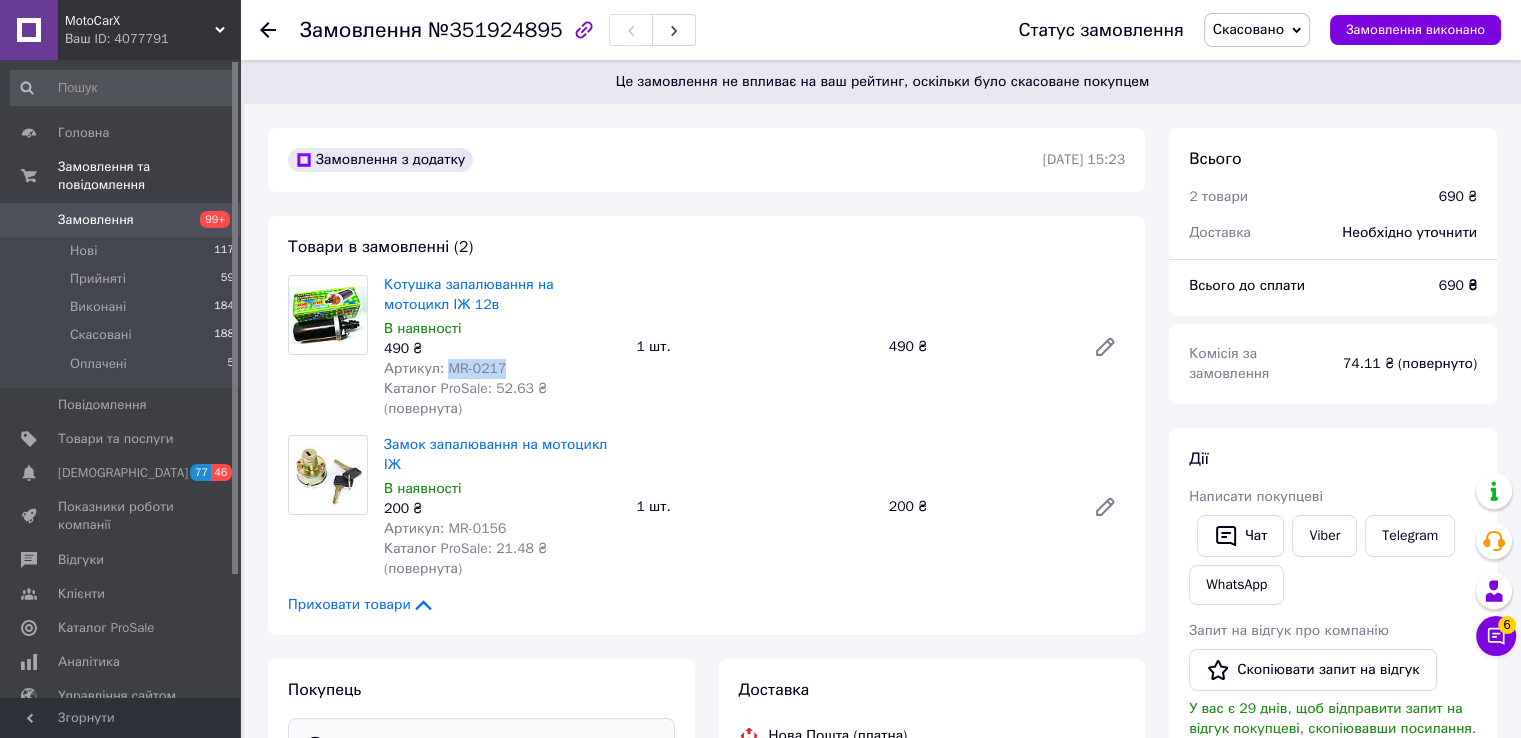 drag, startPoint x: 457, startPoint y: 373, endPoint x: 487, endPoint y: 373, distance: 30 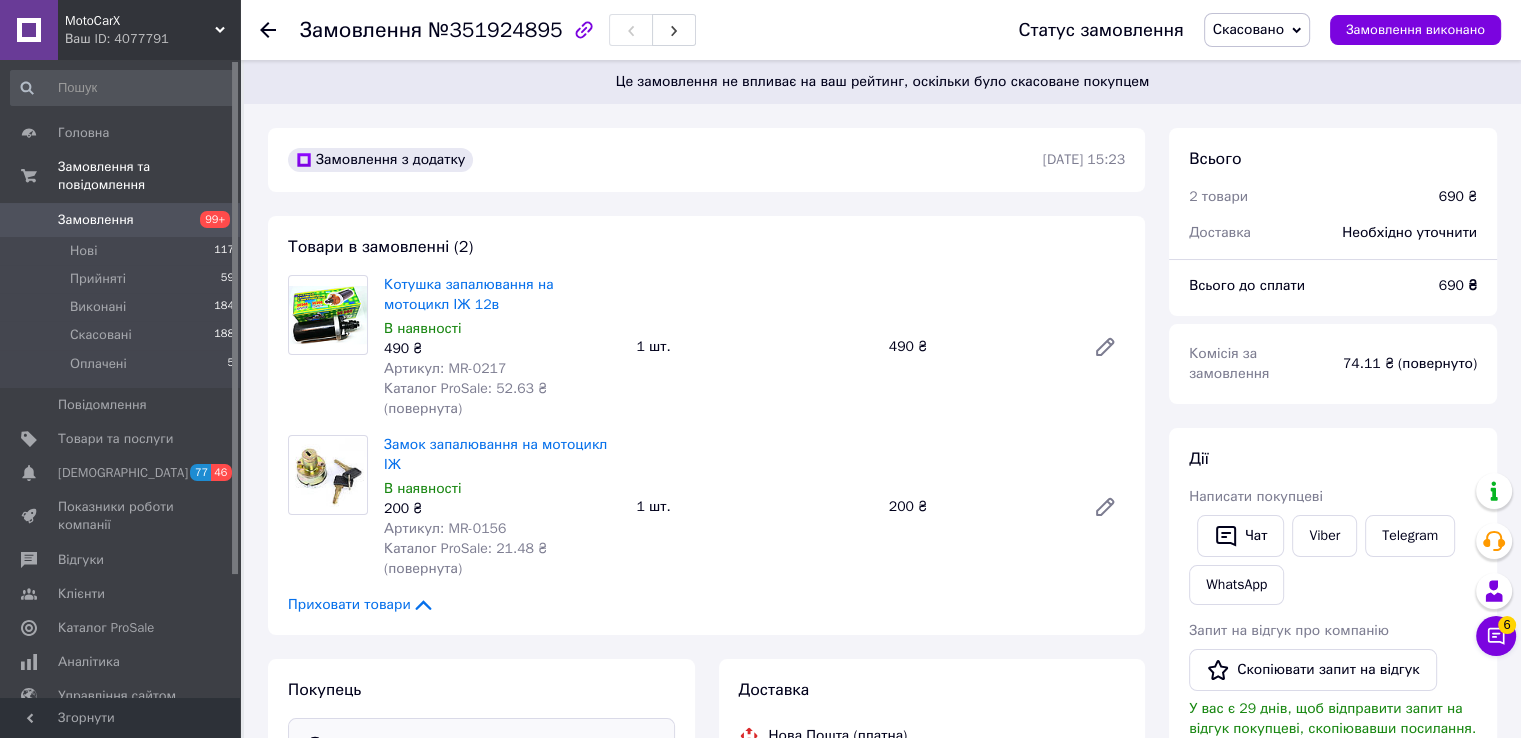 click on "Артикул: MR-0156" at bounding box center [445, 528] 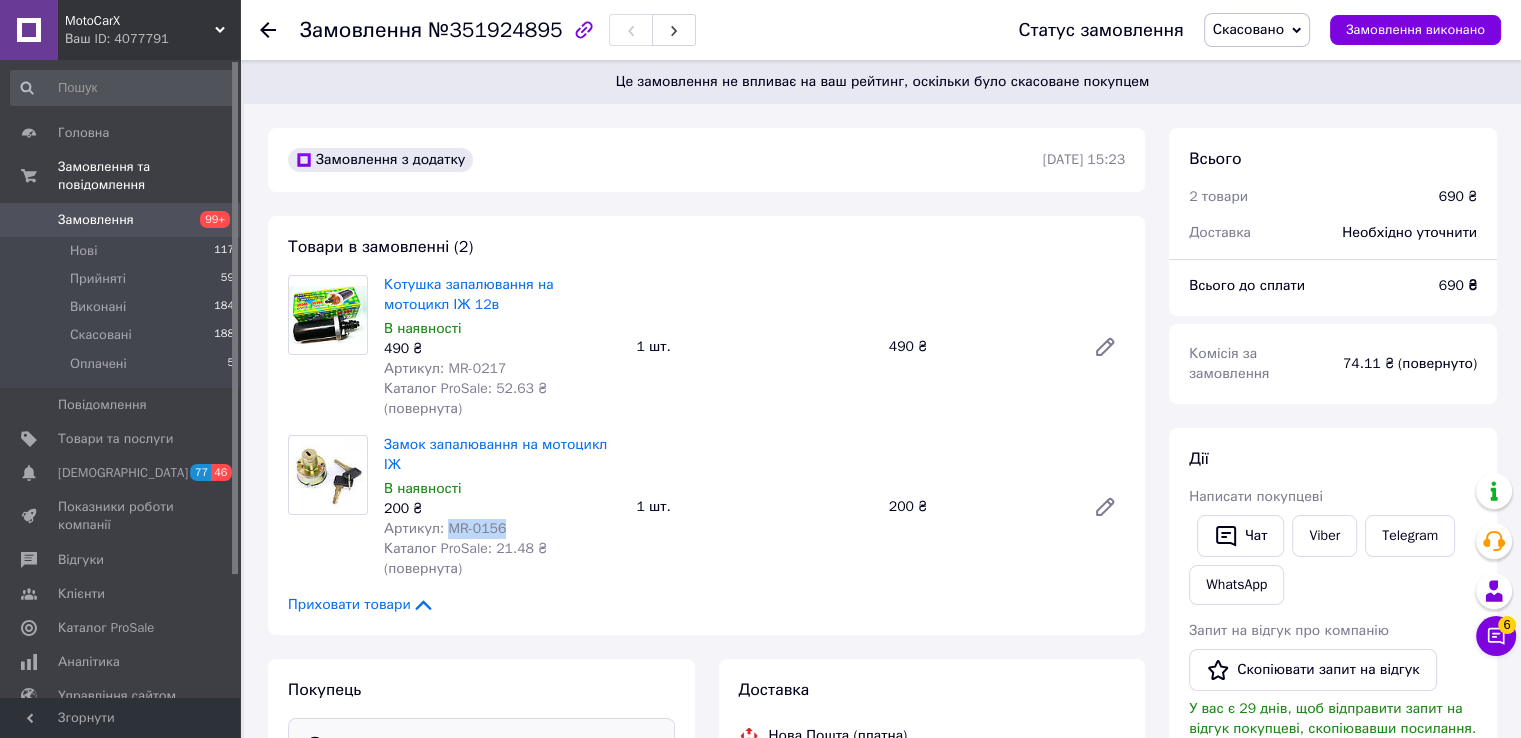 drag, startPoint x: 448, startPoint y: 487, endPoint x: 476, endPoint y: 494, distance: 28.86174 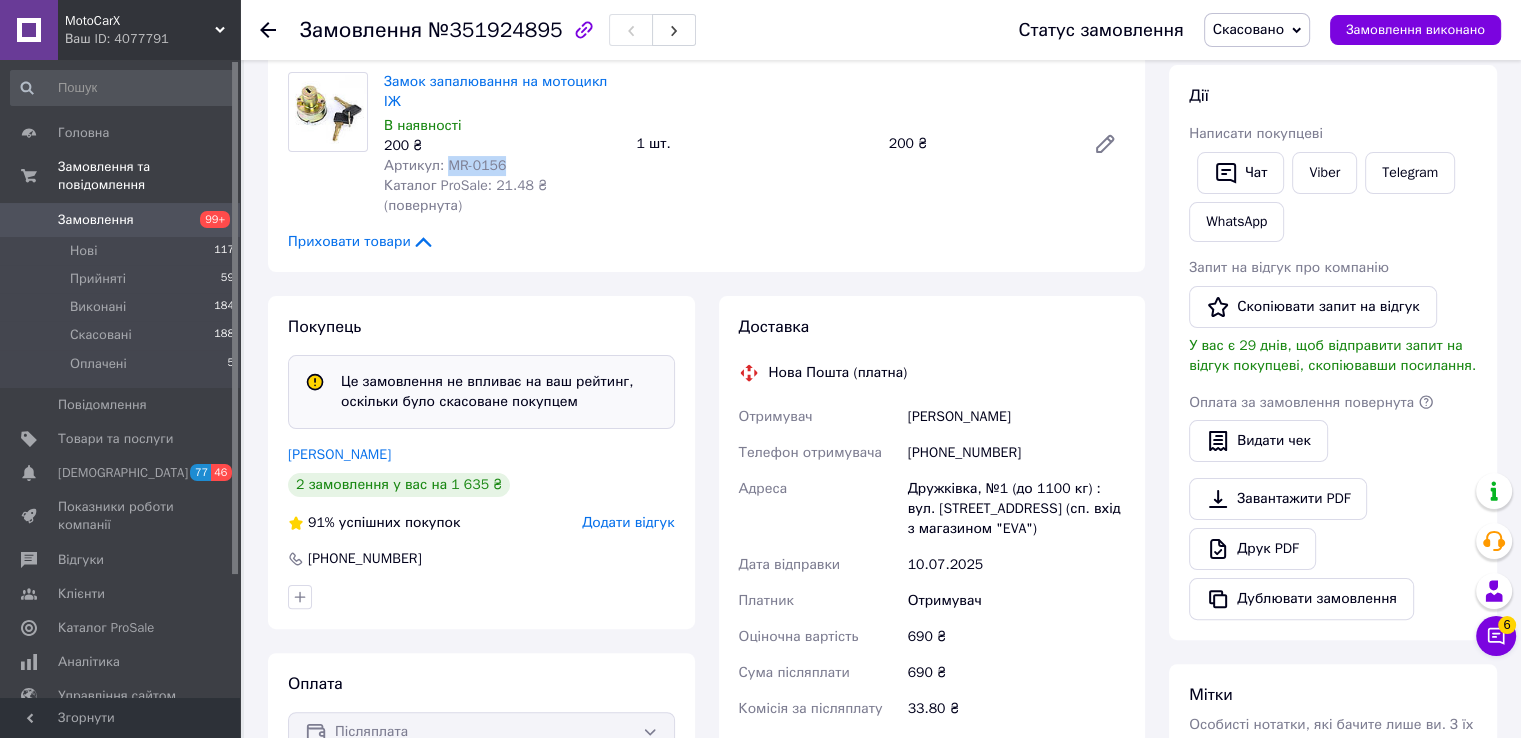scroll, scrollTop: 500, scrollLeft: 0, axis: vertical 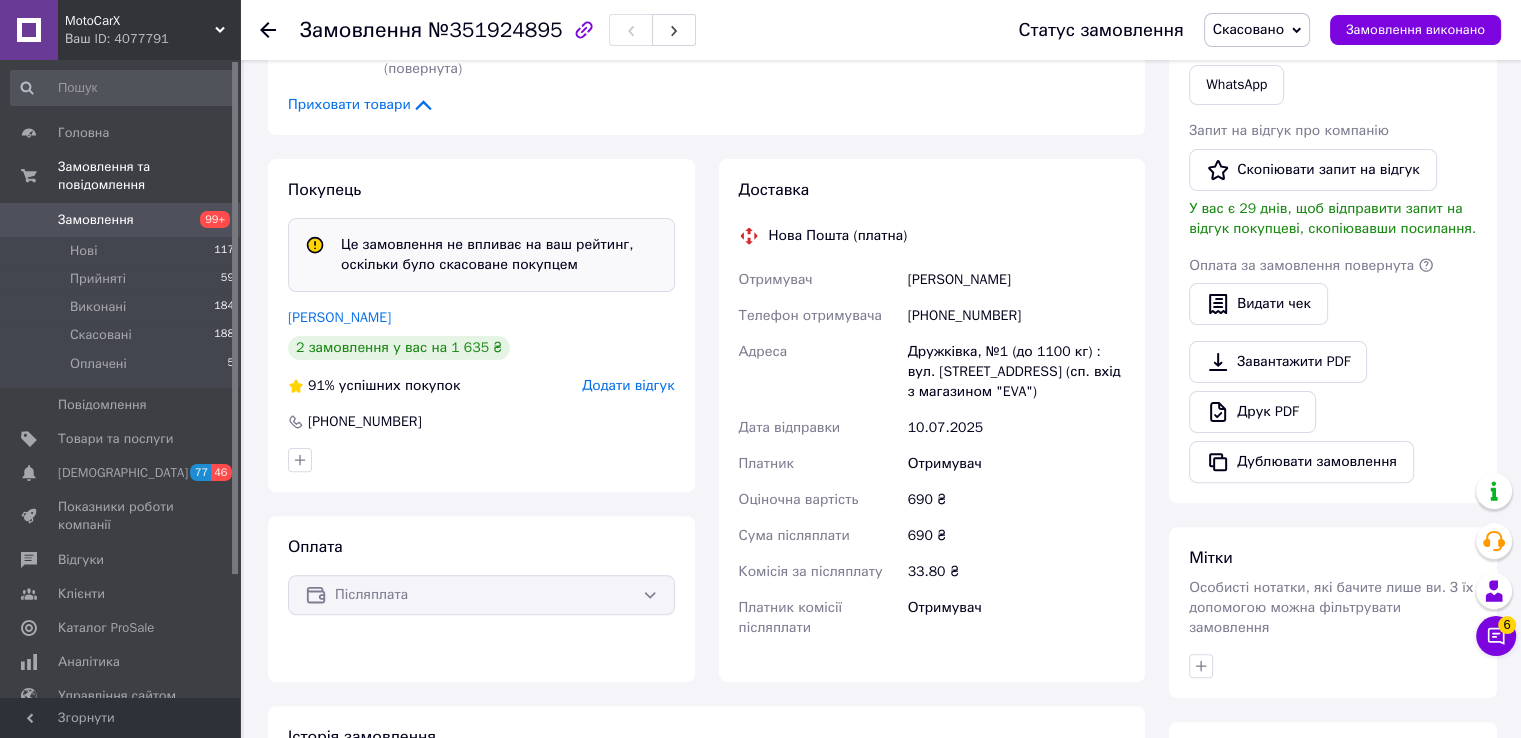 click on "[PHONE_NUMBER]" at bounding box center [1016, 316] 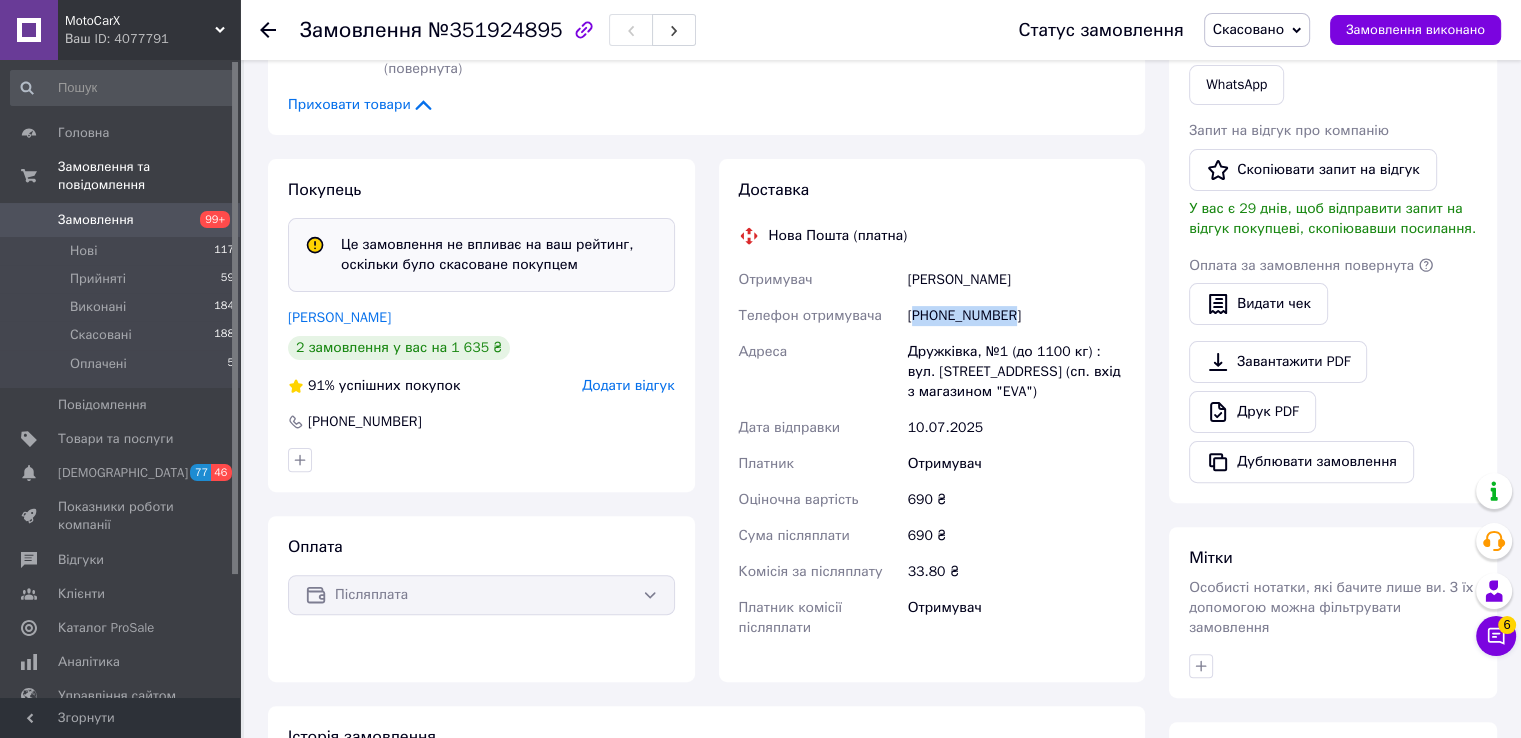 click on "[PHONE_NUMBER]" at bounding box center (1016, 316) 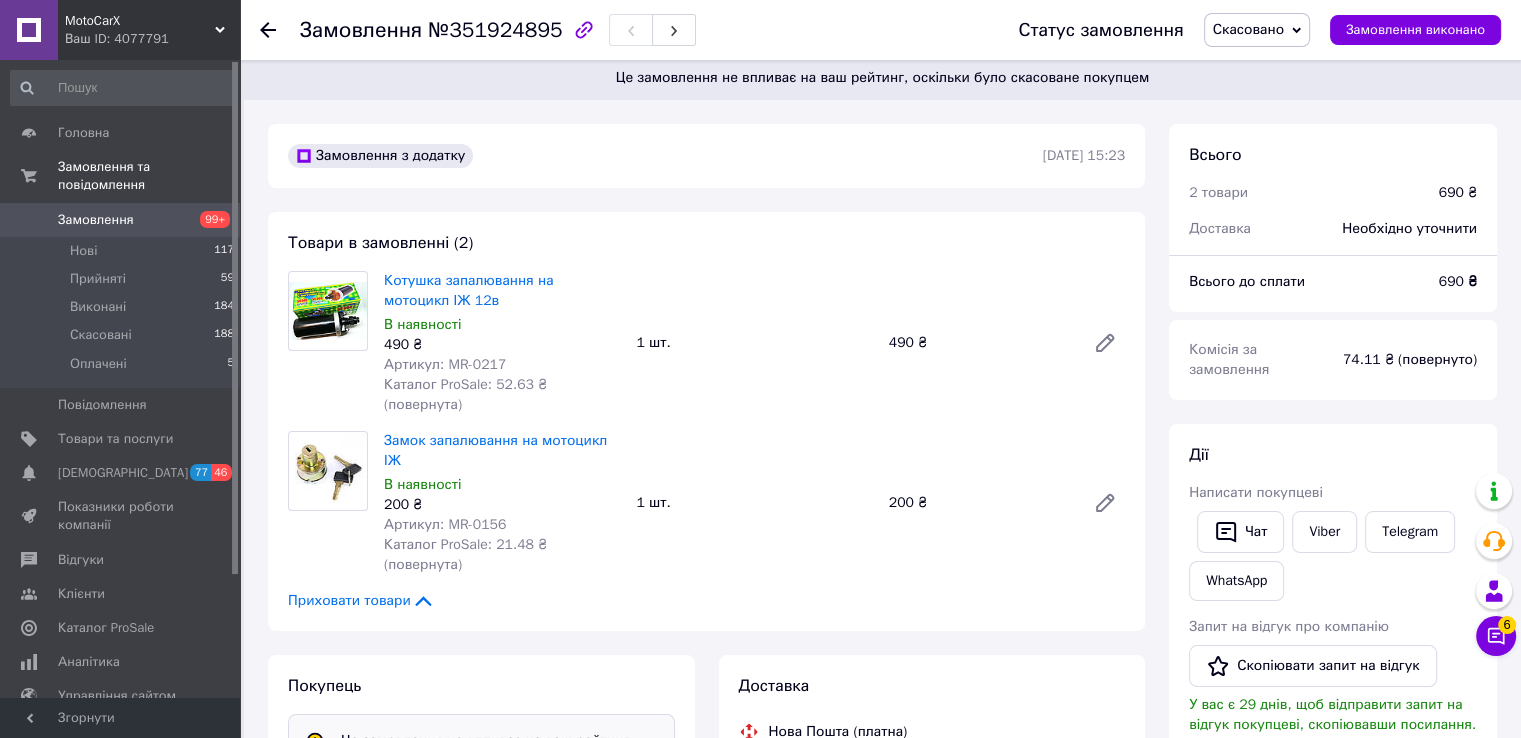 scroll, scrollTop: 0, scrollLeft: 0, axis: both 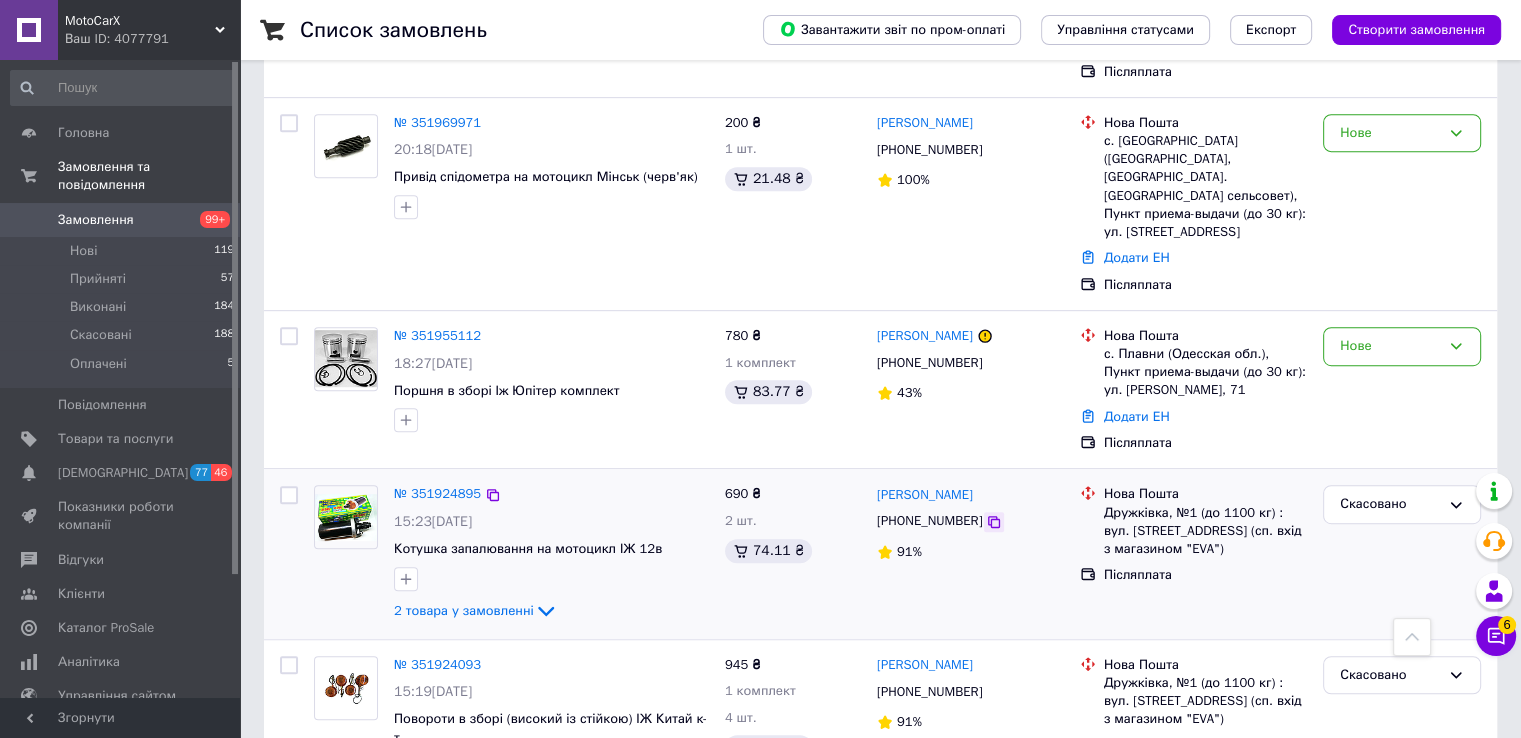 click 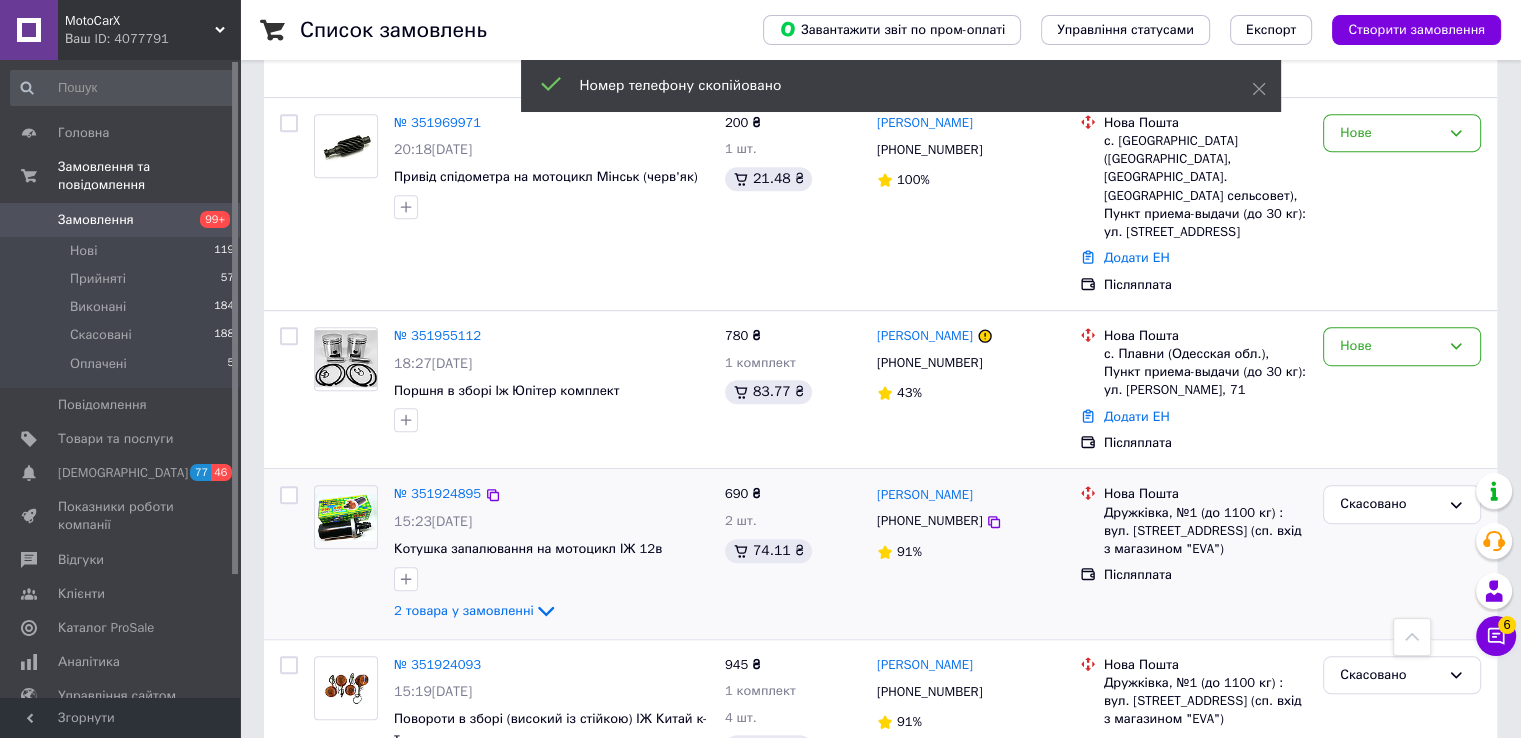 drag, startPoint x: 867, startPoint y: 438, endPoint x: 1020, endPoint y: 444, distance: 153.1176 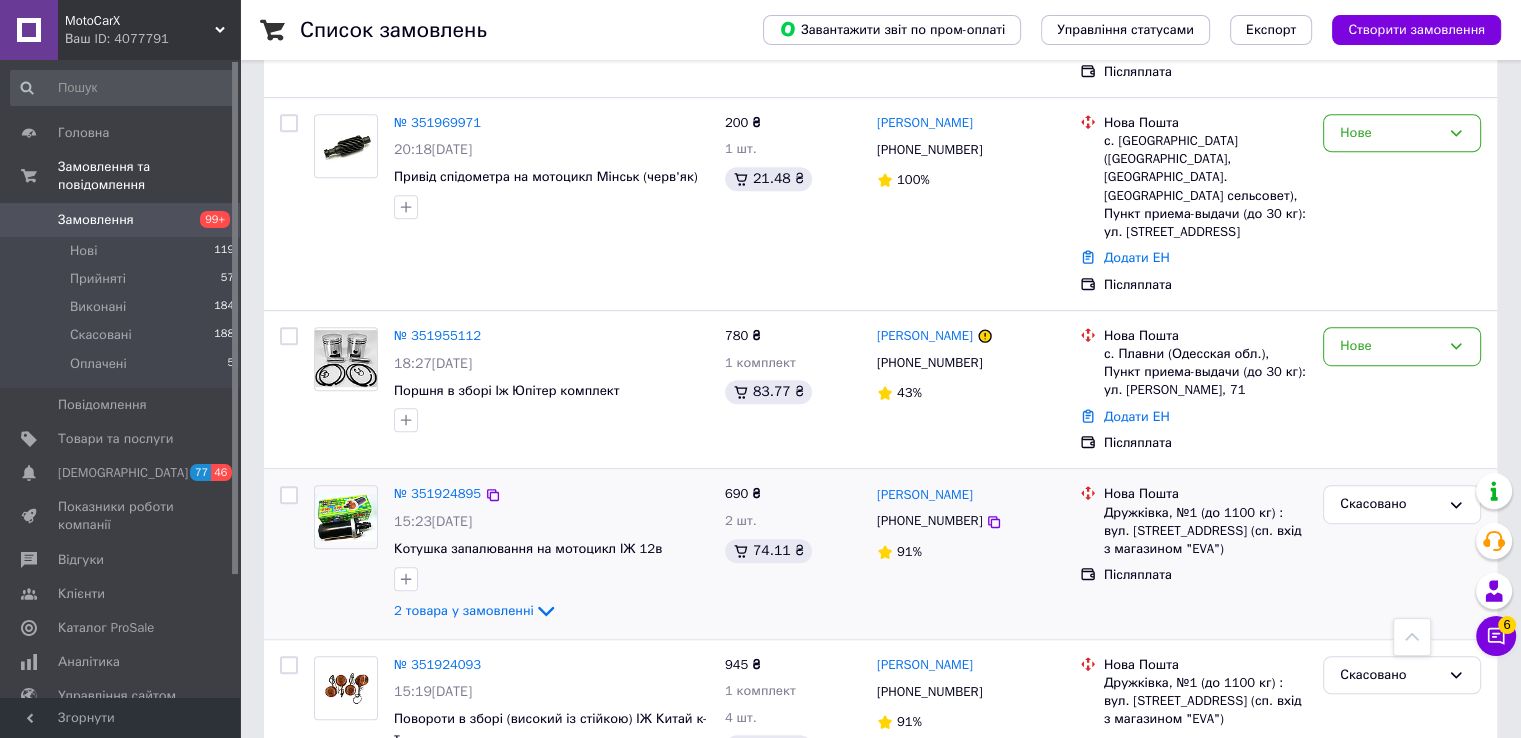 drag, startPoint x: 1029, startPoint y: 440, endPoint x: 869, endPoint y: 437, distance: 160.02812 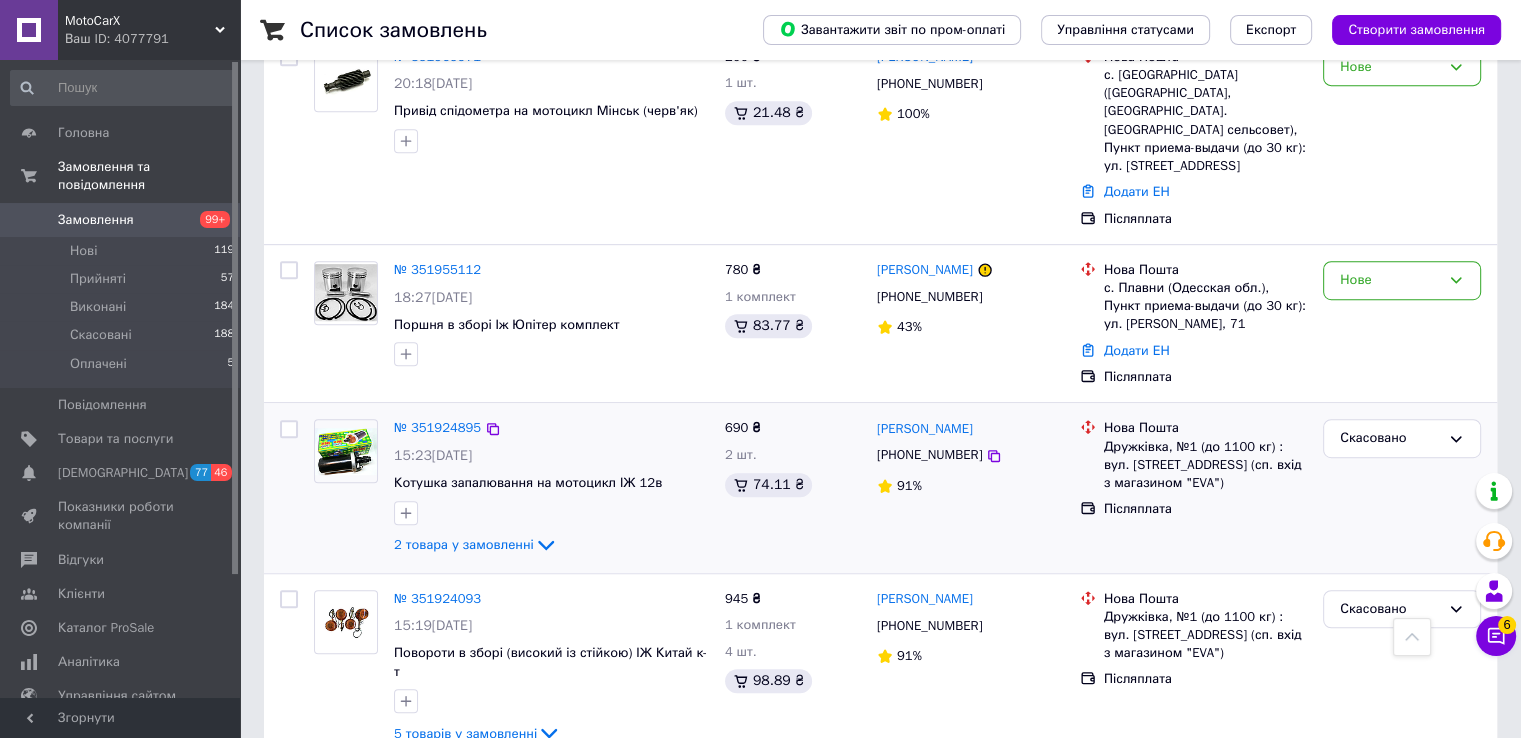 scroll, scrollTop: 1106, scrollLeft: 0, axis: vertical 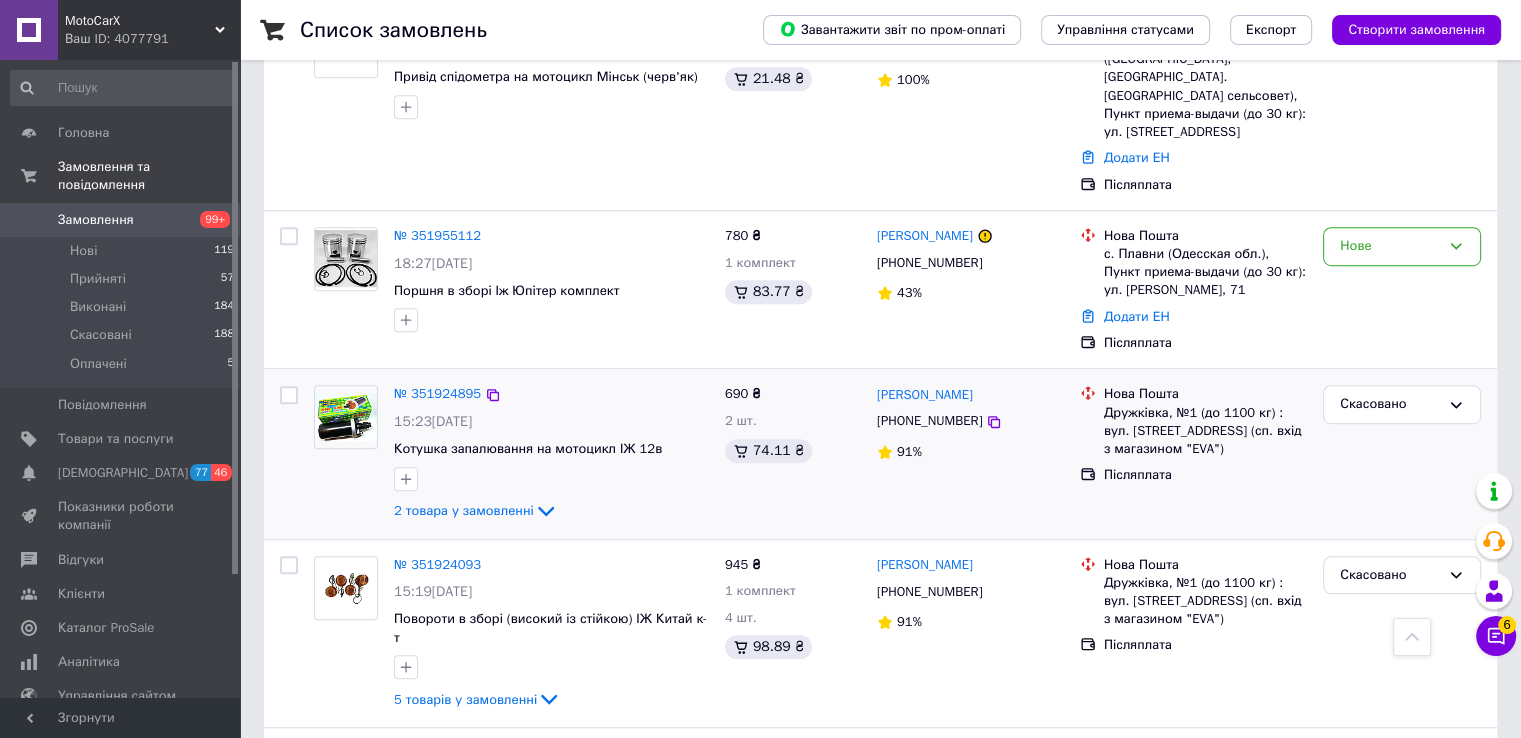 click on "Дружківка, №1 (до 1100 кг) : вул. [STREET_ADDRESS] (сп. вхід з магазином "EVA")" at bounding box center [1205, 431] 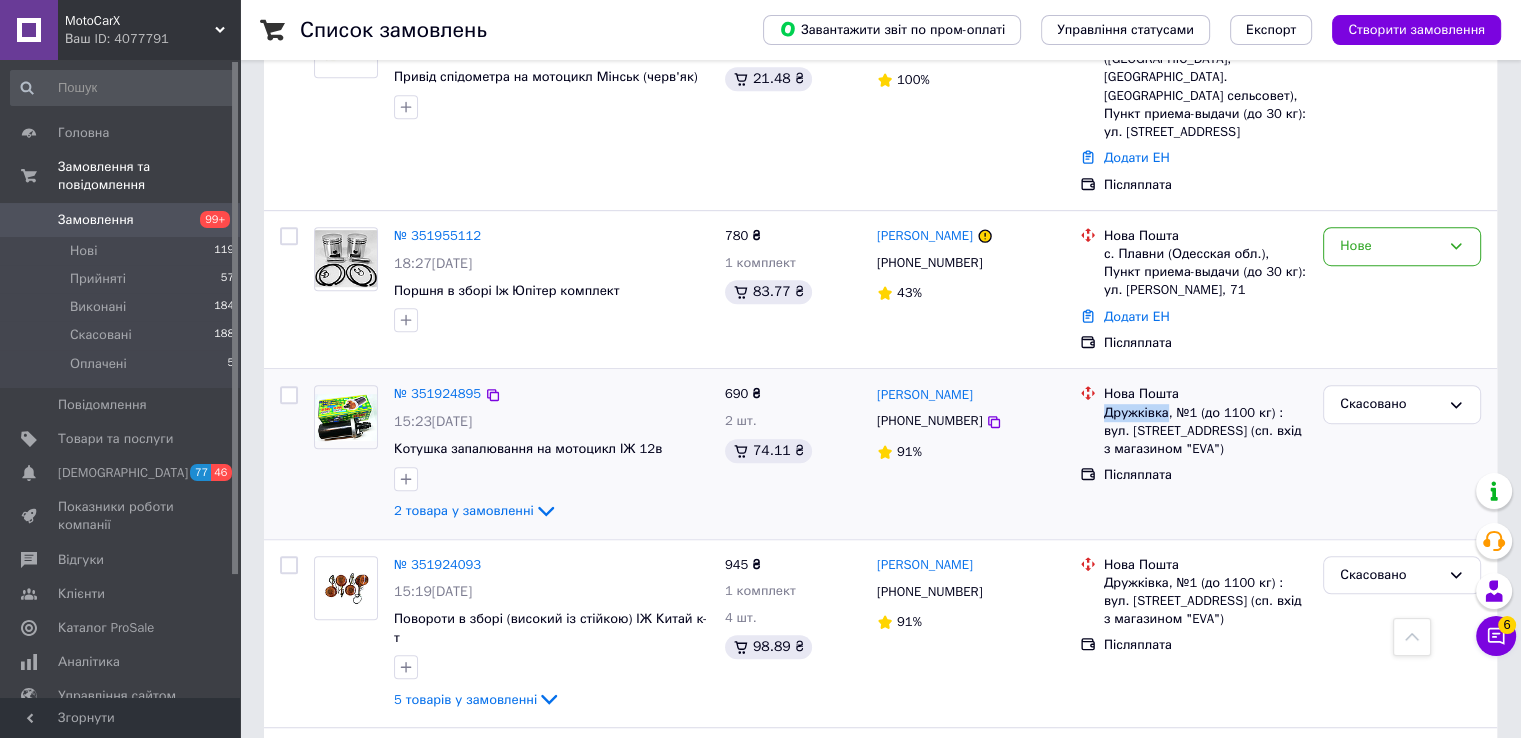 copy on "Дружківка" 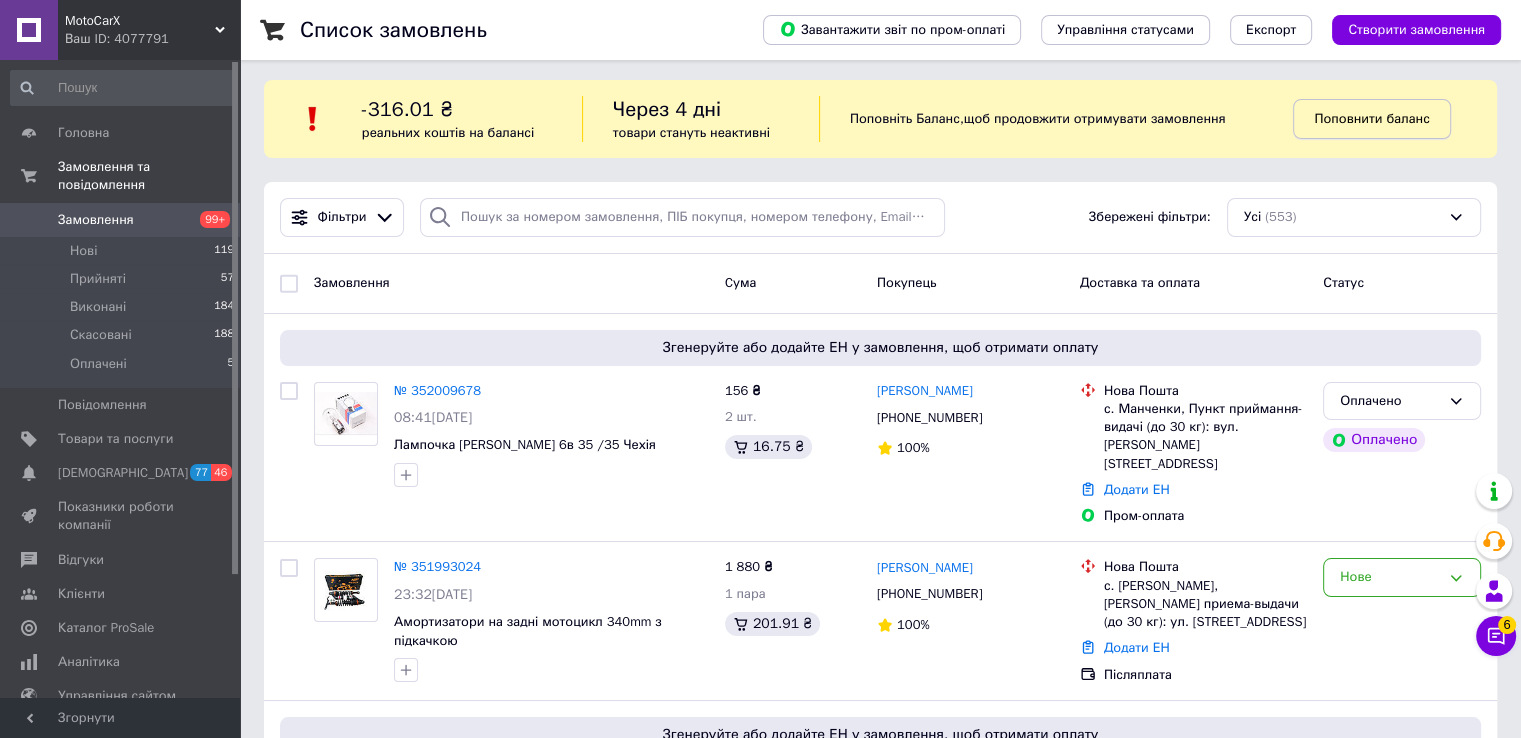 scroll, scrollTop: 0, scrollLeft: 0, axis: both 